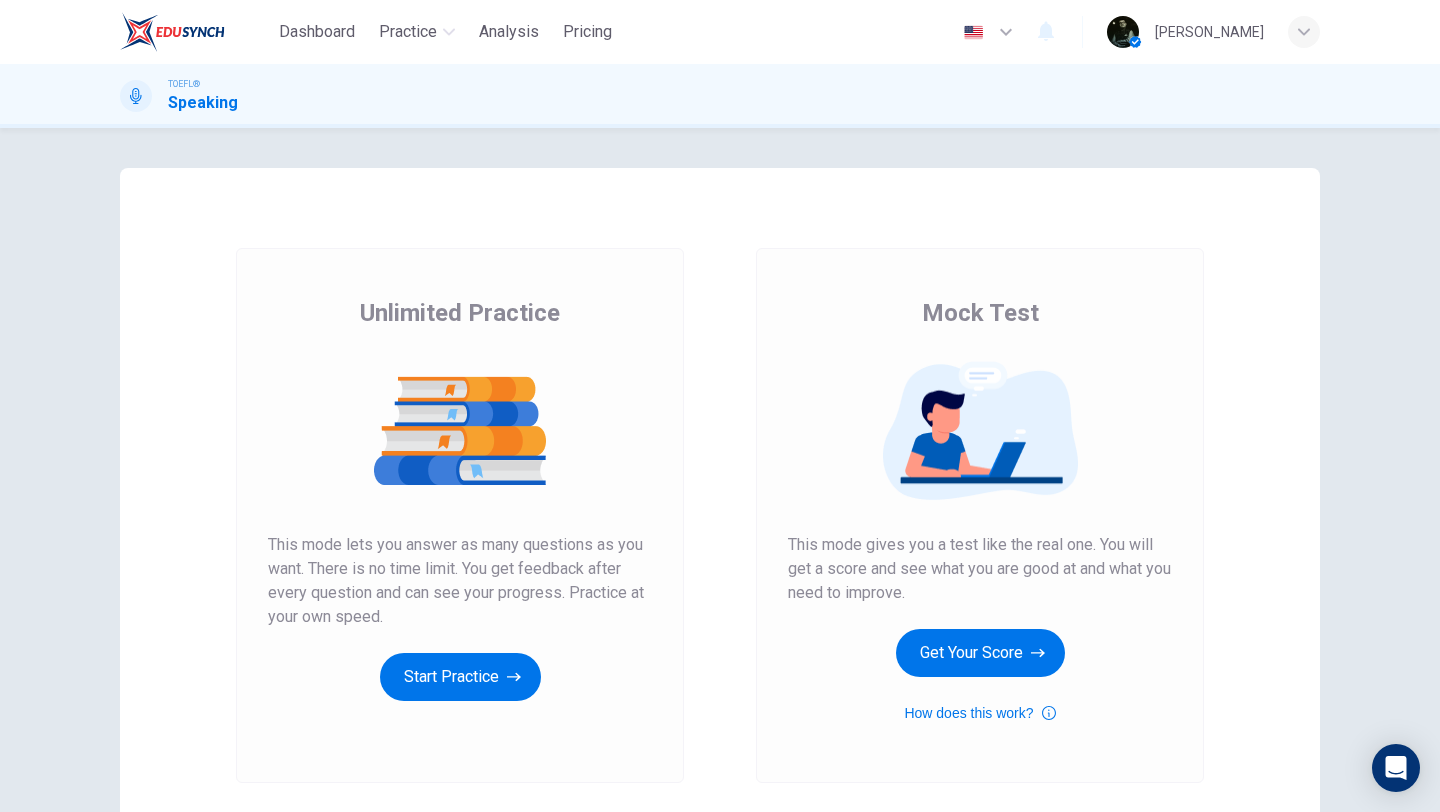 scroll, scrollTop: 0, scrollLeft: 0, axis: both 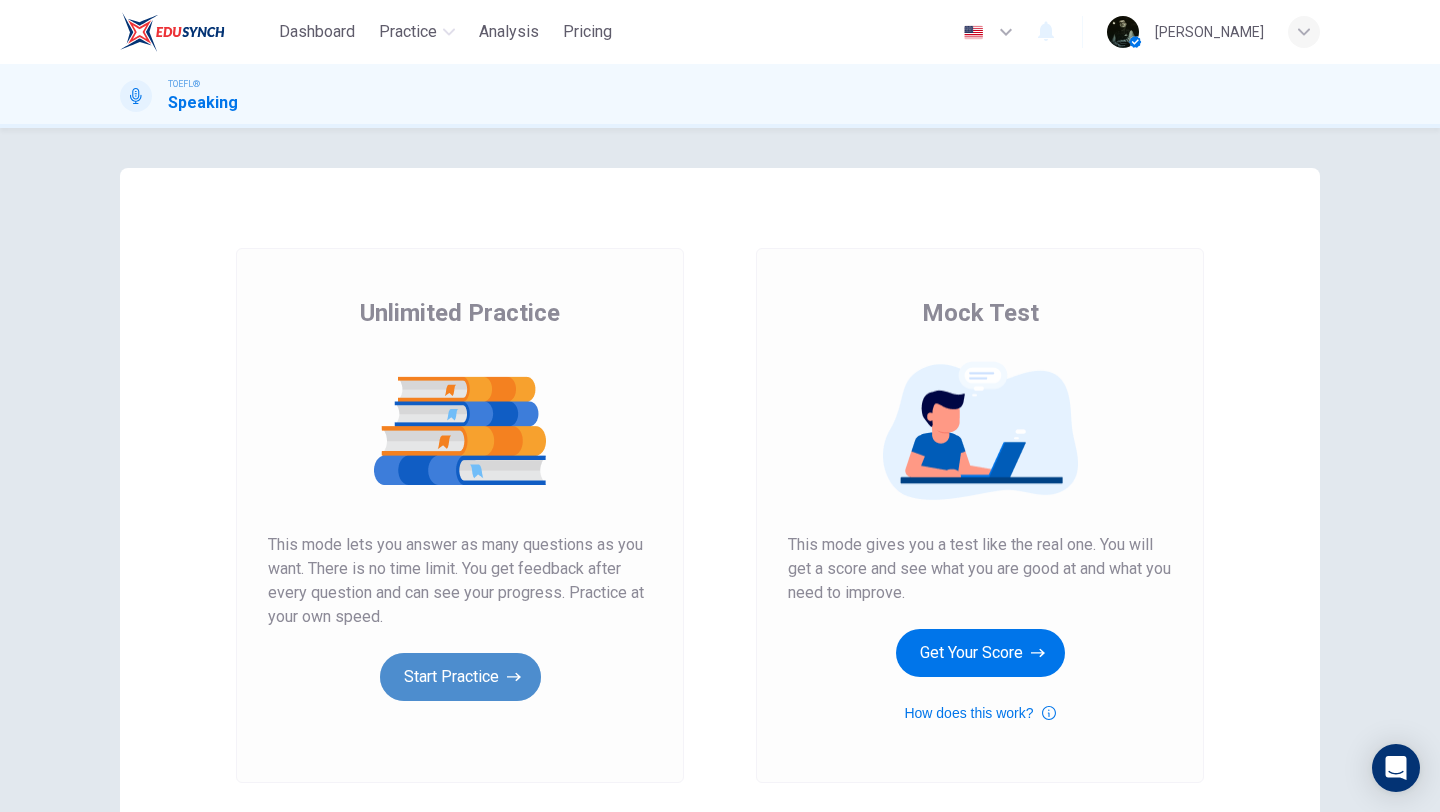 click on "Start Practice" at bounding box center (460, 677) 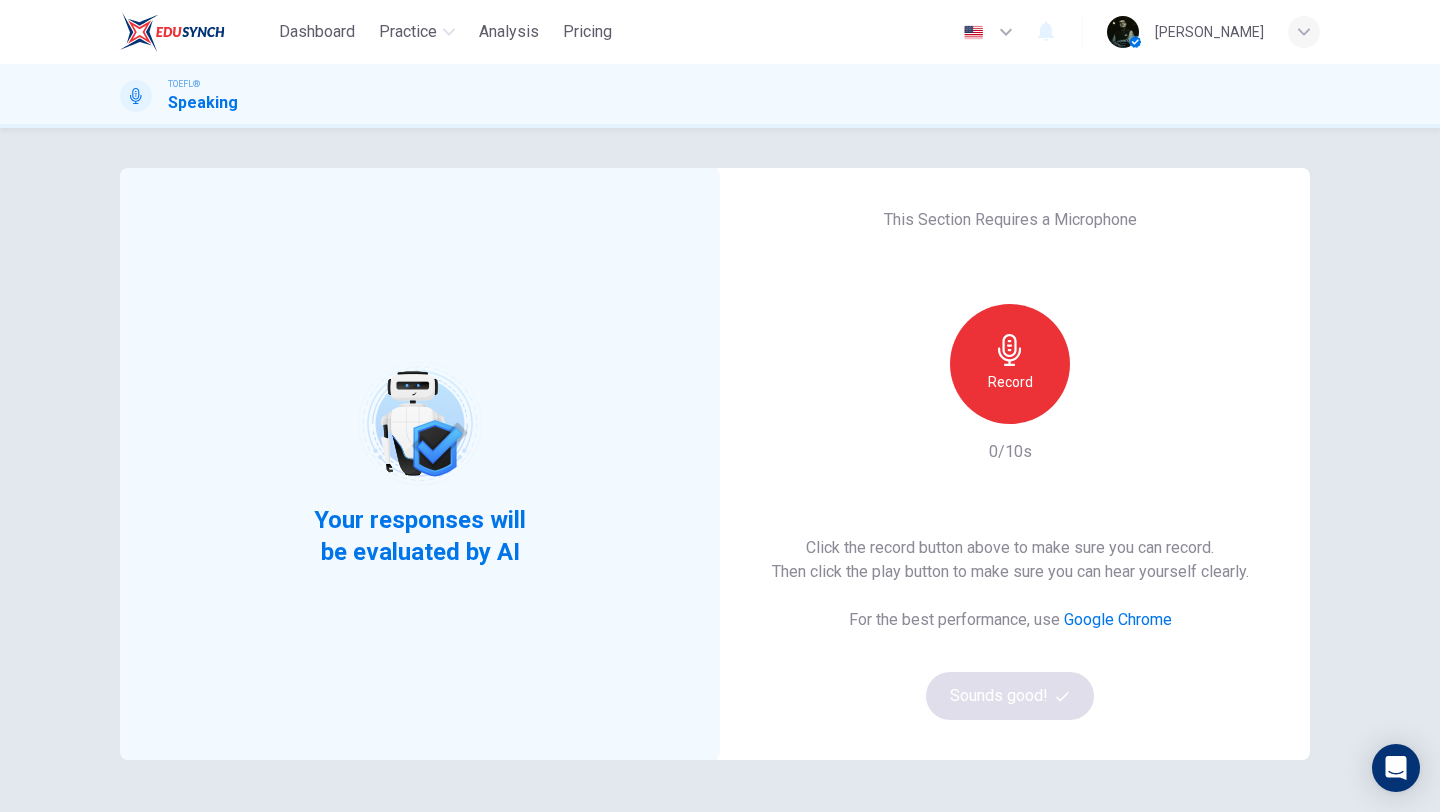 click on "Record" at bounding box center (1010, 382) 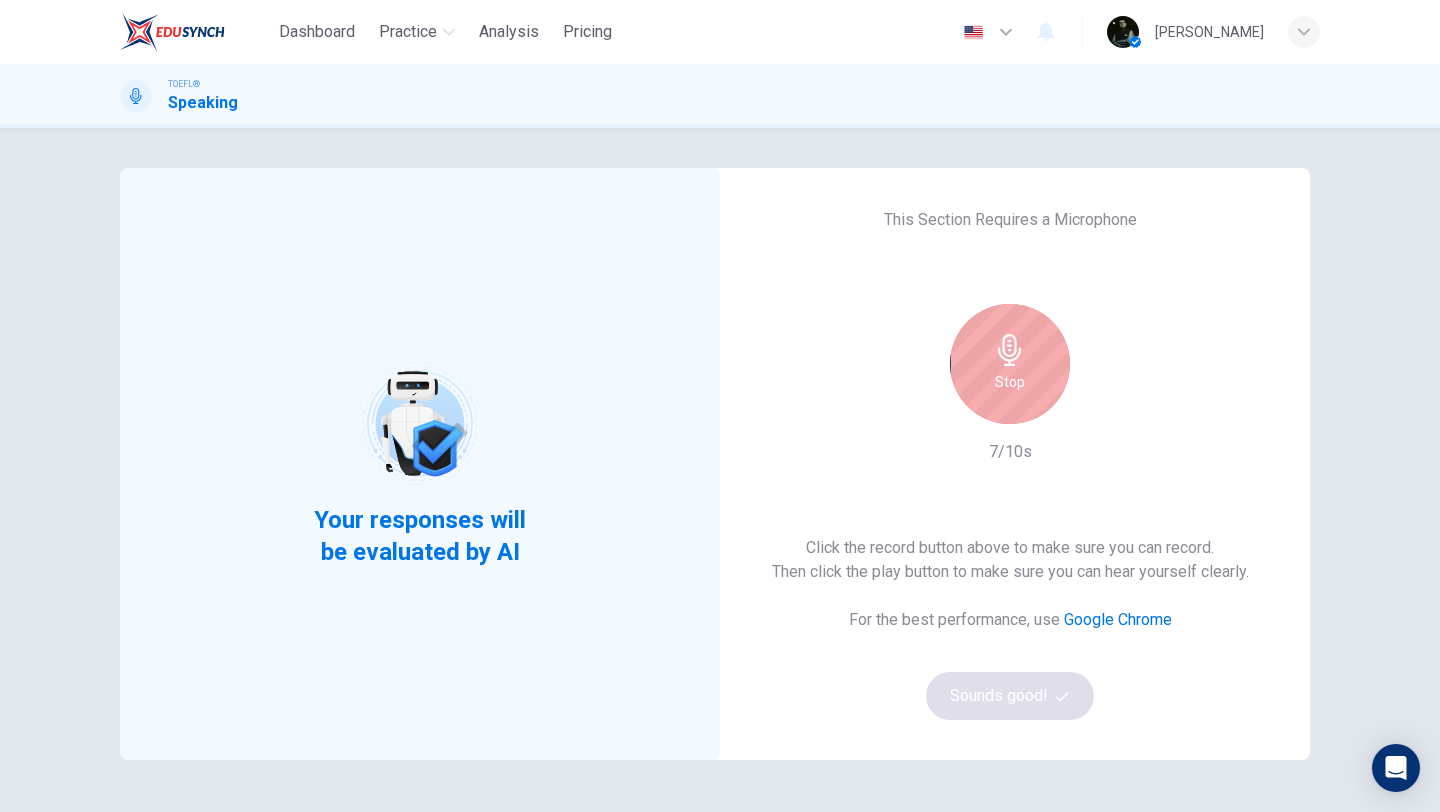 click on "Stop" at bounding box center [1010, 382] 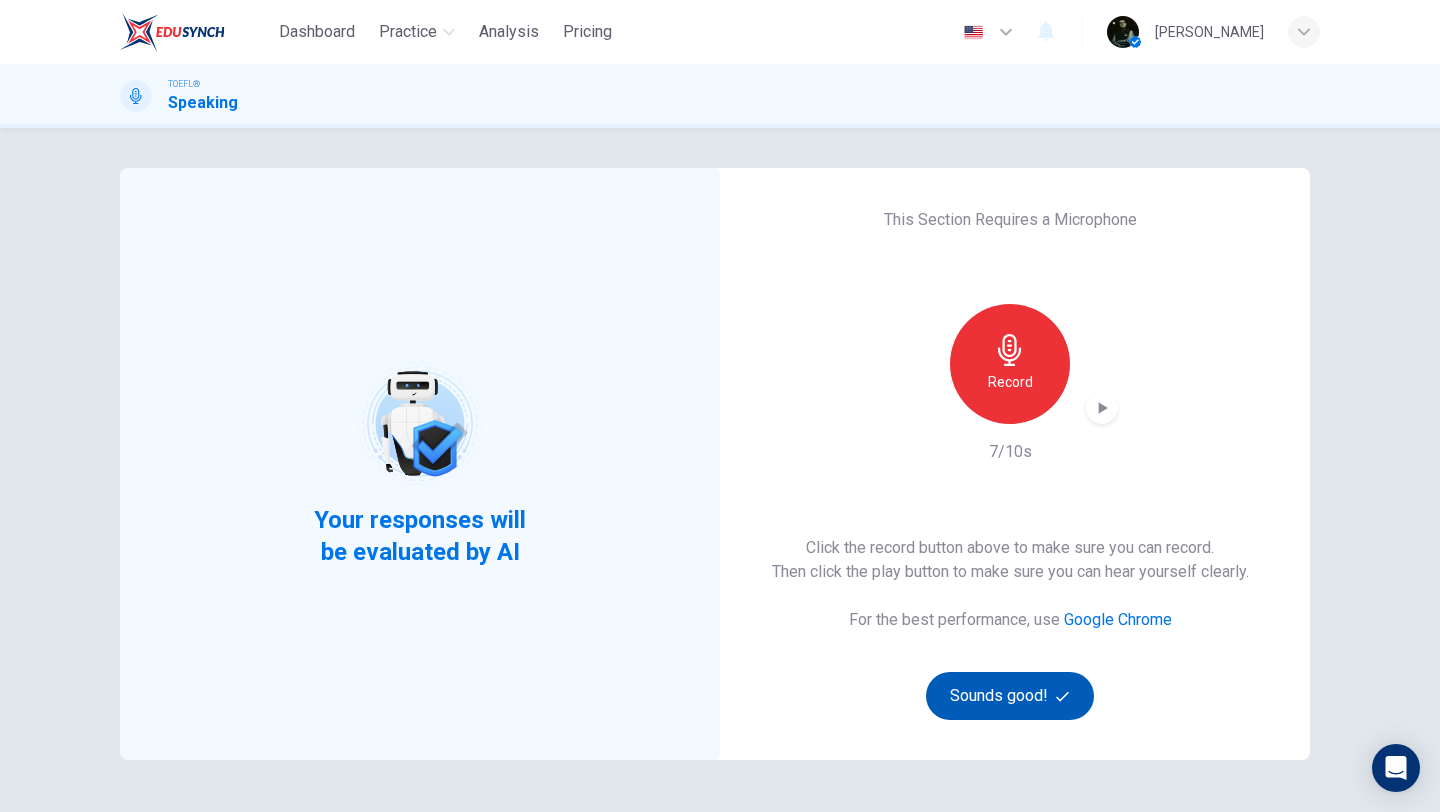click on "Sounds good!" at bounding box center (1010, 696) 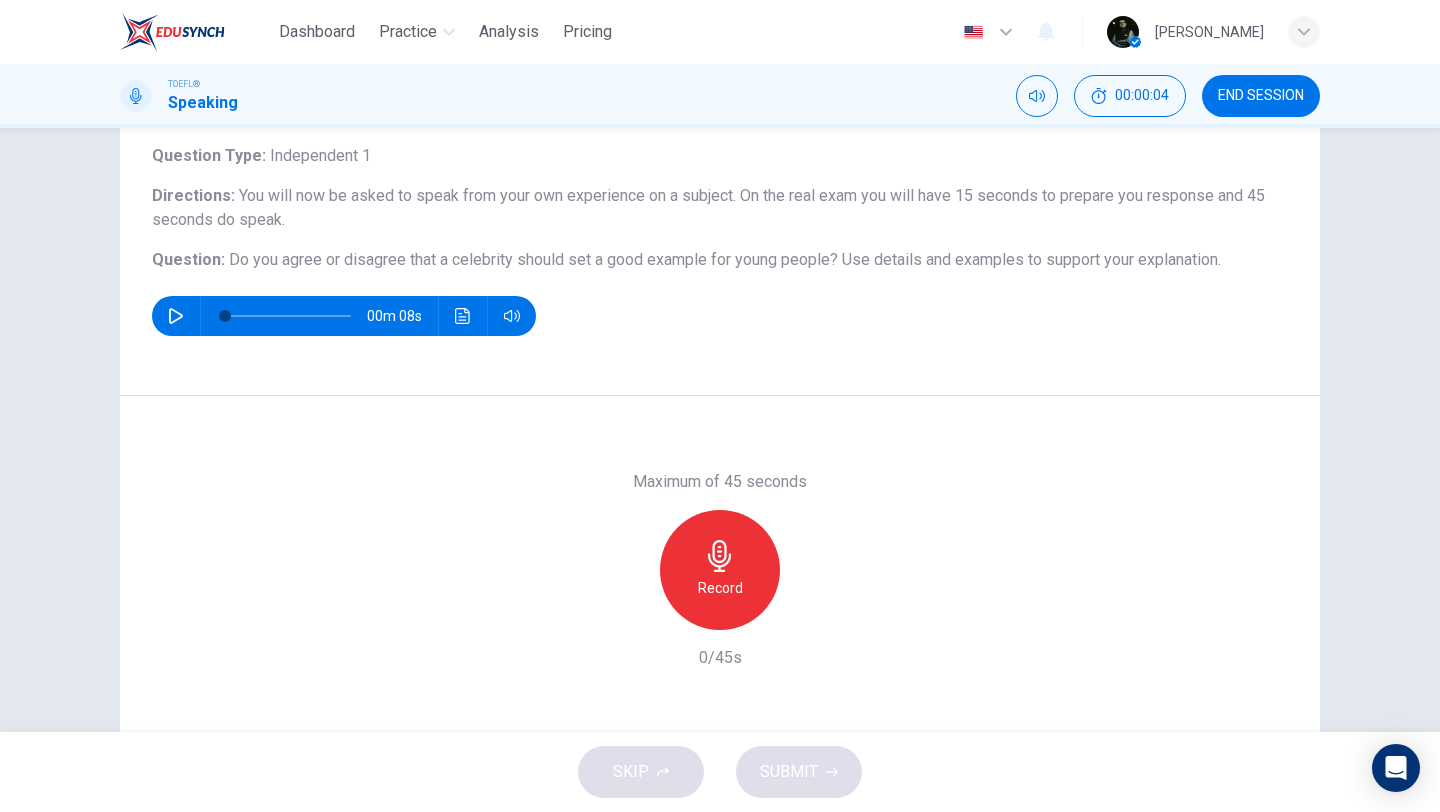 scroll, scrollTop: 115, scrollLeft: 0, axis: vertical 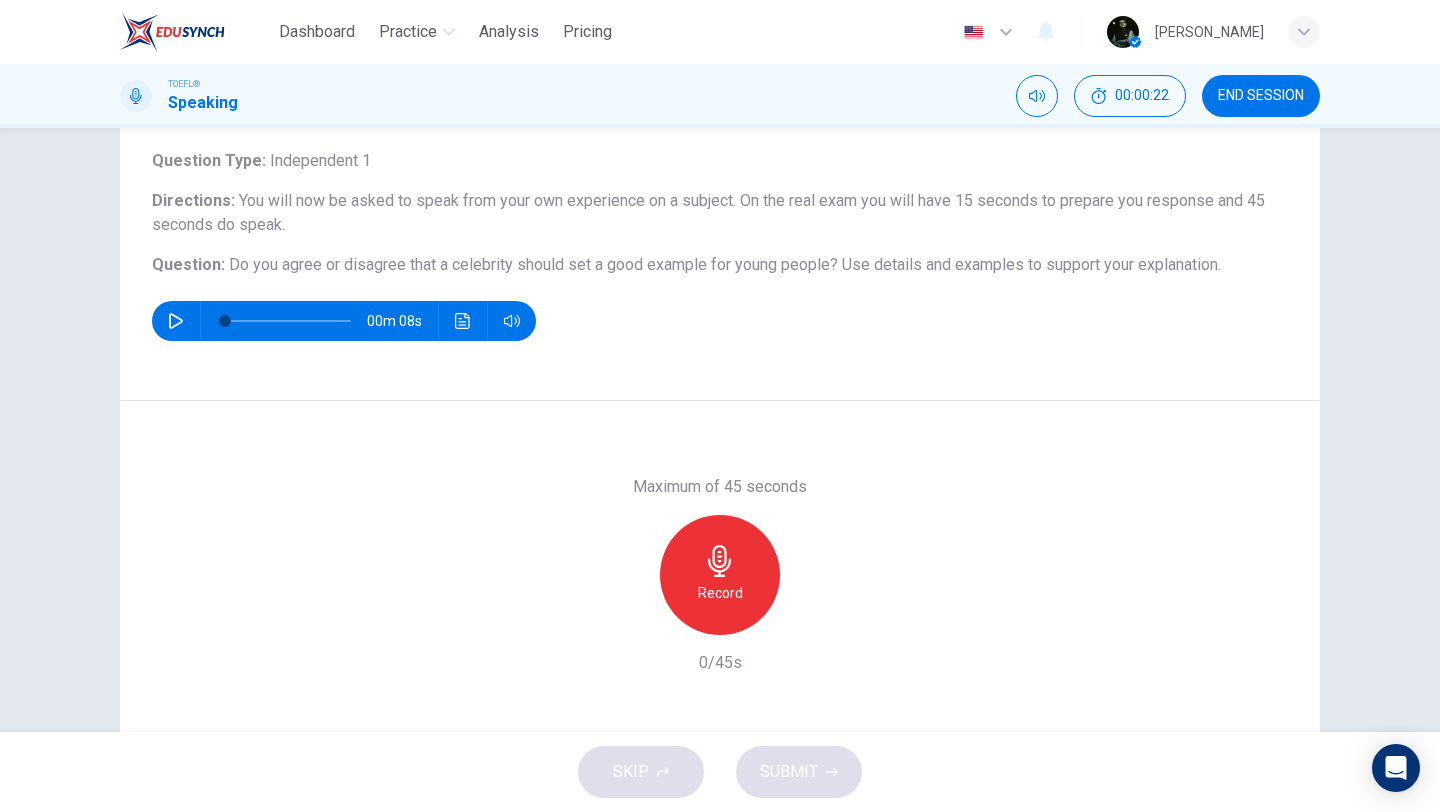click on "Record" at bounding box center [720, 575] 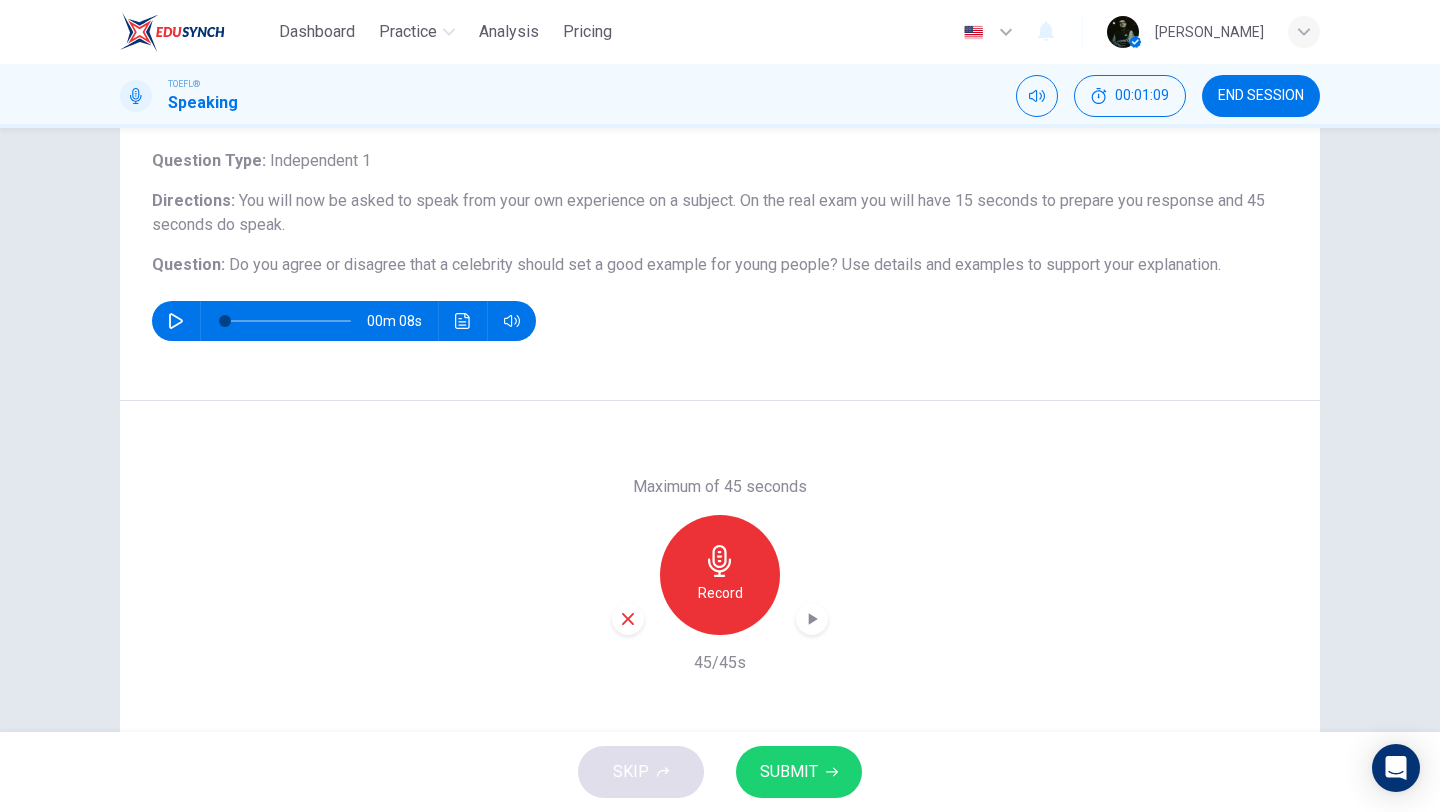 click on "SUBMIT" at bounding box center (789, 772) 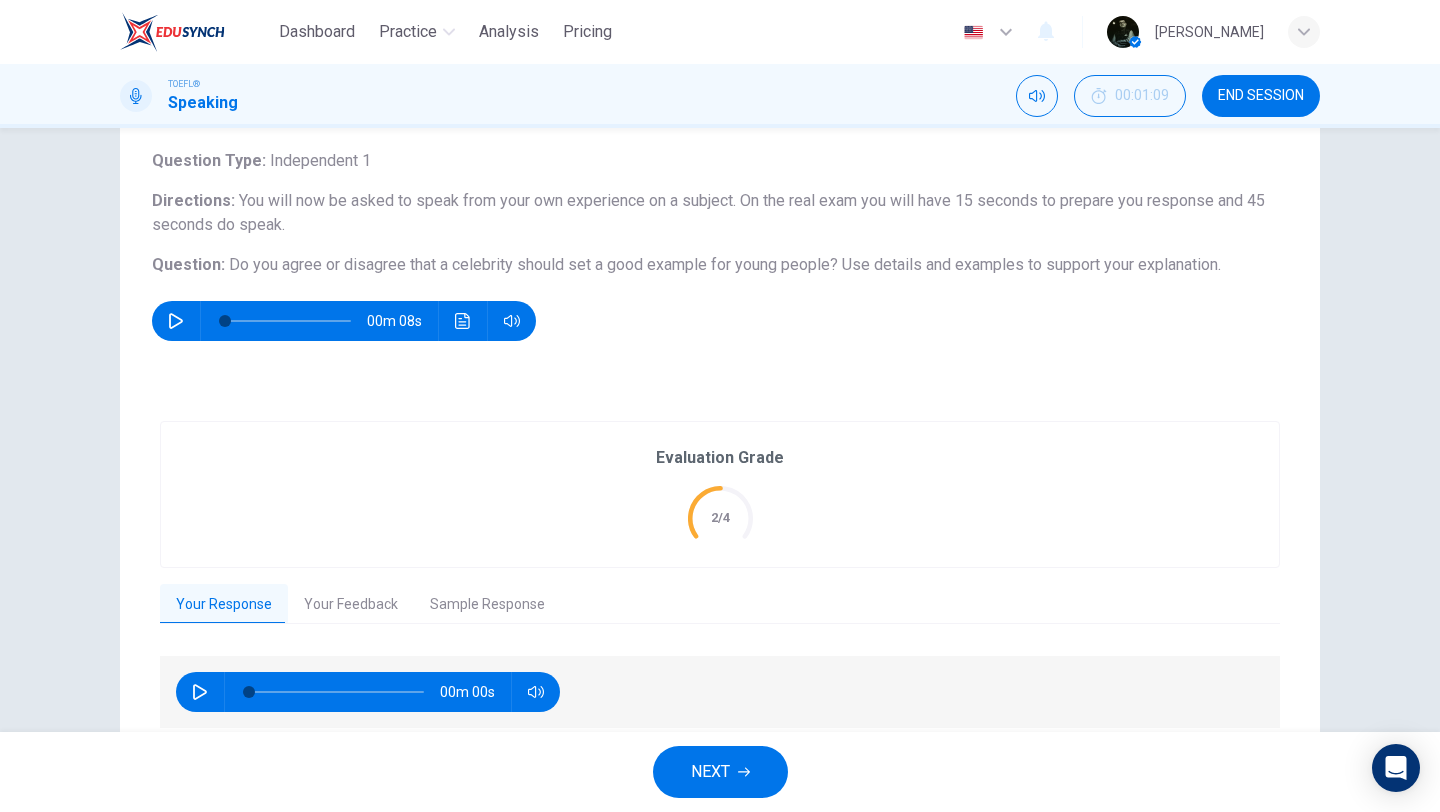 scroll, scrollTop: 193, scrollLeft: 0, axis: vertical 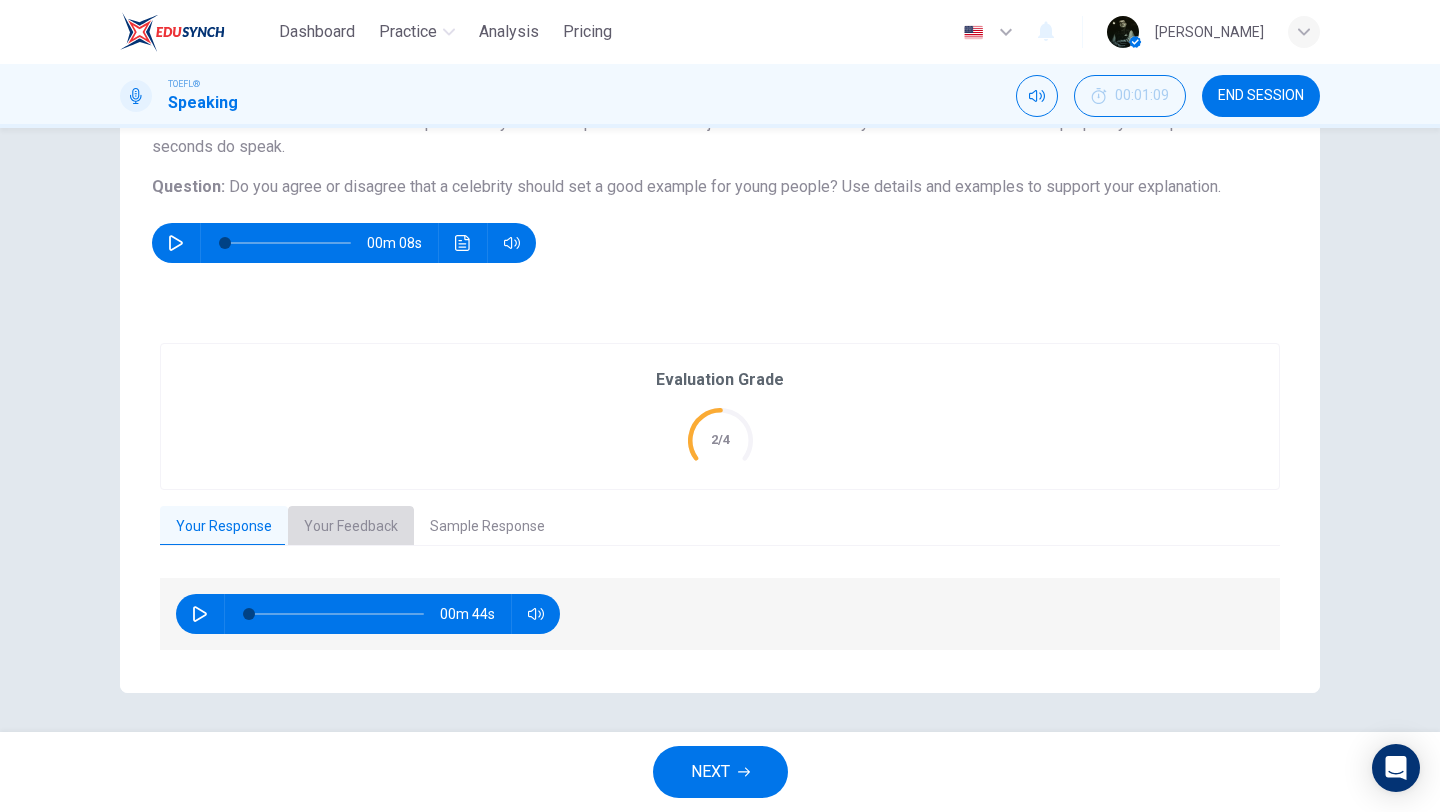 click on "Your Feedback" at bounding box center [351, 527] 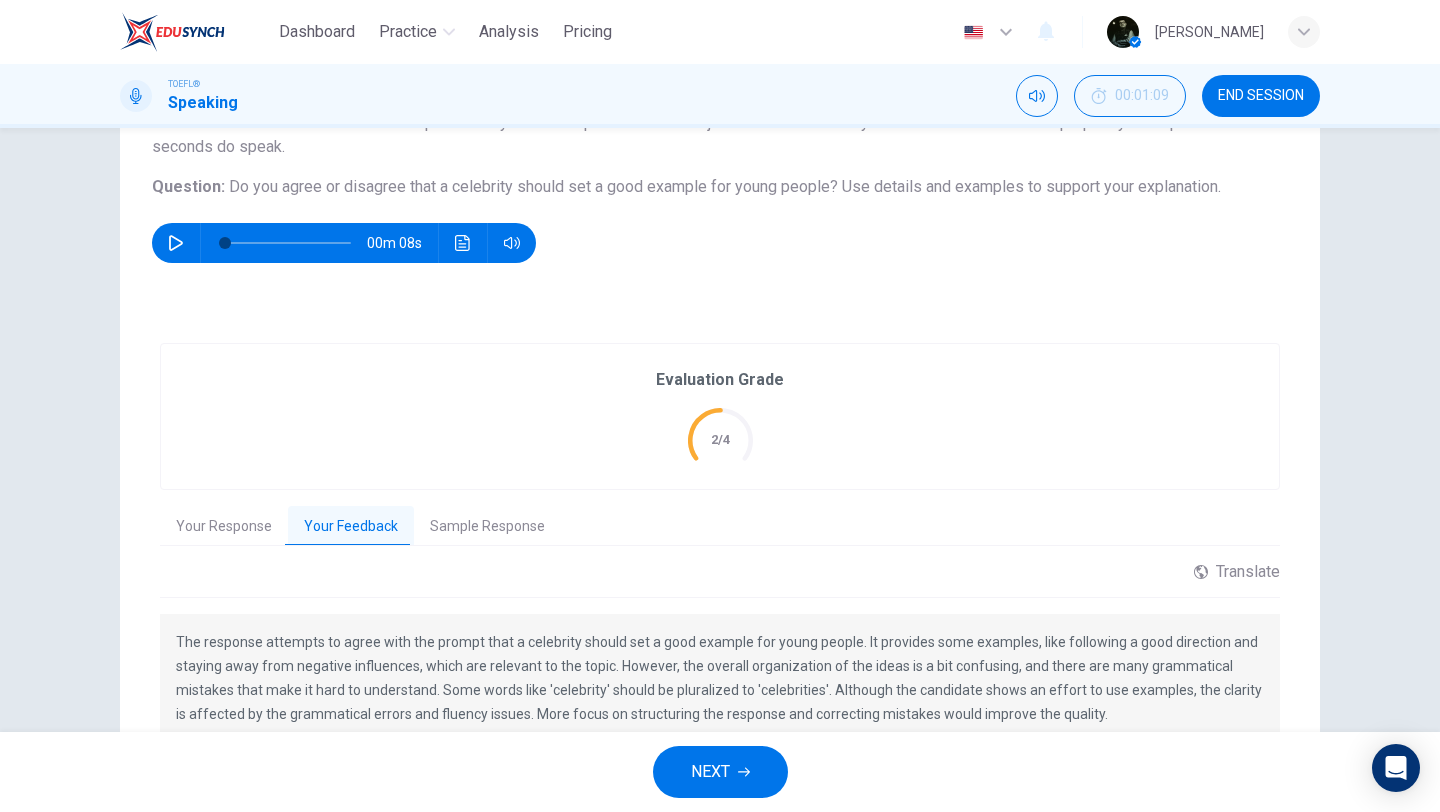 click on "Translate ​ ​ Powered by" at bounding box center (720, 580) 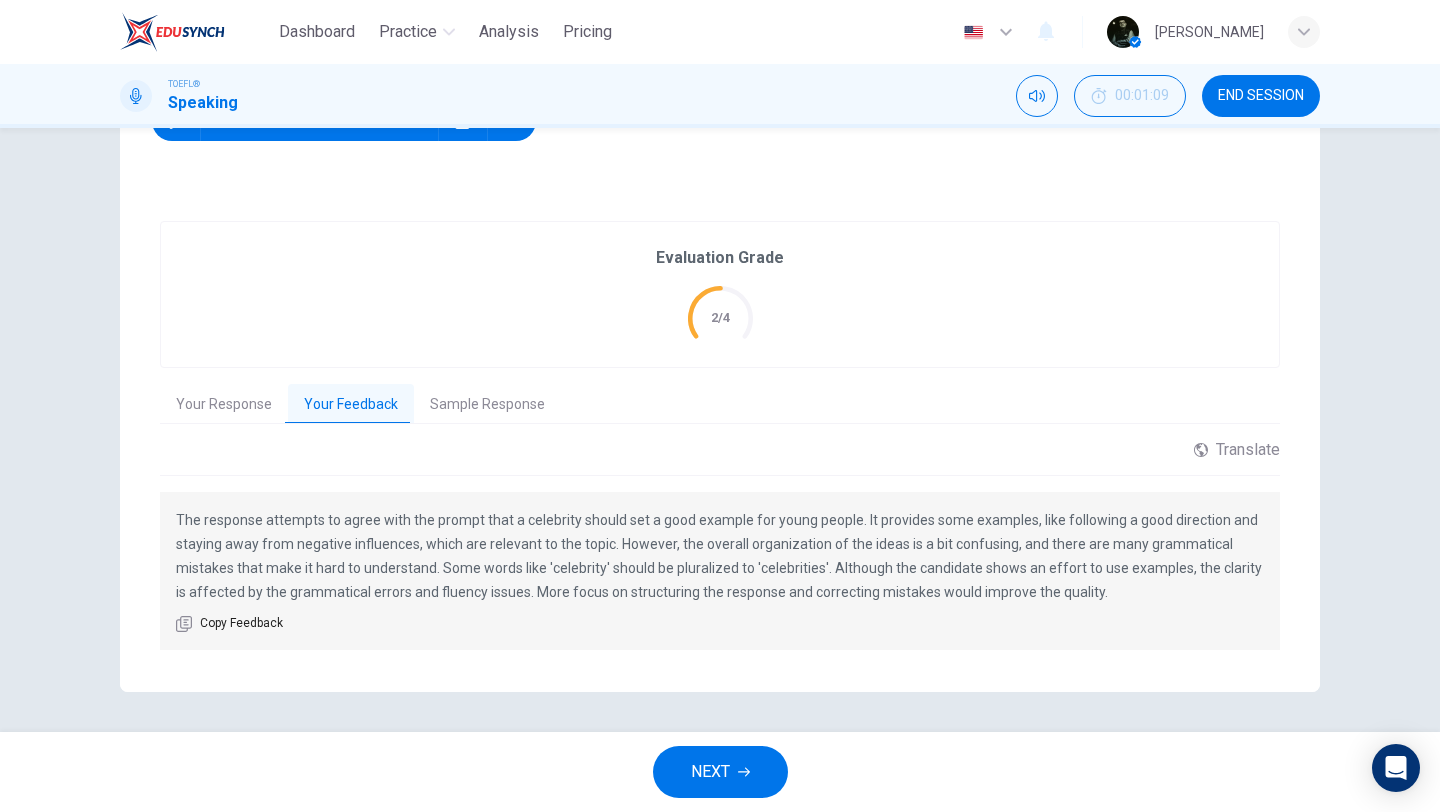 click on "Your Response" at bounding box center (224, 405) 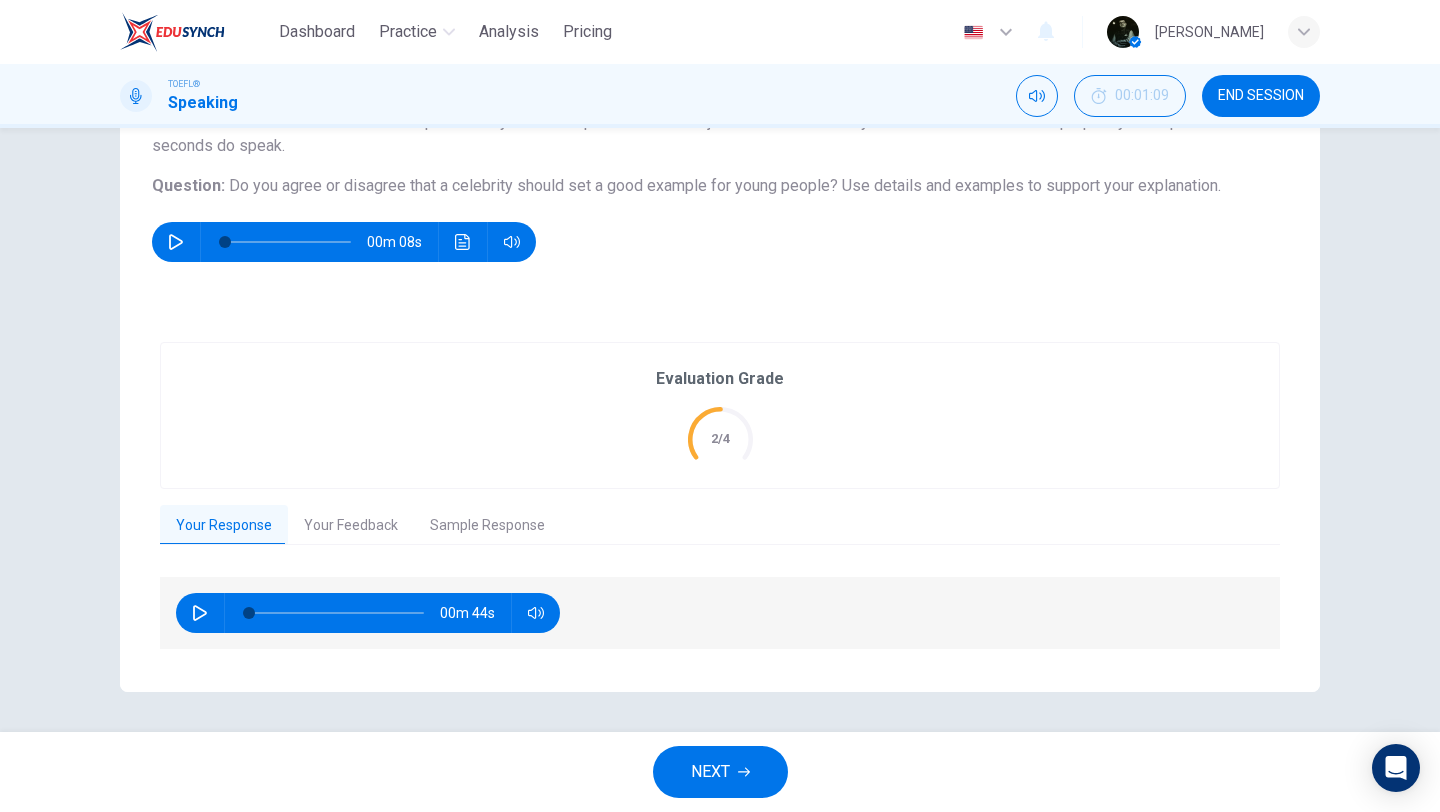 scroll, scrollTop: 193, scrollLeft: 0, axis: vertical 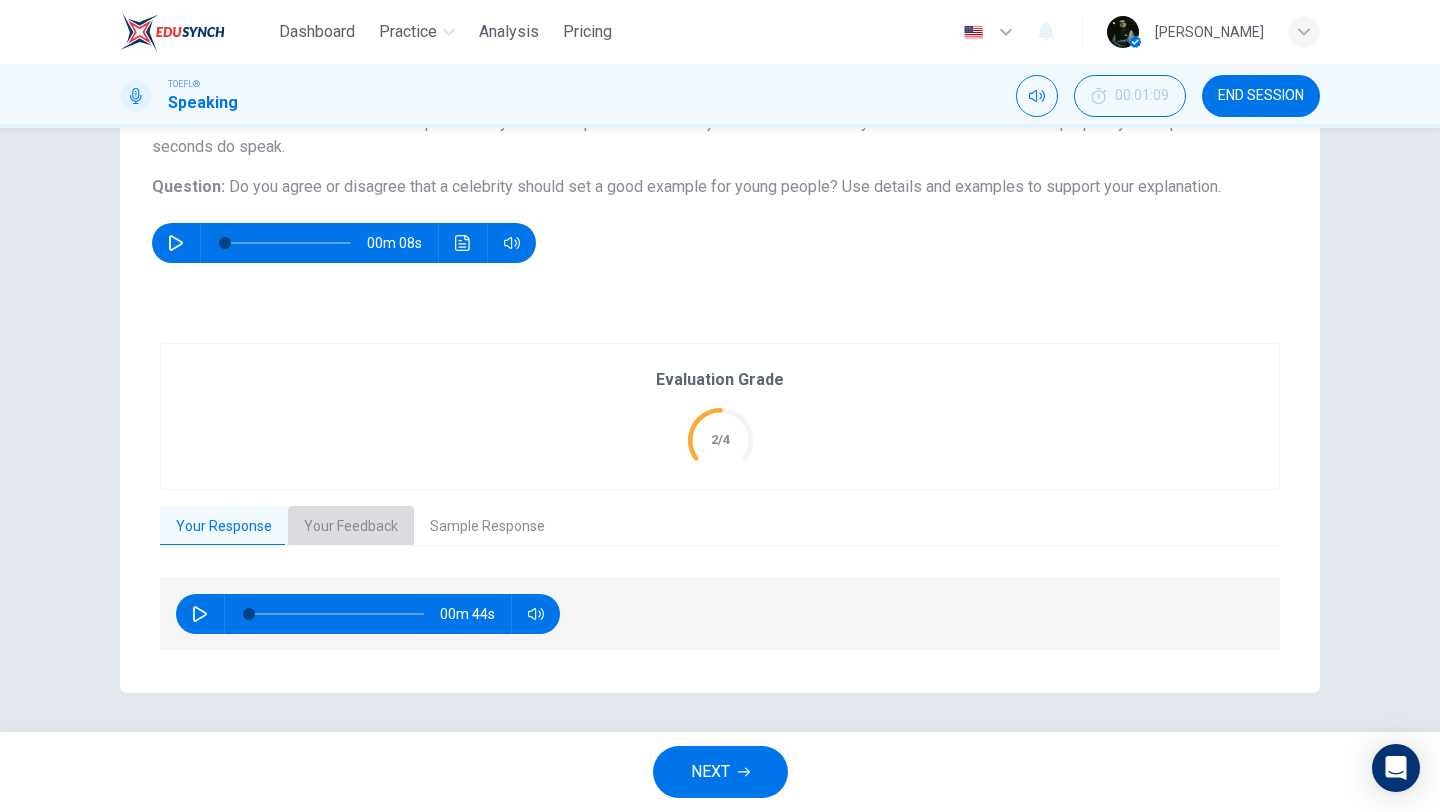 click on "Your Feedback" at bounding box center (351, 527) 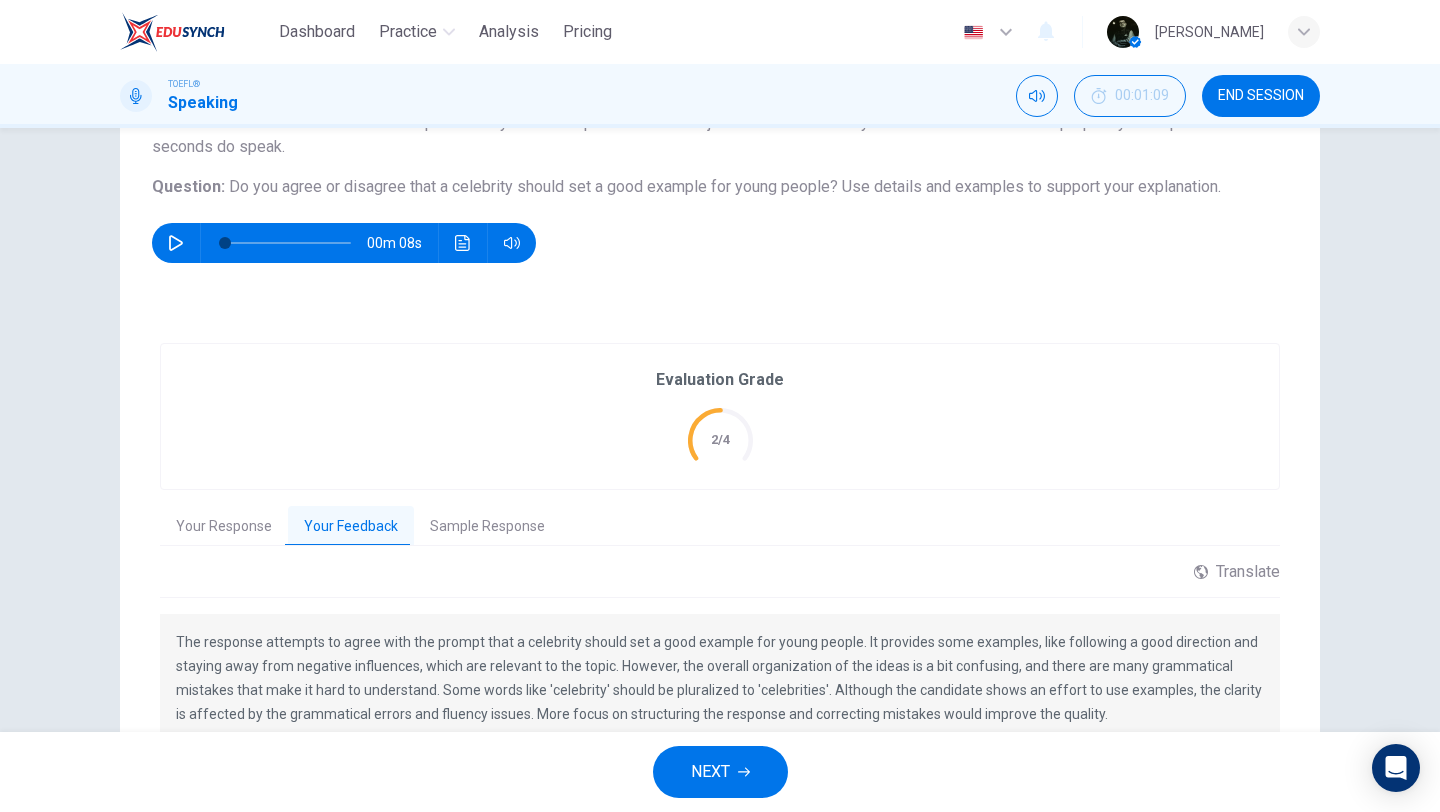 scroll, scrollTop: 315, scrollLeft: 0, axis: vertical 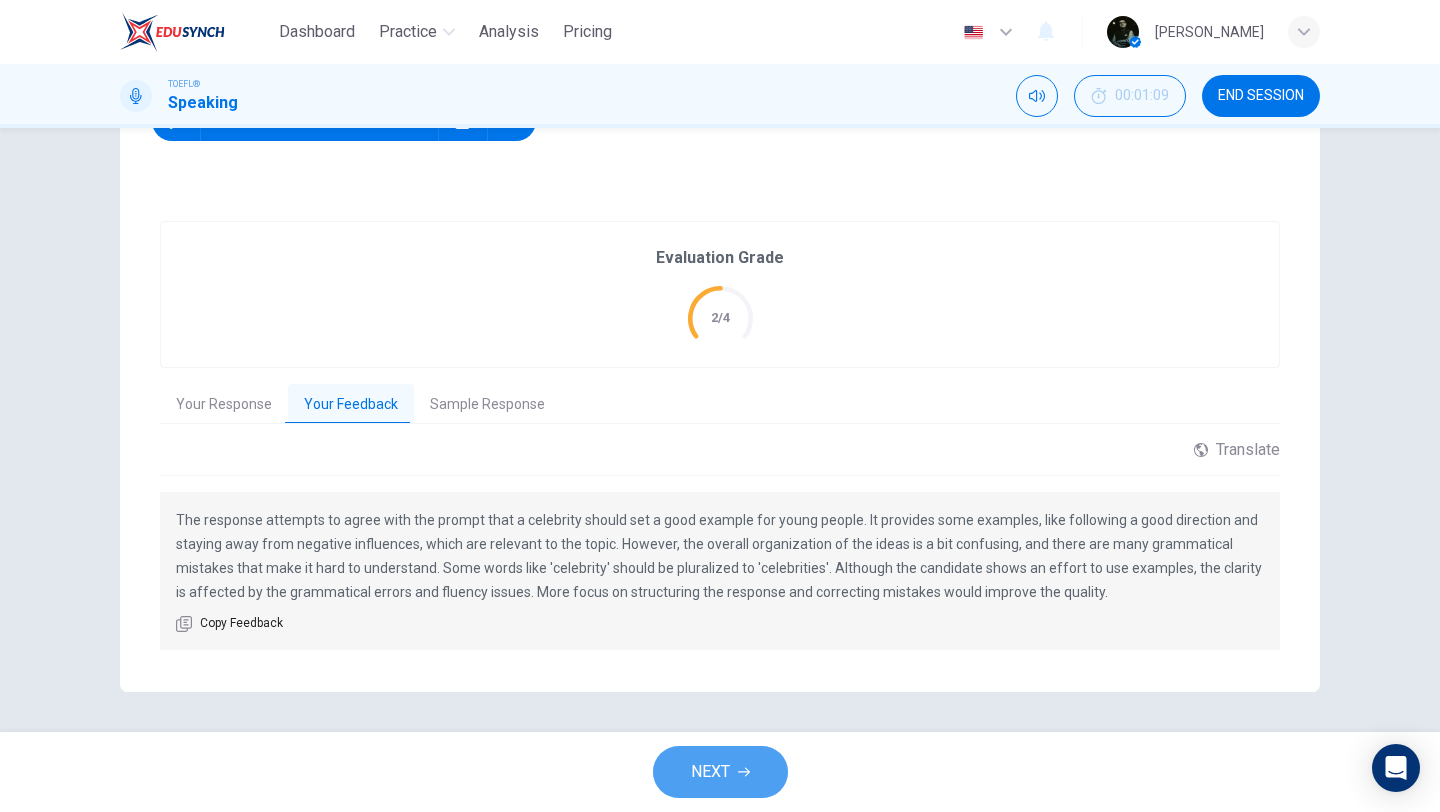 click on "NEXT" at bounding box center [720, 772] 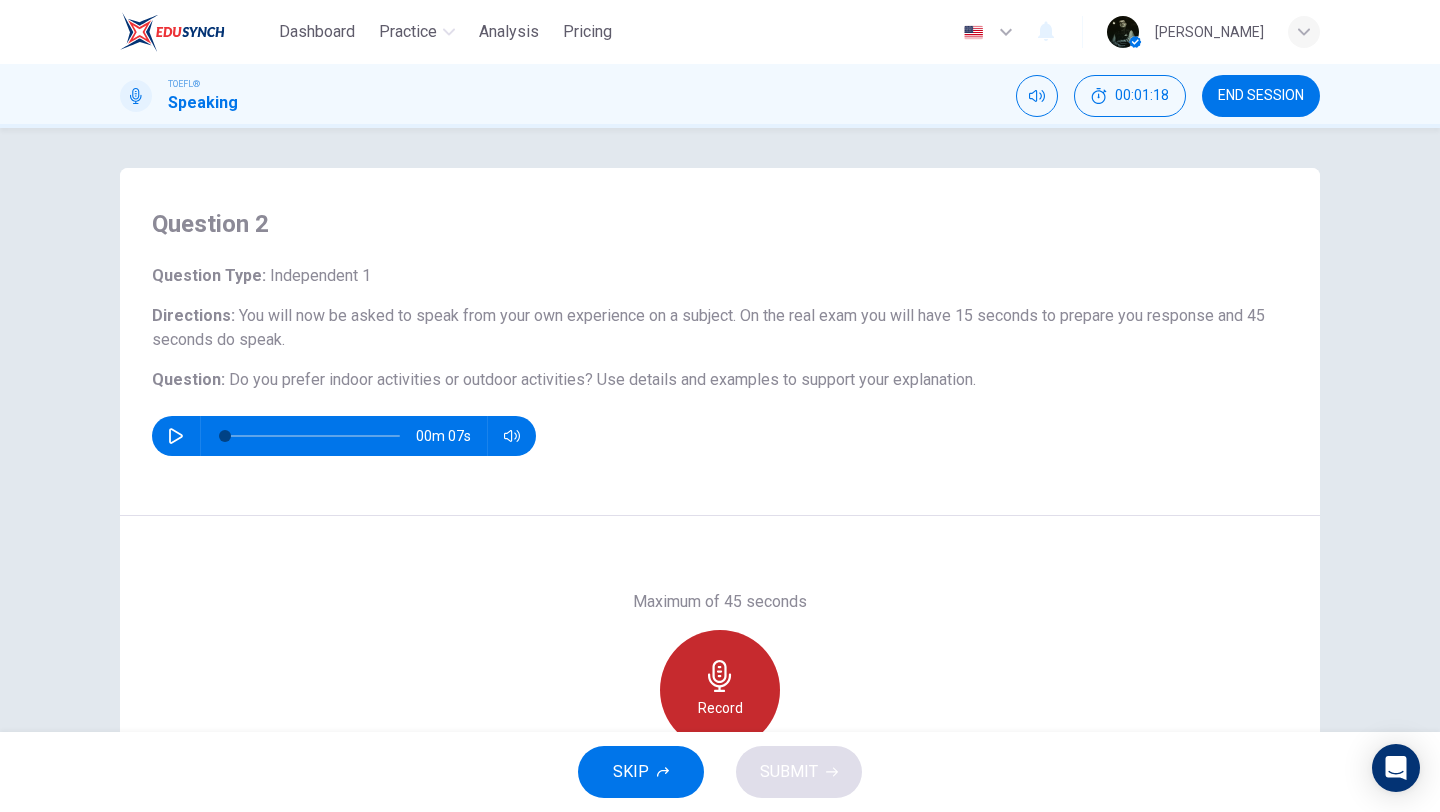 click on "Record" at bounding box center [720, 690] 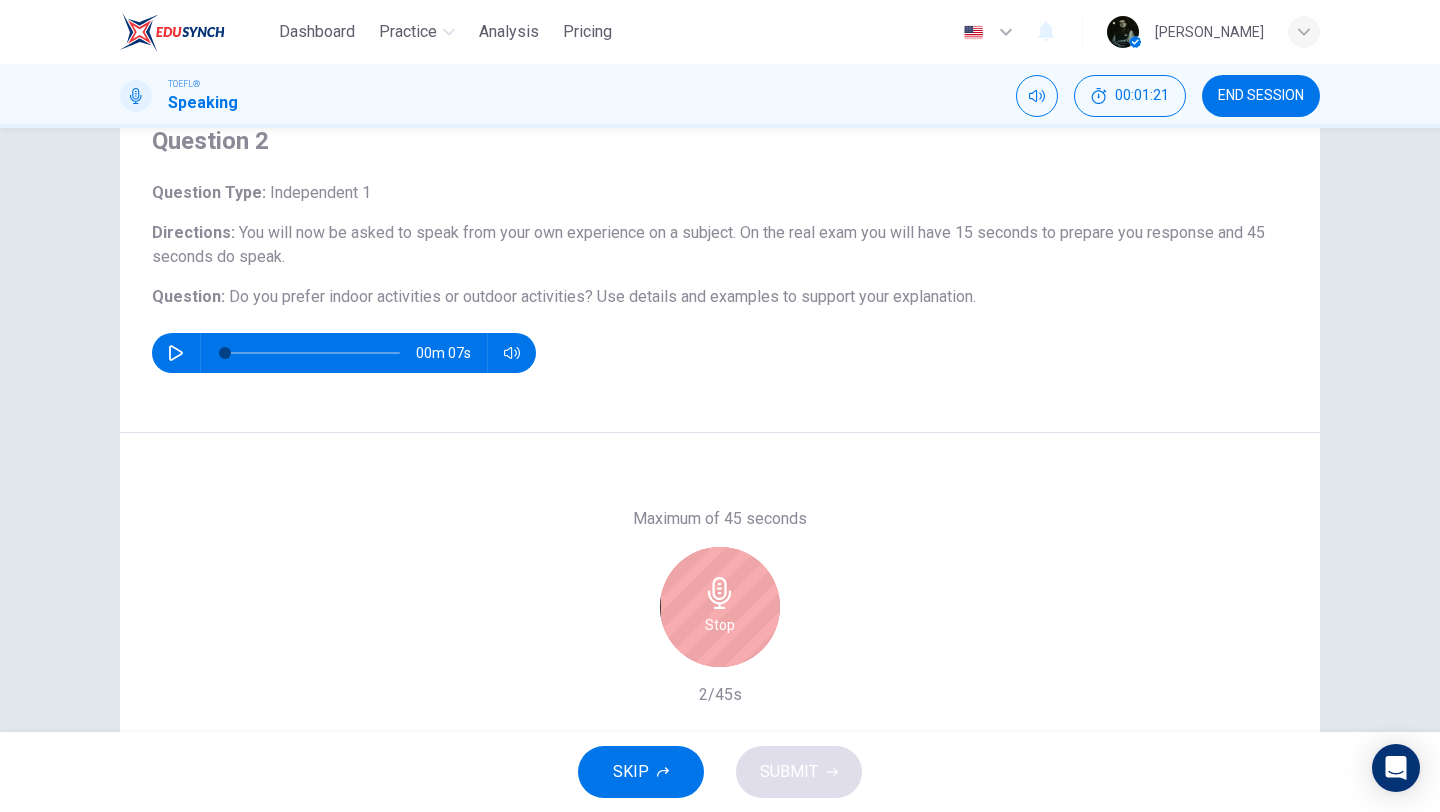 scroll, scrollTop: 151, scrollLeft: 0, axis: vertical 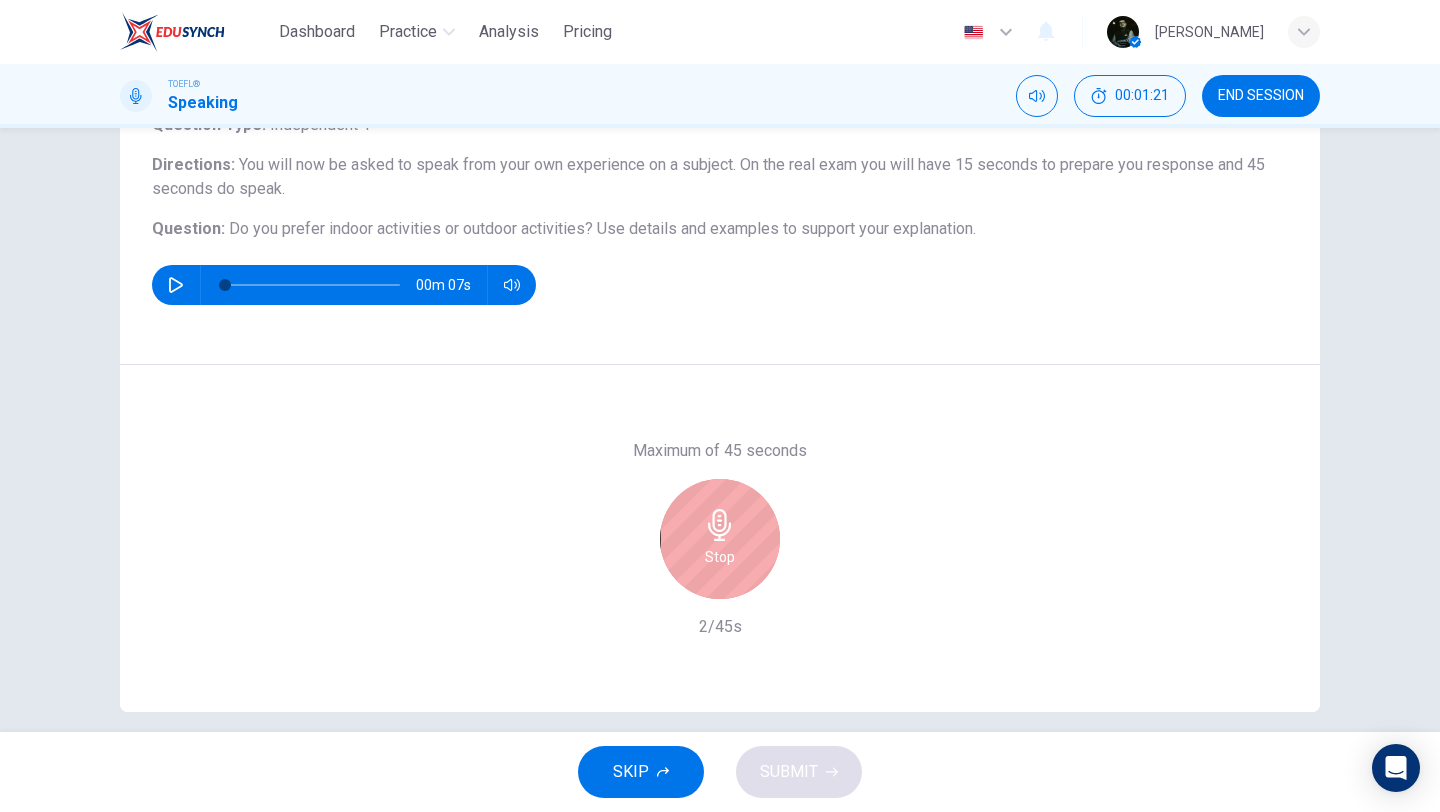 click on "Stop" at bounding box center (720, 539) 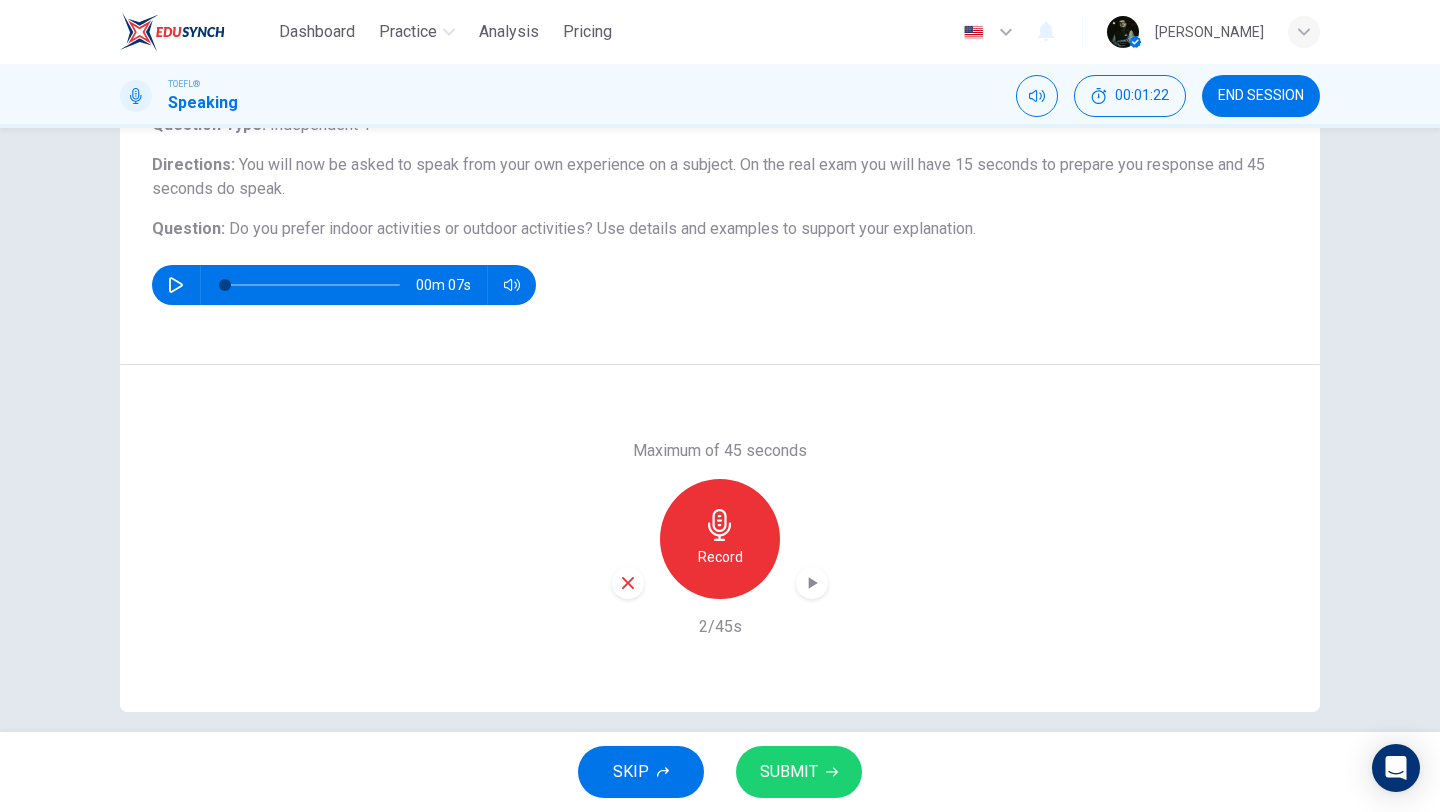 click 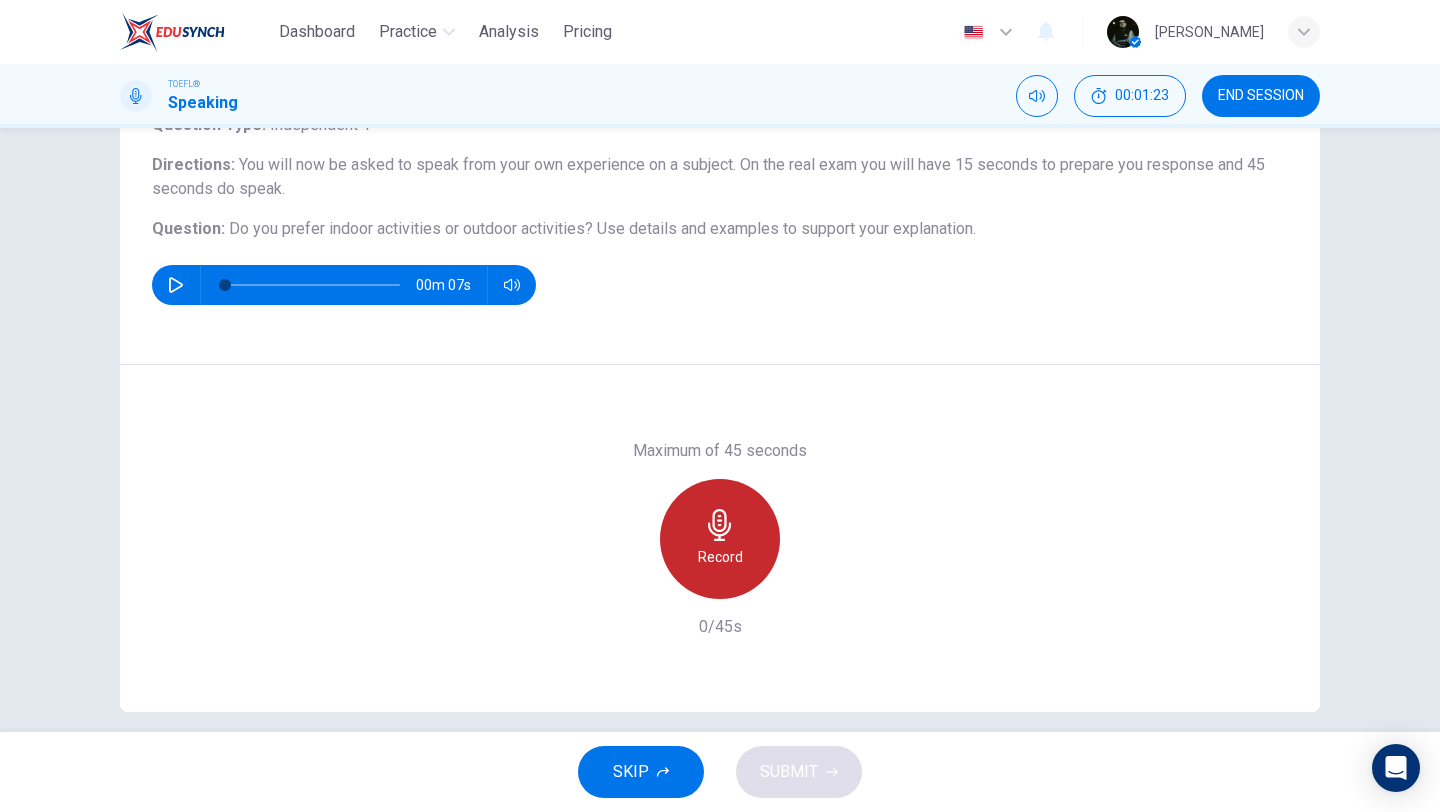 click 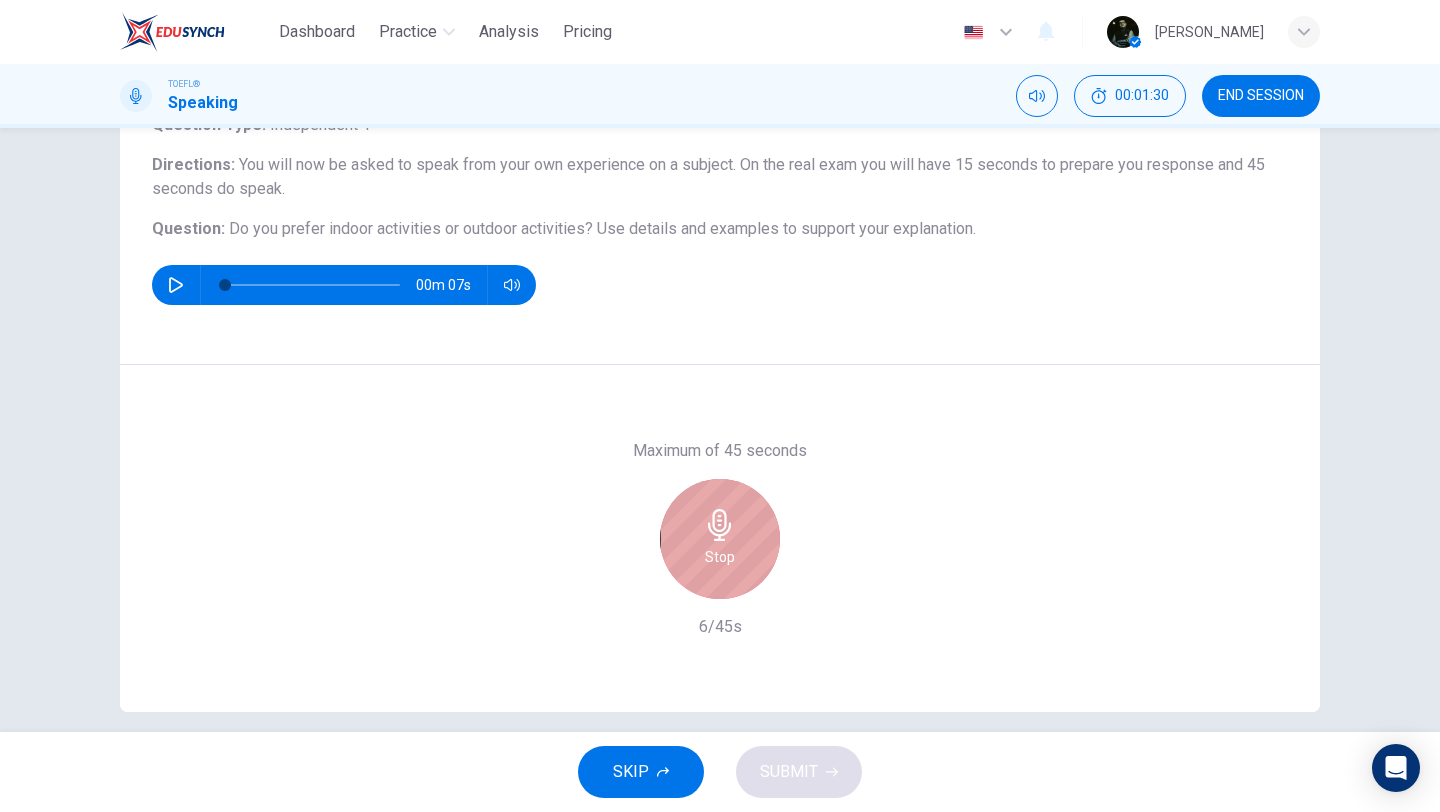 click 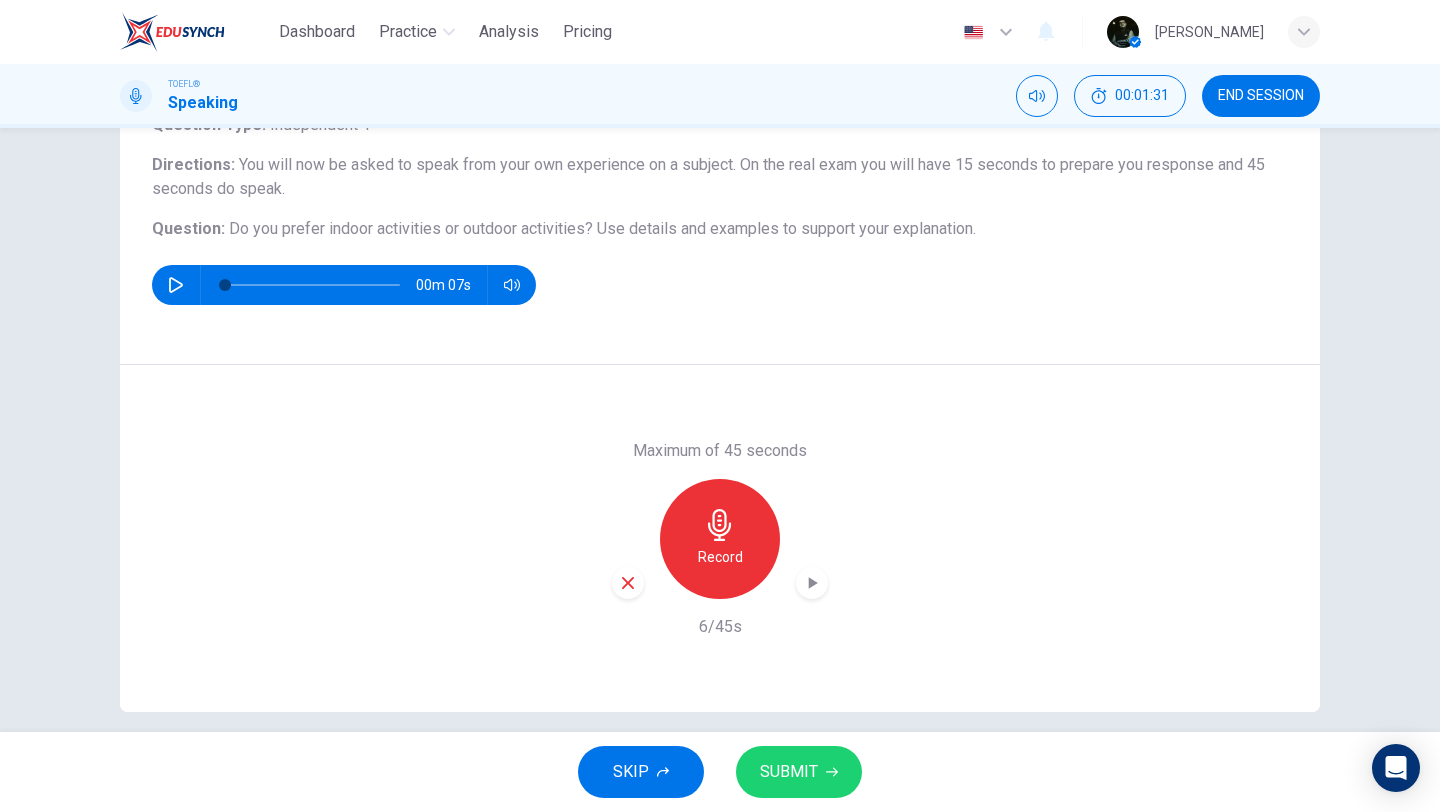 click at bounding box center (628, 583) 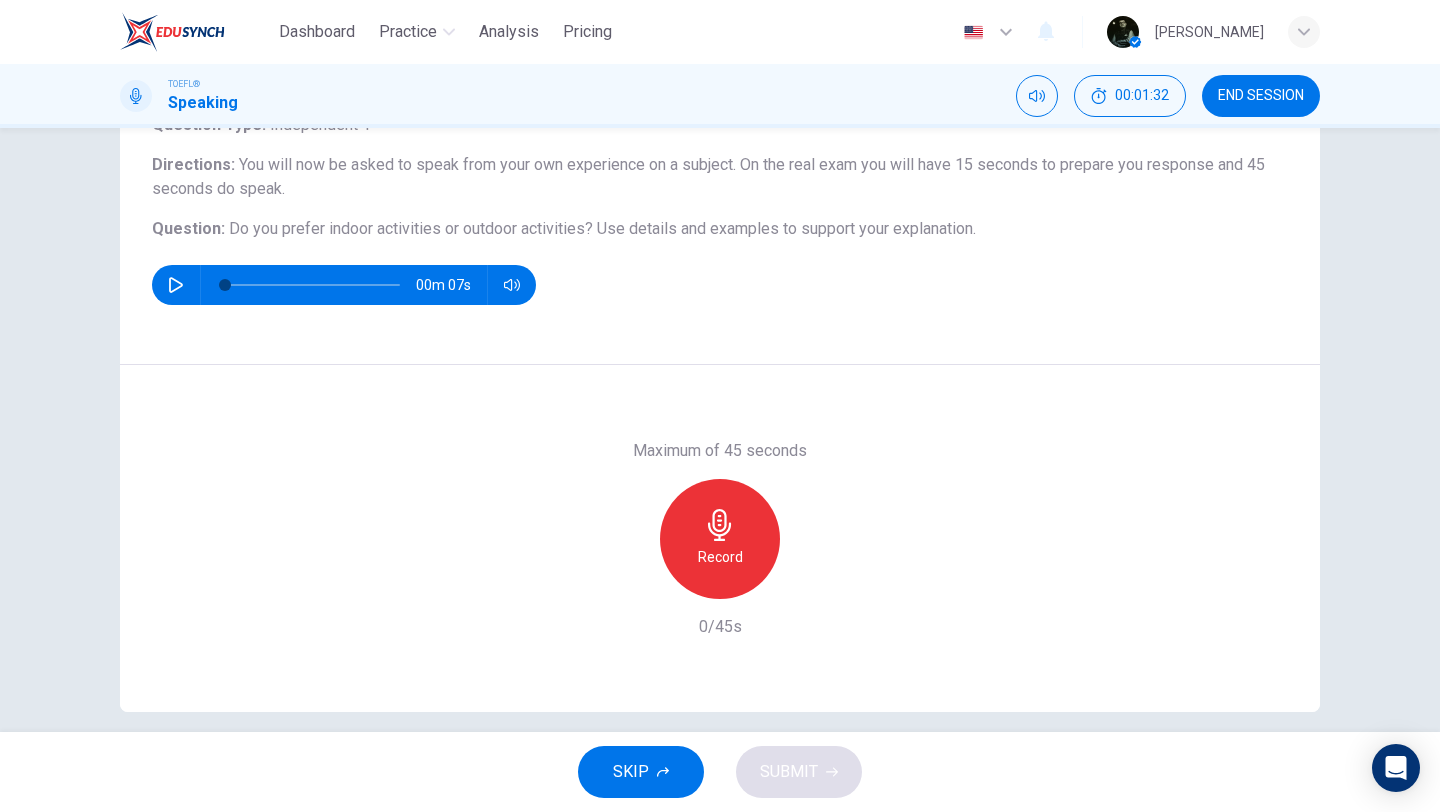 click on "Record" at bounding box center [720, 557] 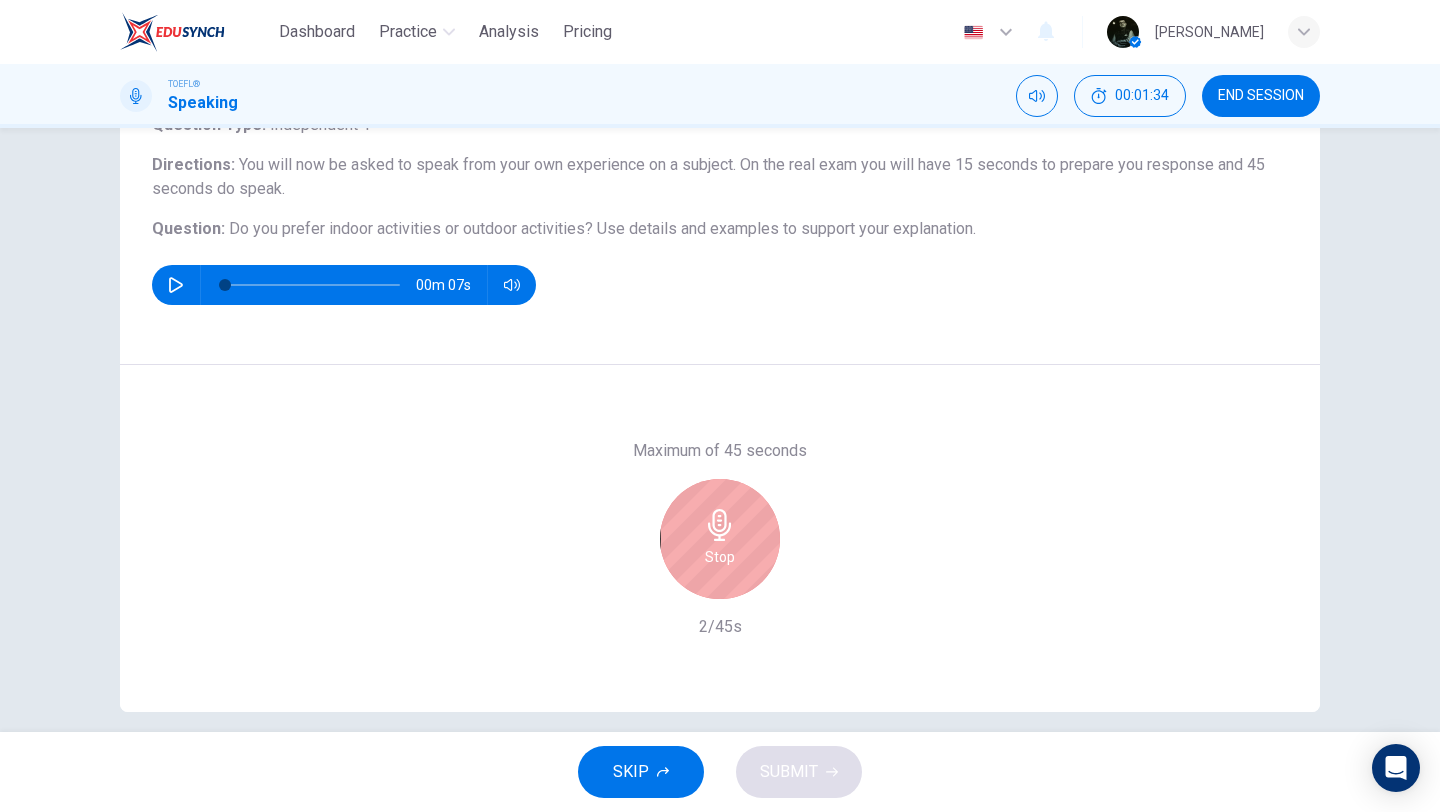 click on "Stop" at bounding box center (720, 539) 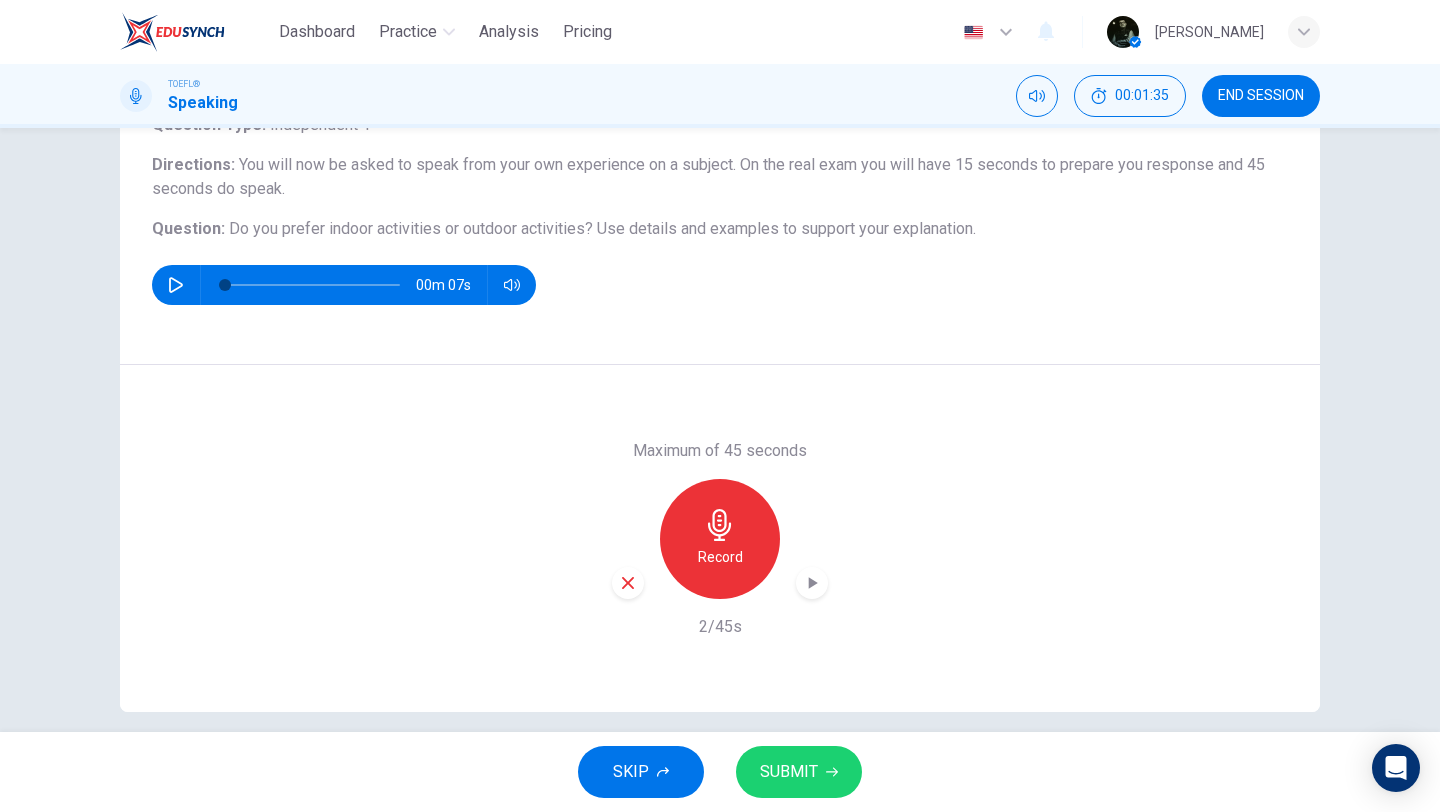 click on "Maximum of 45 seconds Record 2/45s" at bounding box center [720, 539] 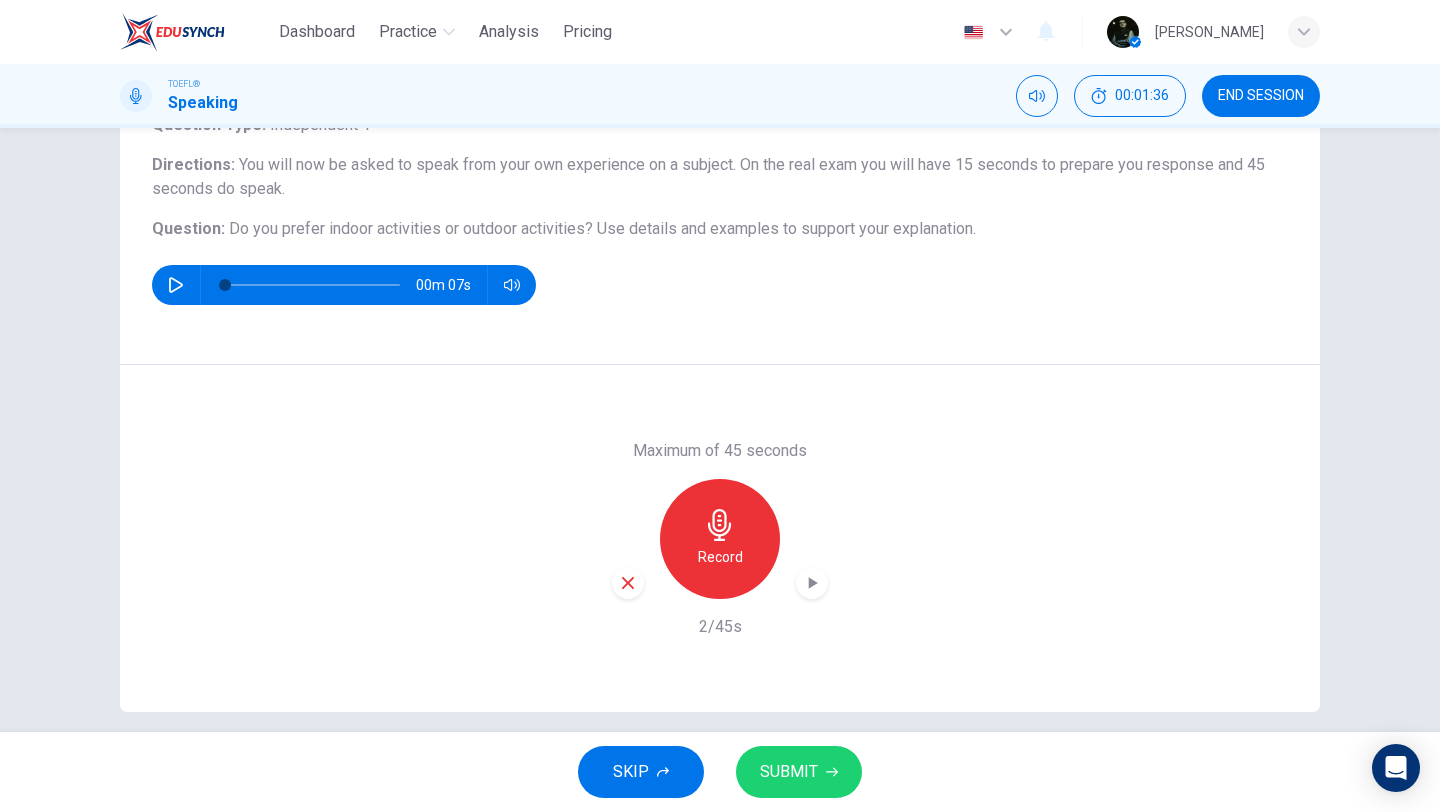 click 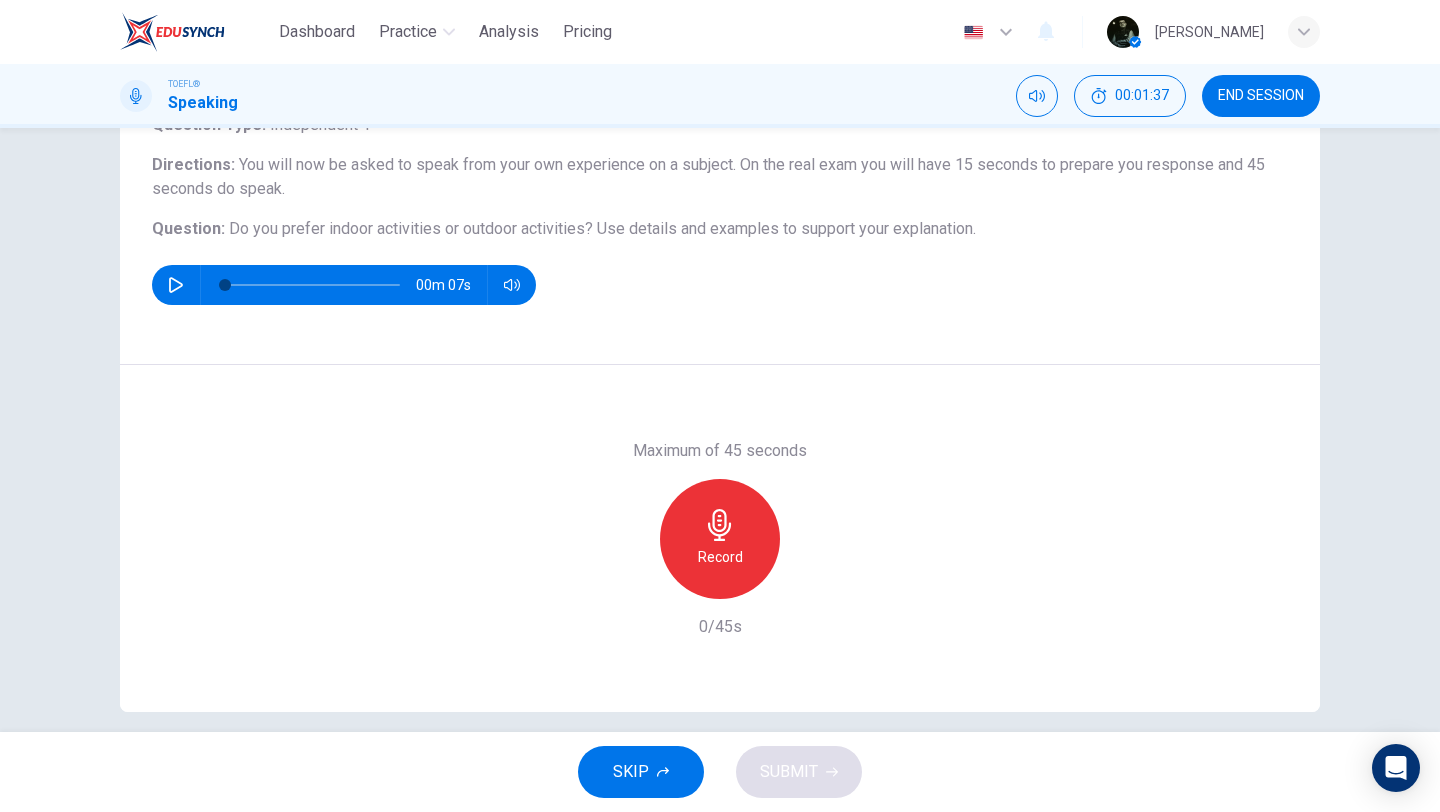 click on "Record" at bounding box center (720, 557) 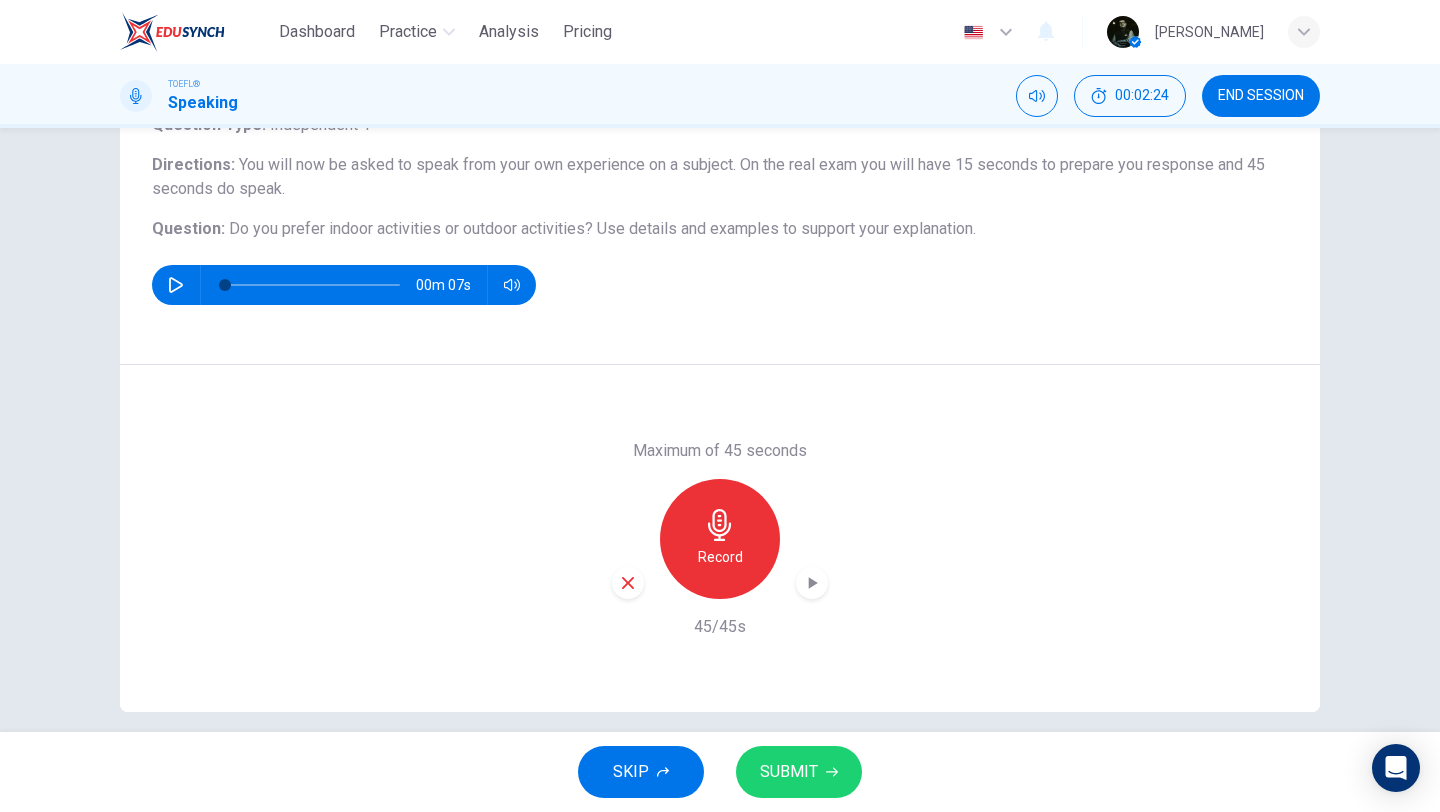 click on "SUBMIT" at bounding box center (799, 772) 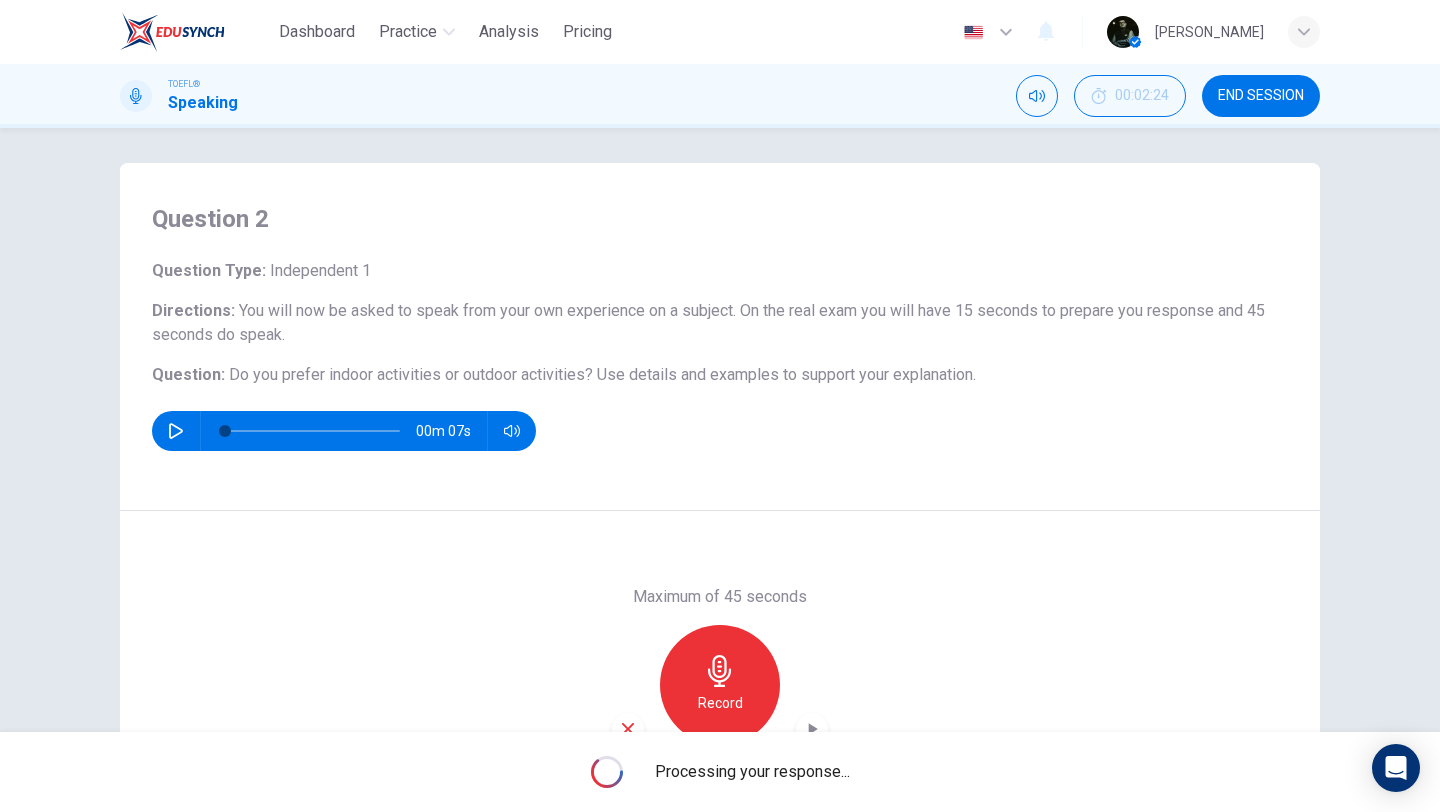 scroll, scrollTop: 0, scrollLeft: 0, axis: both 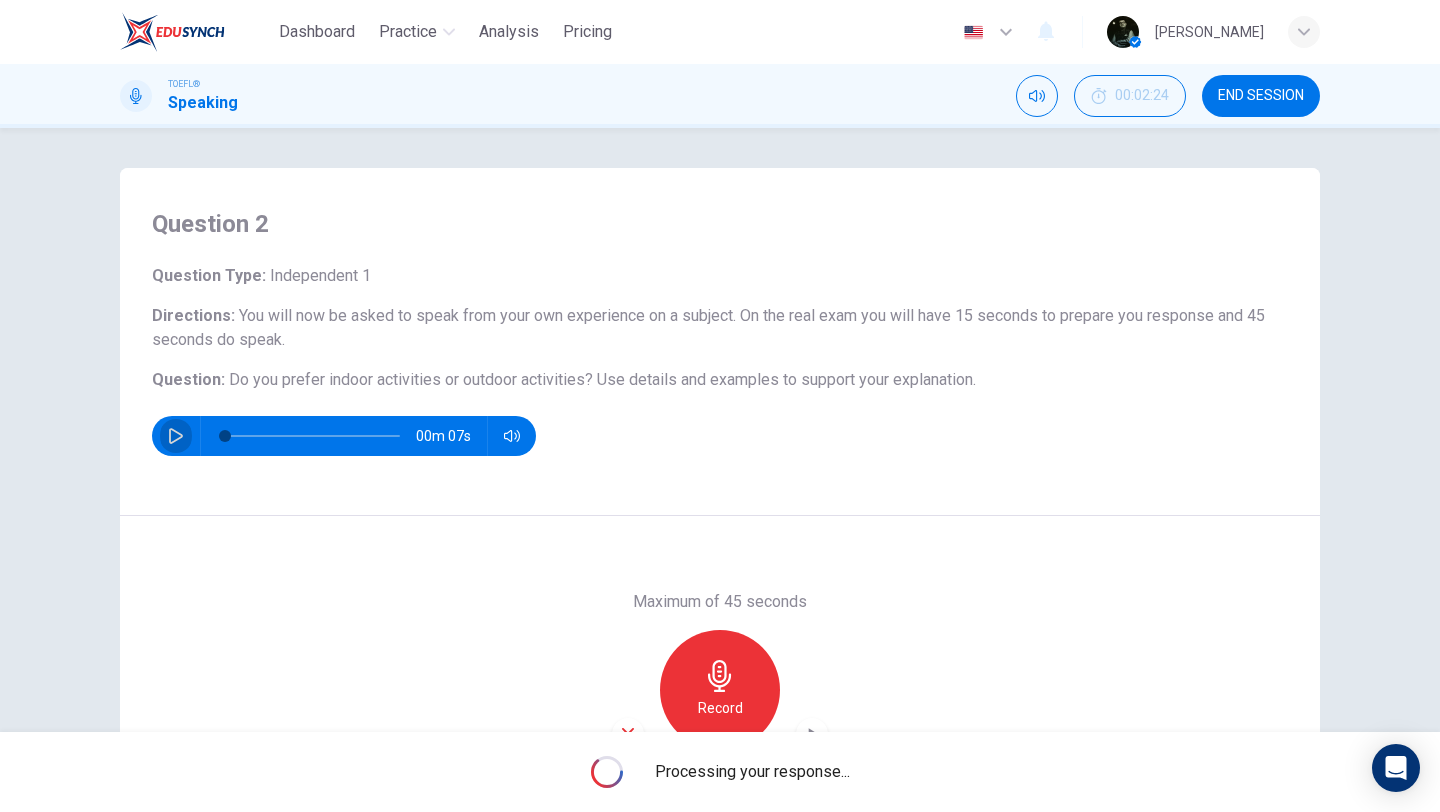 click 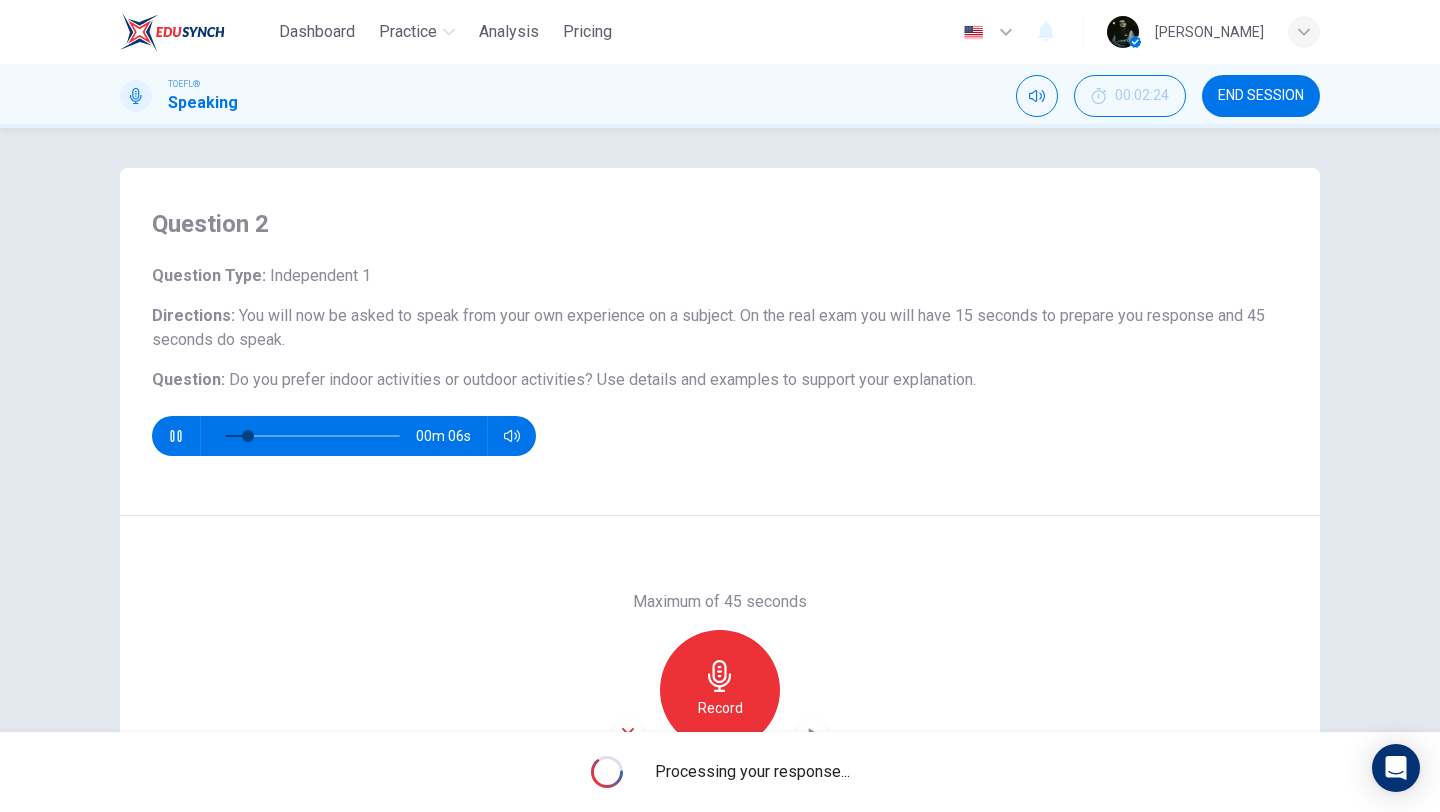 click 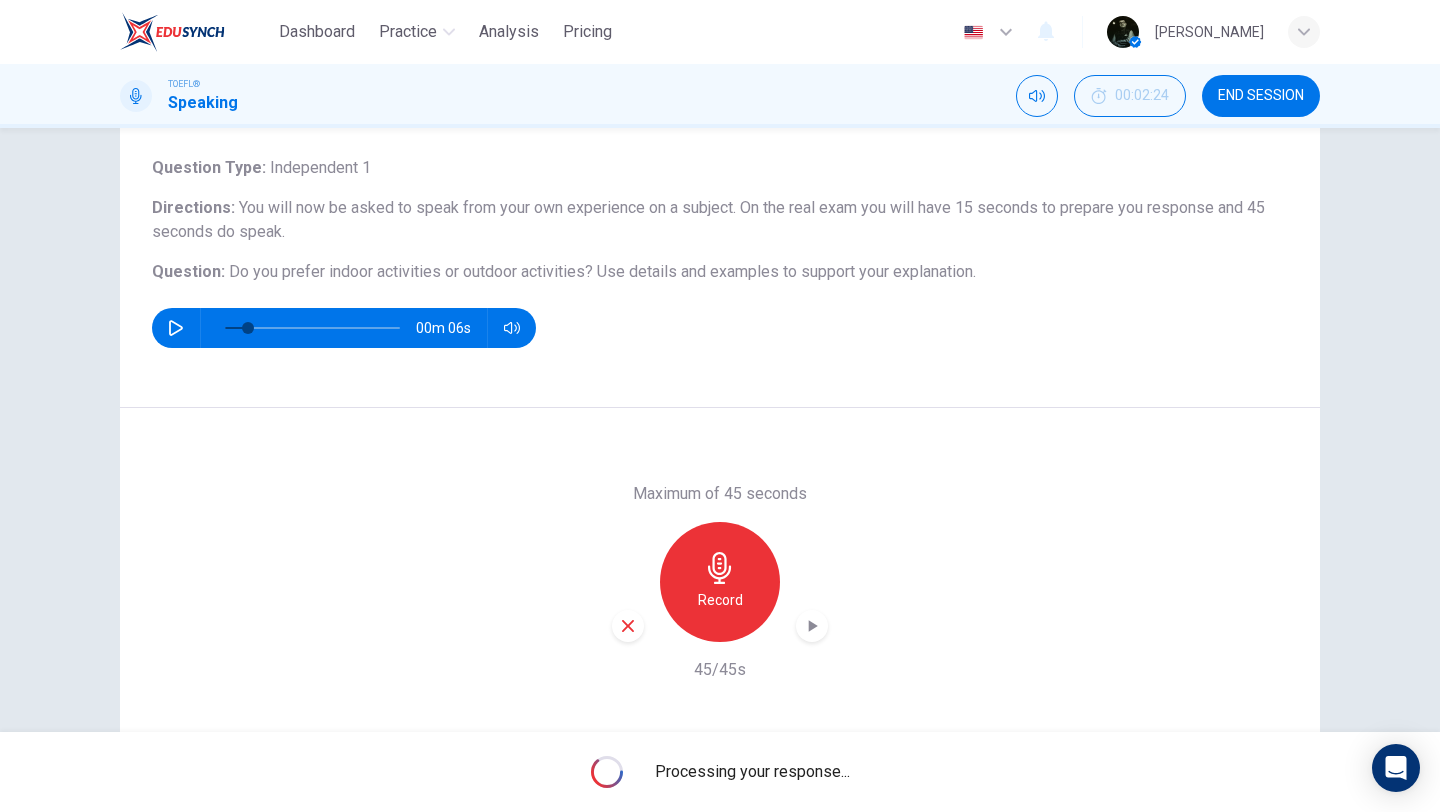 scroll, scrollTop: 171, scrollLeft: 0, axis: vertical 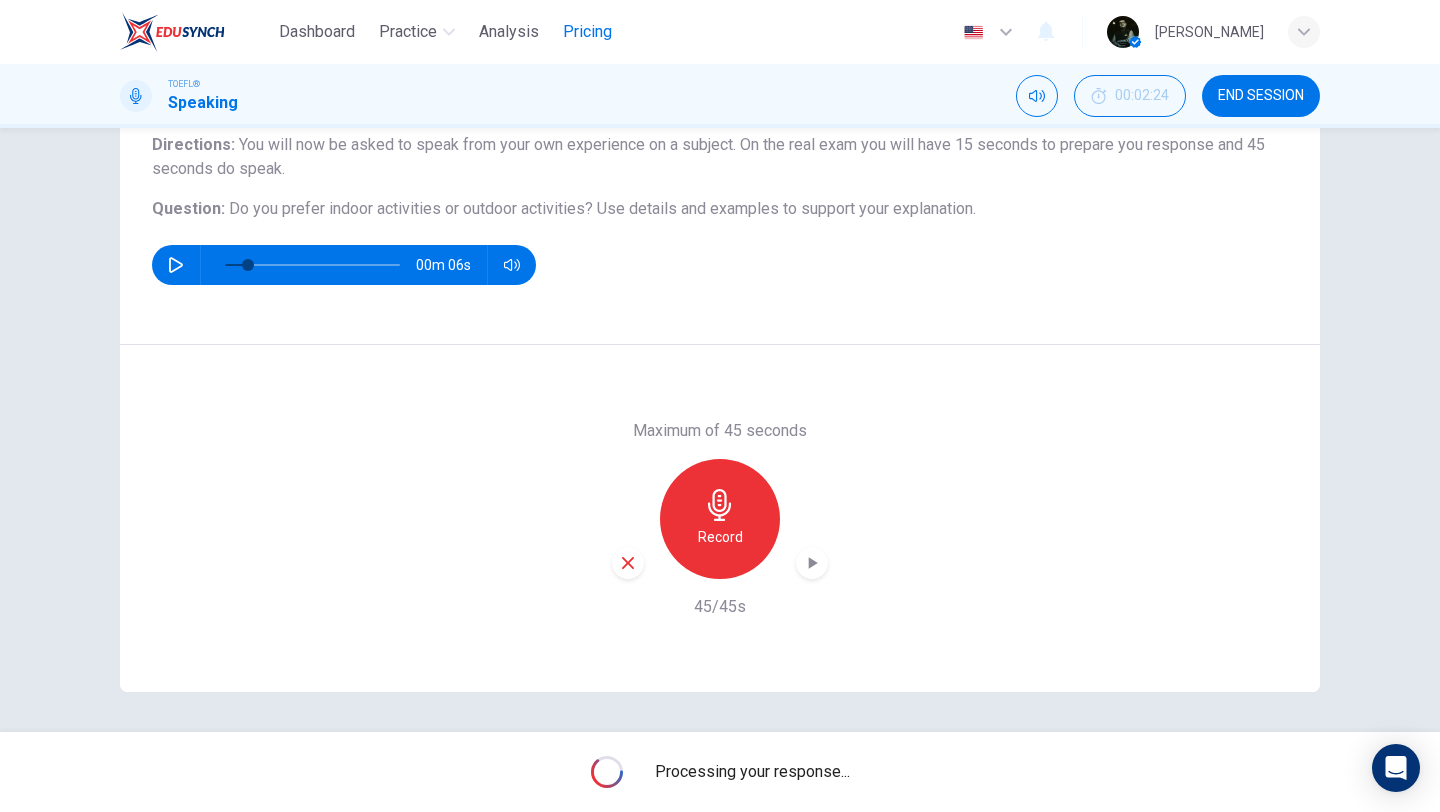 type on "0" 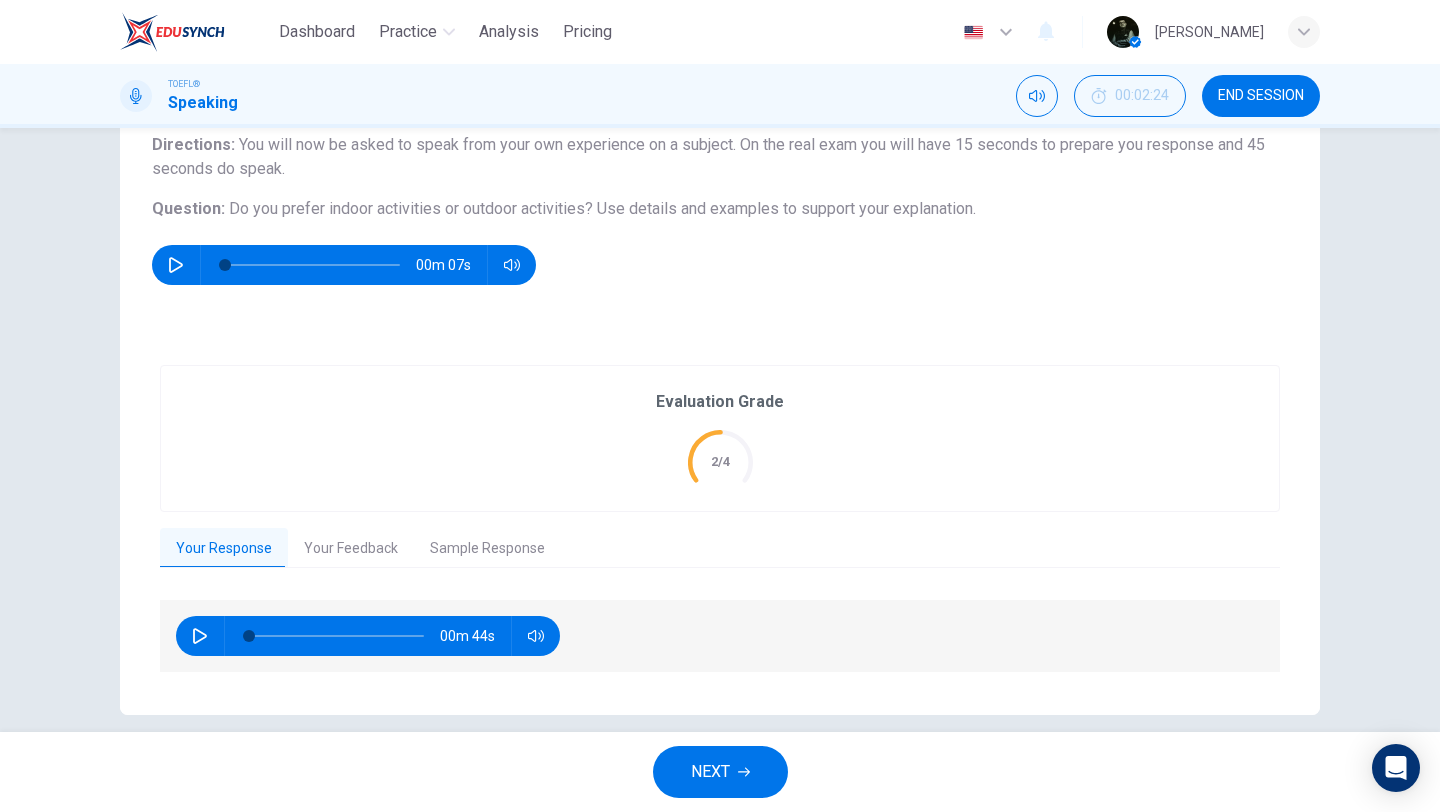 scroll, scrollTop: 193, scrollLeft: 0, axis: vertical 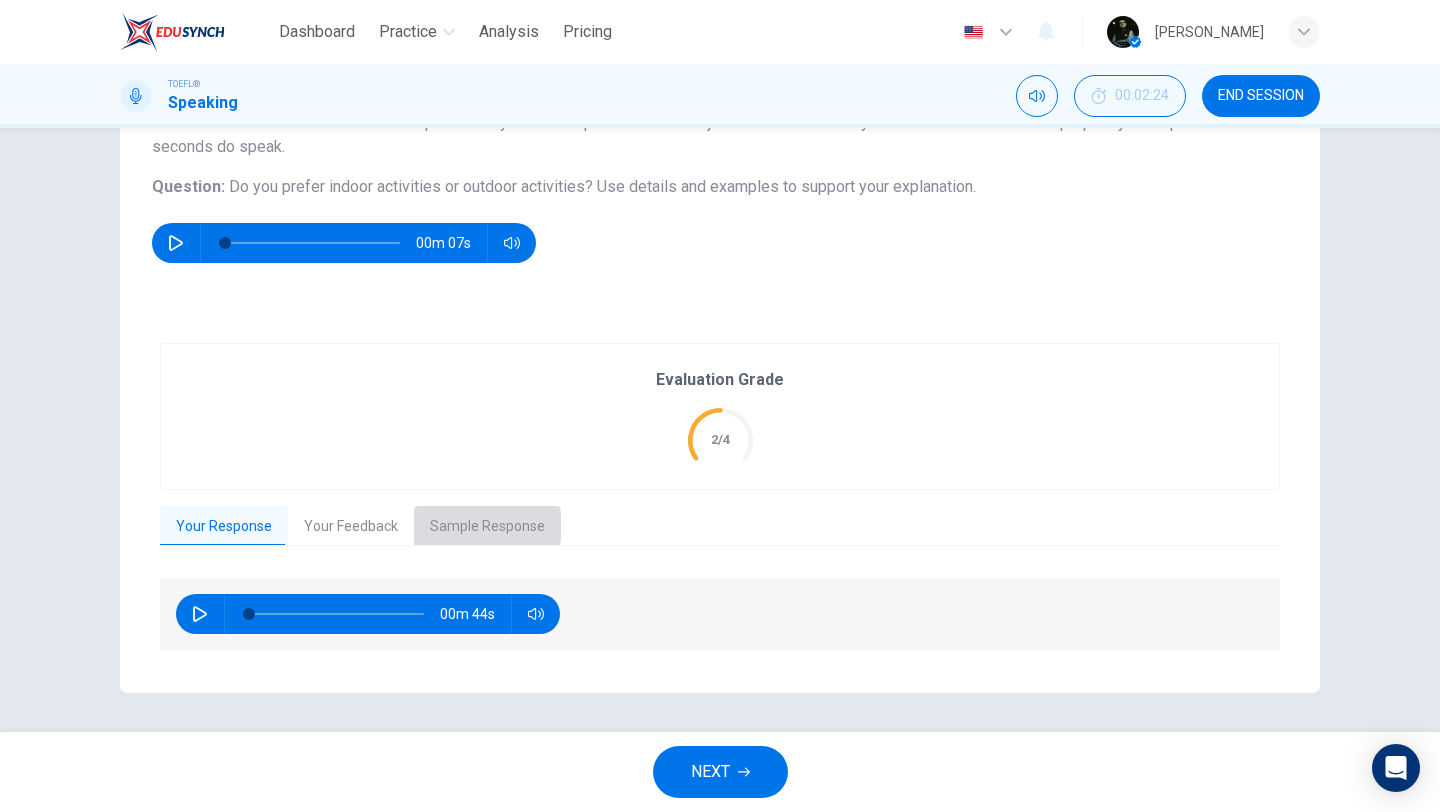 click on "Sample Response" at bounding box center [487, 527] 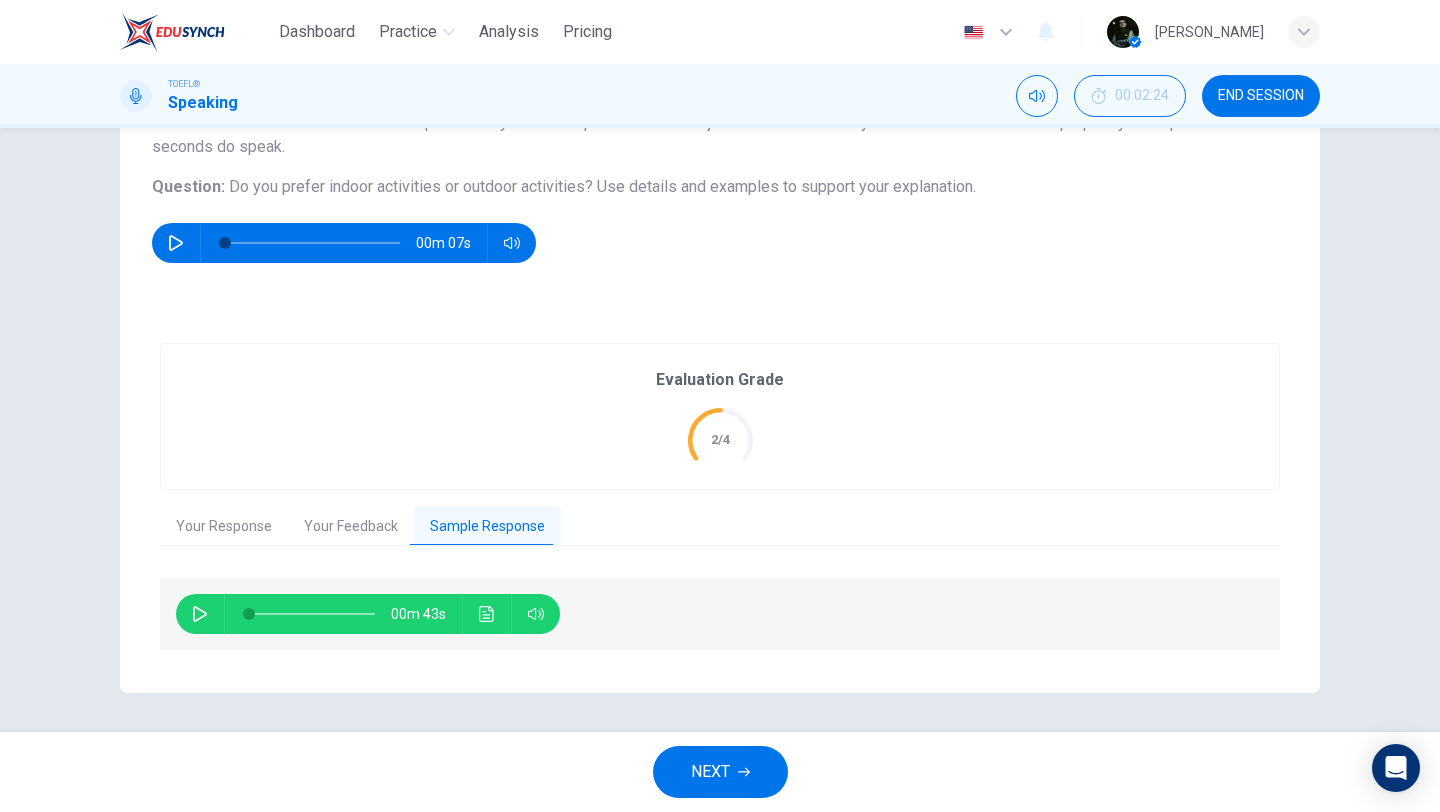 click 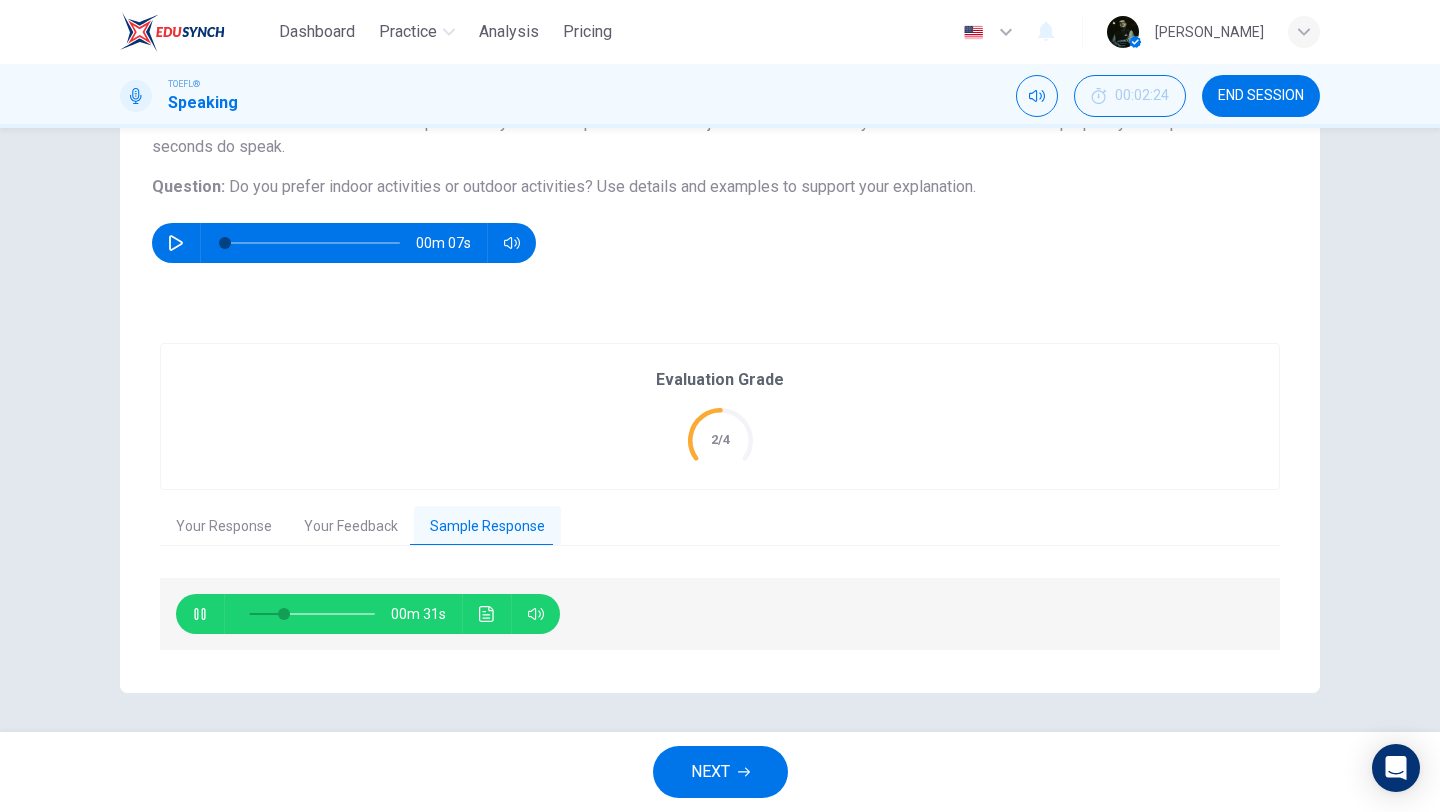 click at bounding box center [200, 614] 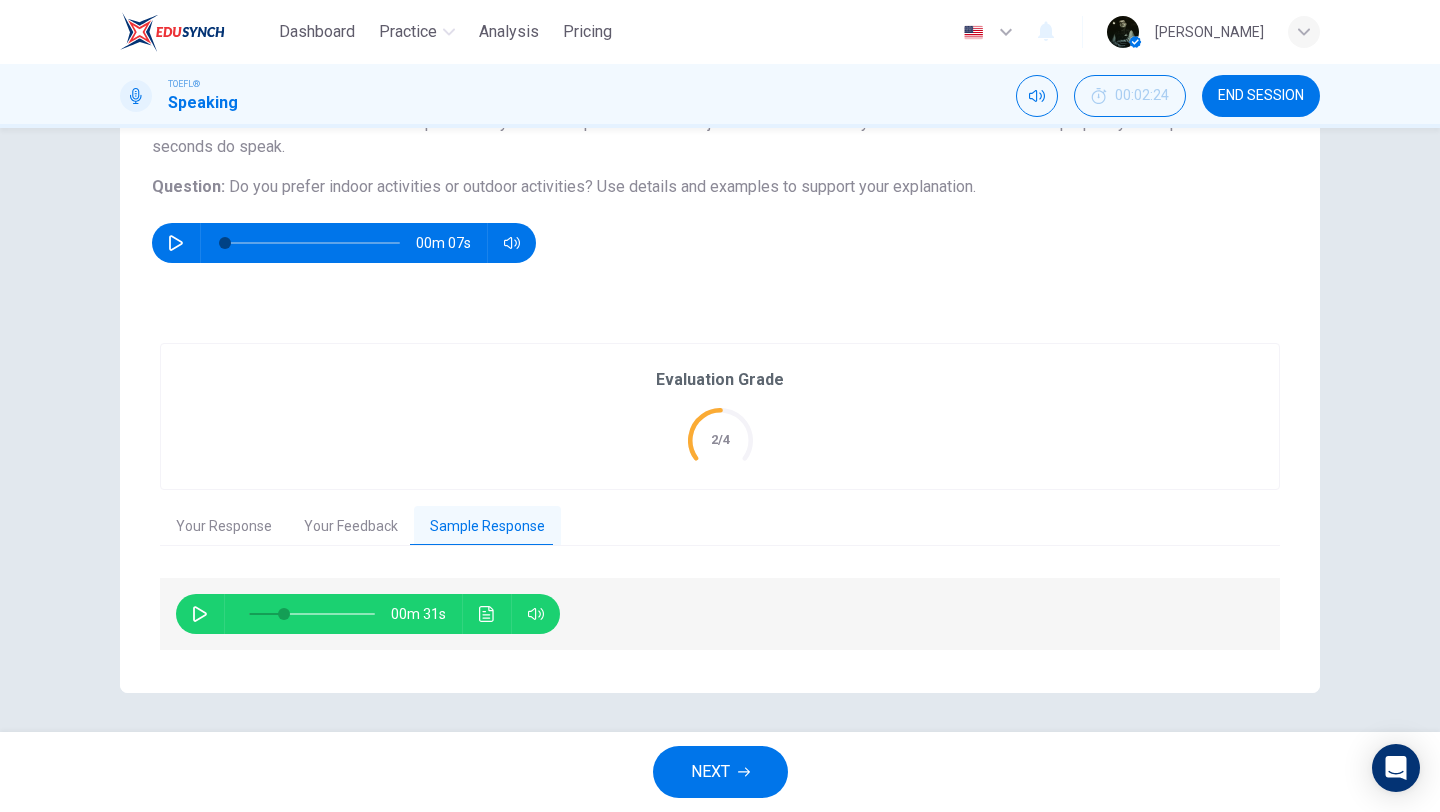 click on "Your Feedback" at bounding box center [351, 527] 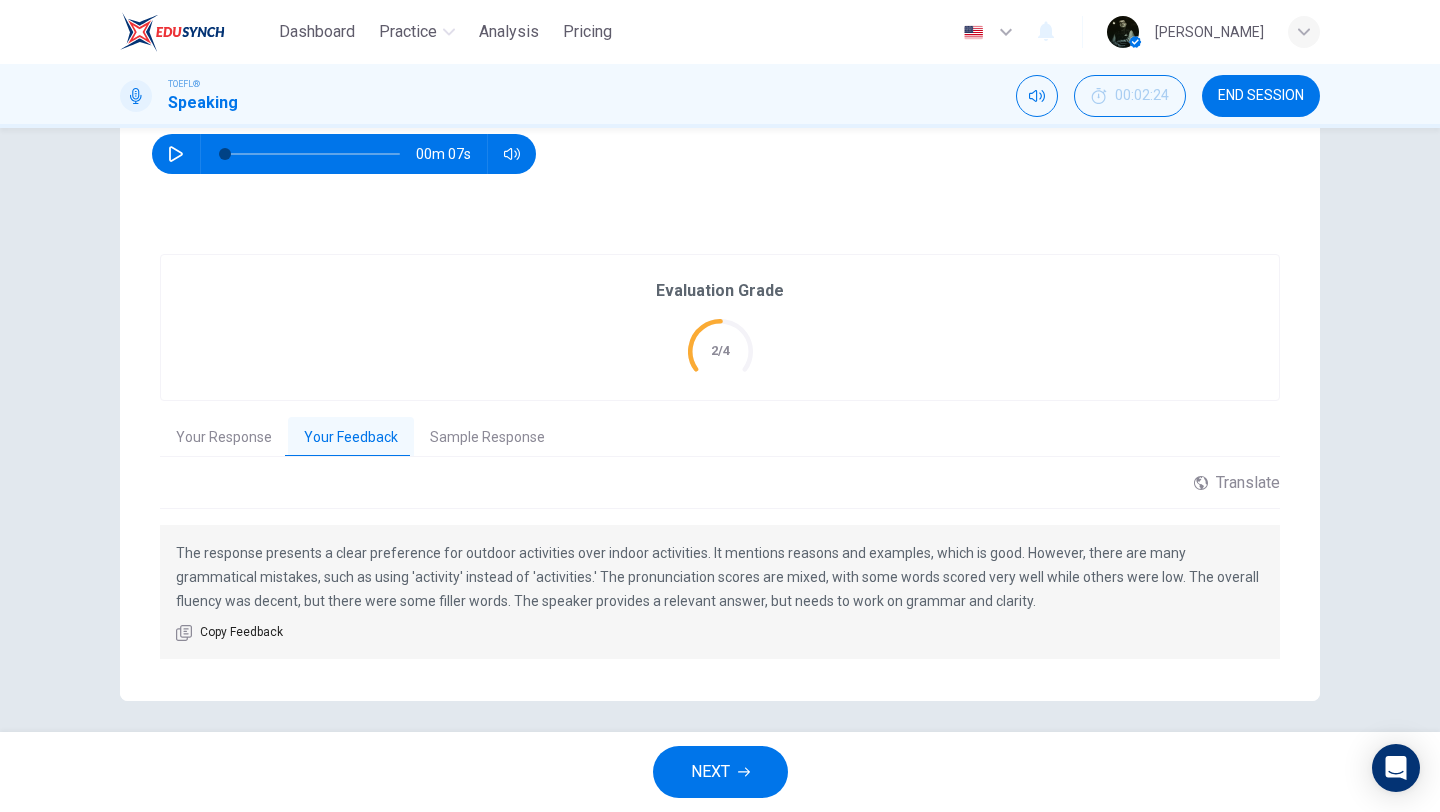 scroll, scrollTop: 291, scrollLeft: 0, axis: vertical 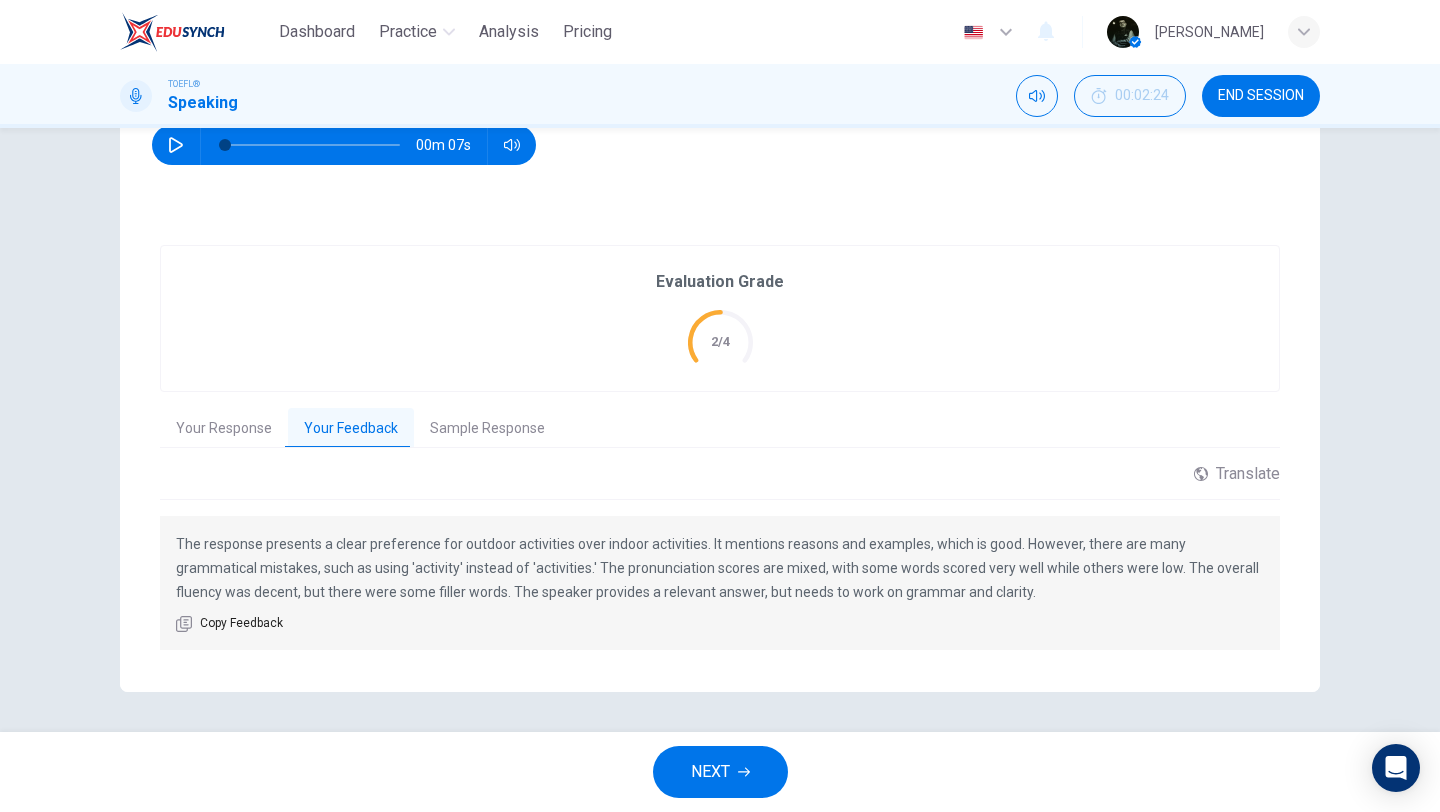click on "NEXT" at bounding box center (710, 772) 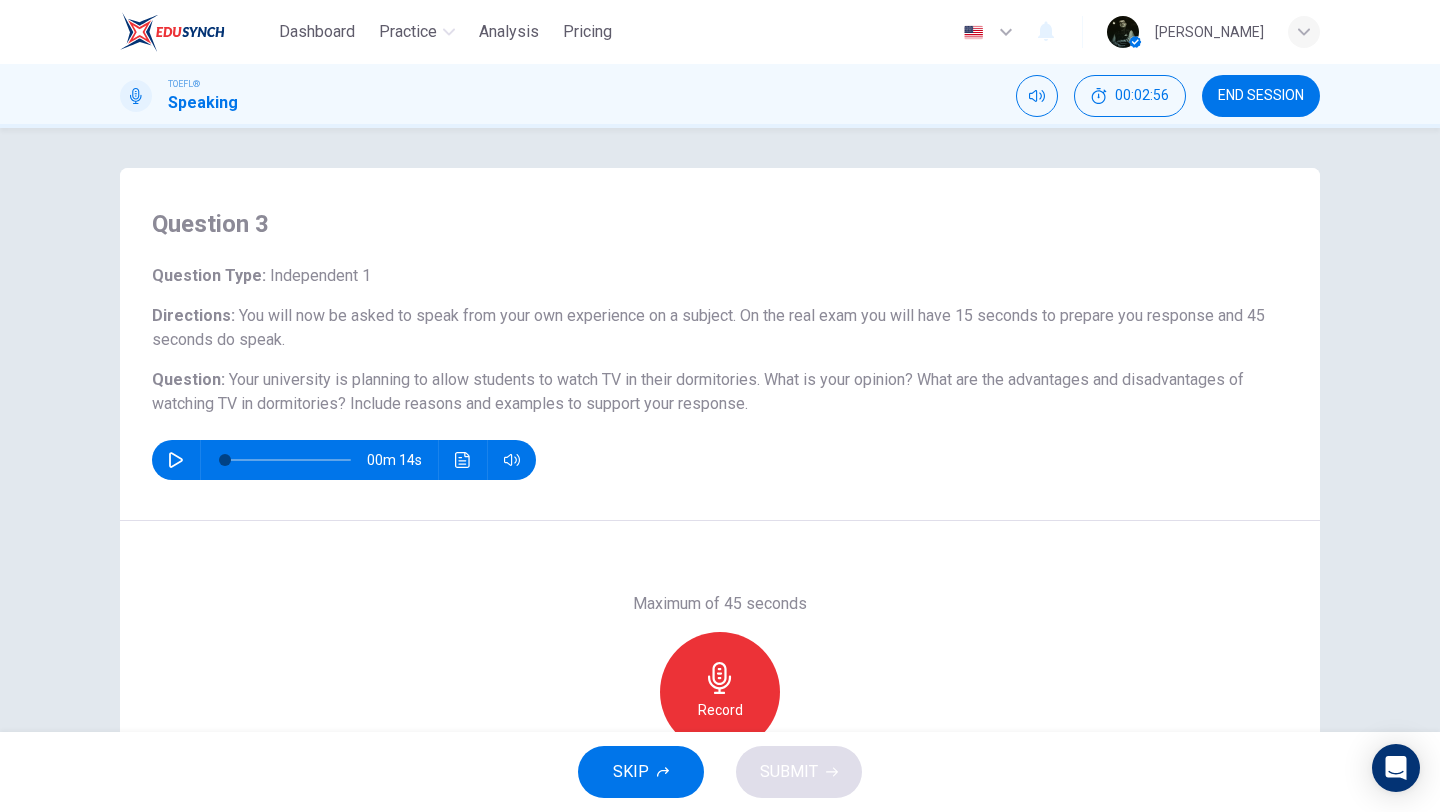scroll, scrollTop: 45, scrollLeft: 0, axis: vertical 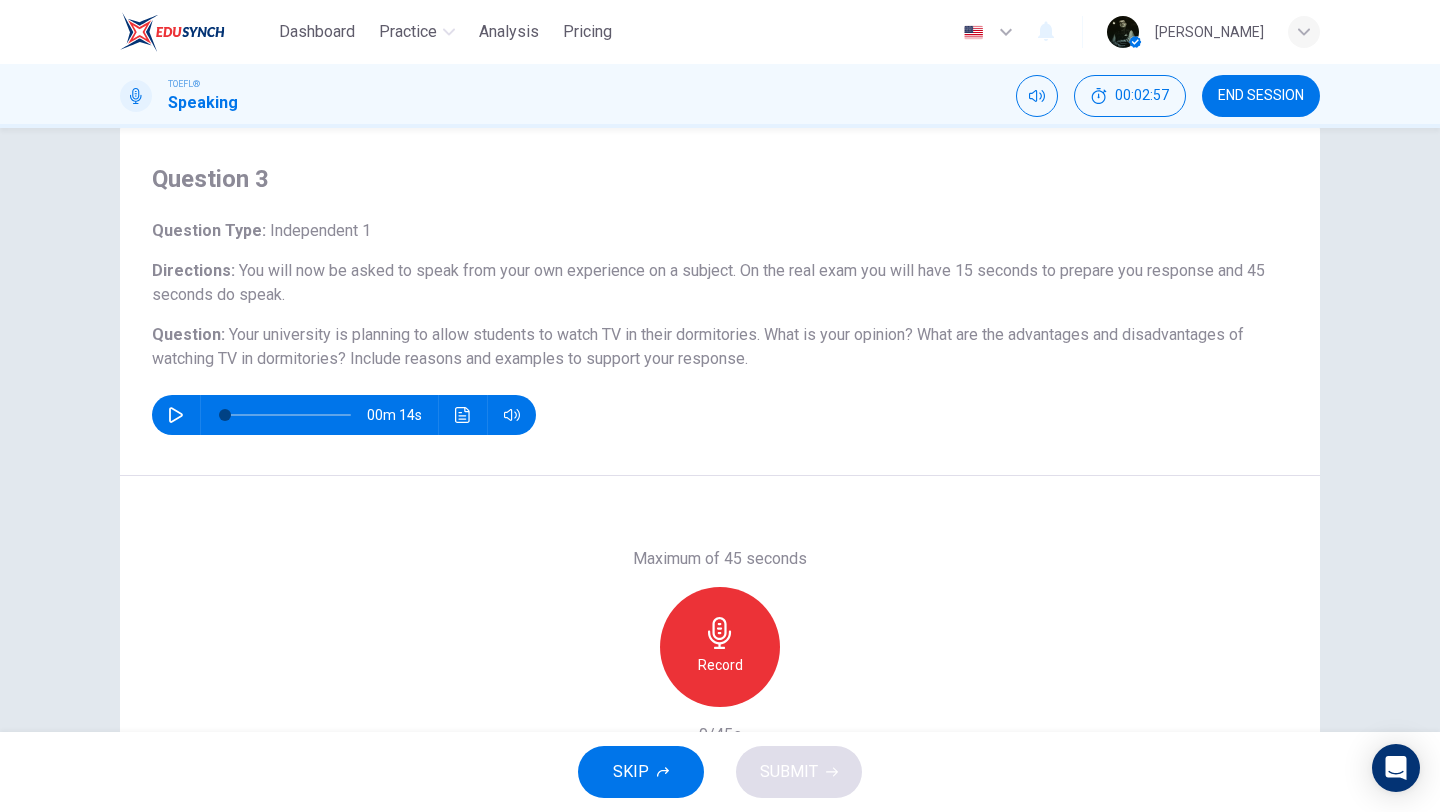 click on "Record" at bounding box center [720, 647] 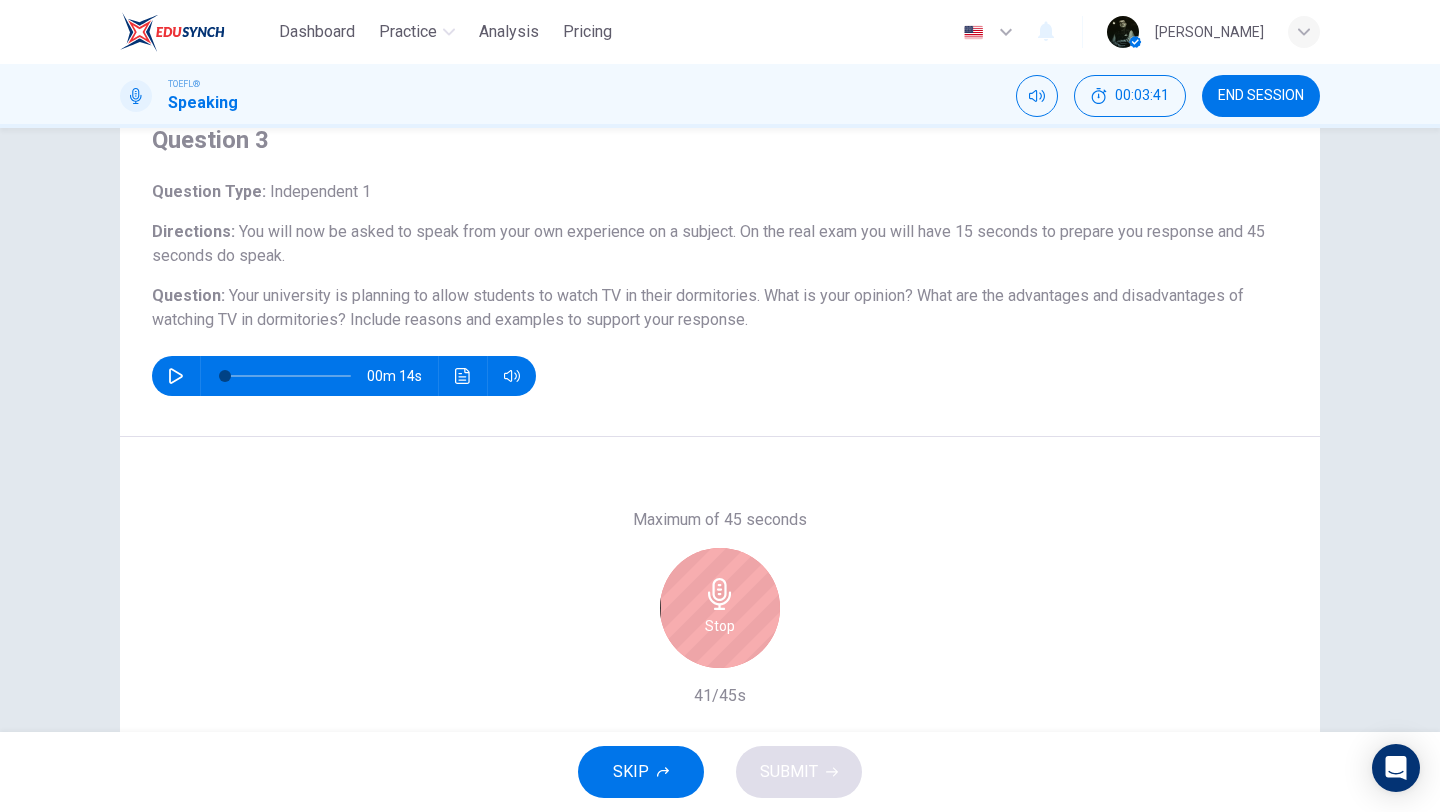 scroll, scrollTop: 108, scrollLeft: 0, axis: vertical 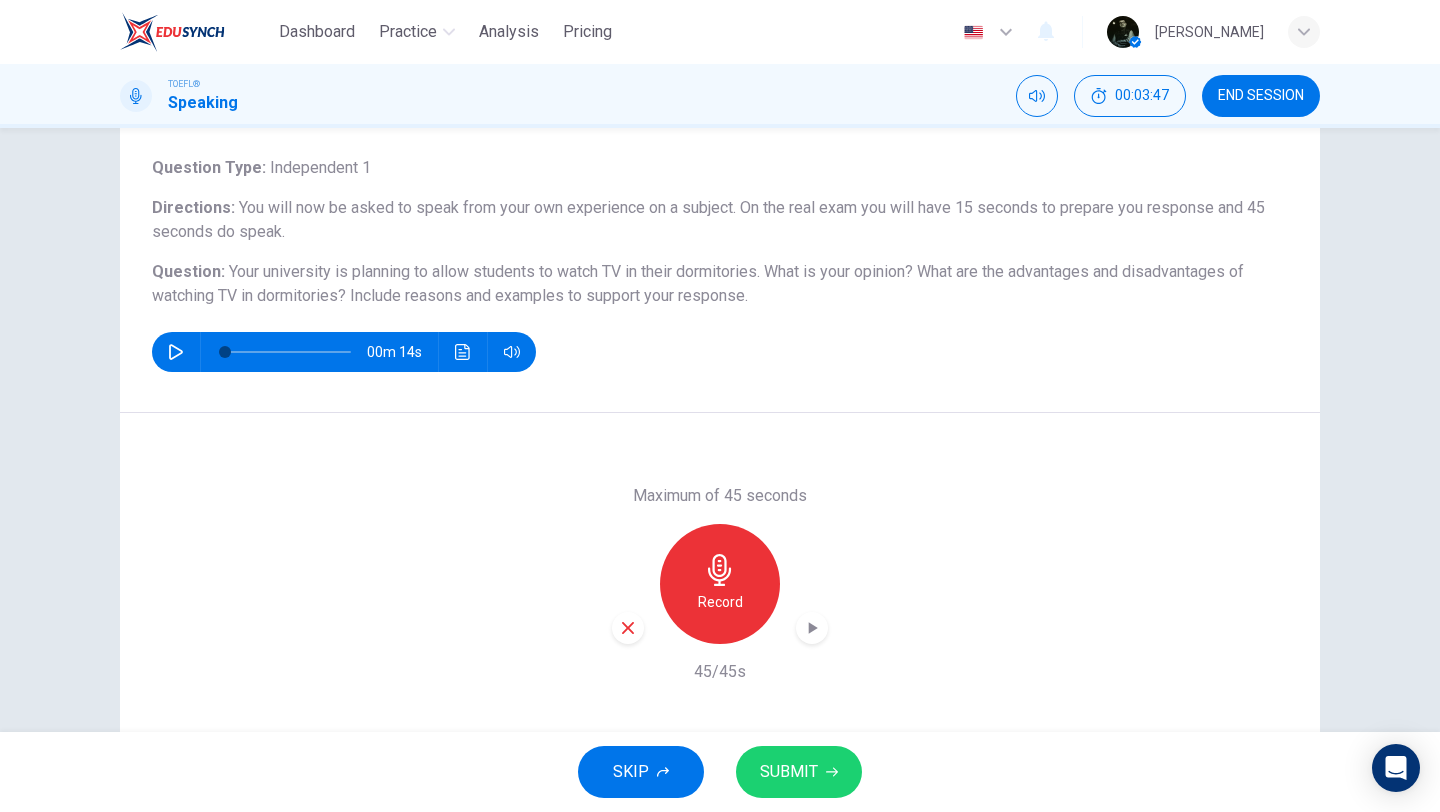 click on "SUBMIT" at bounding box center (789, 772) 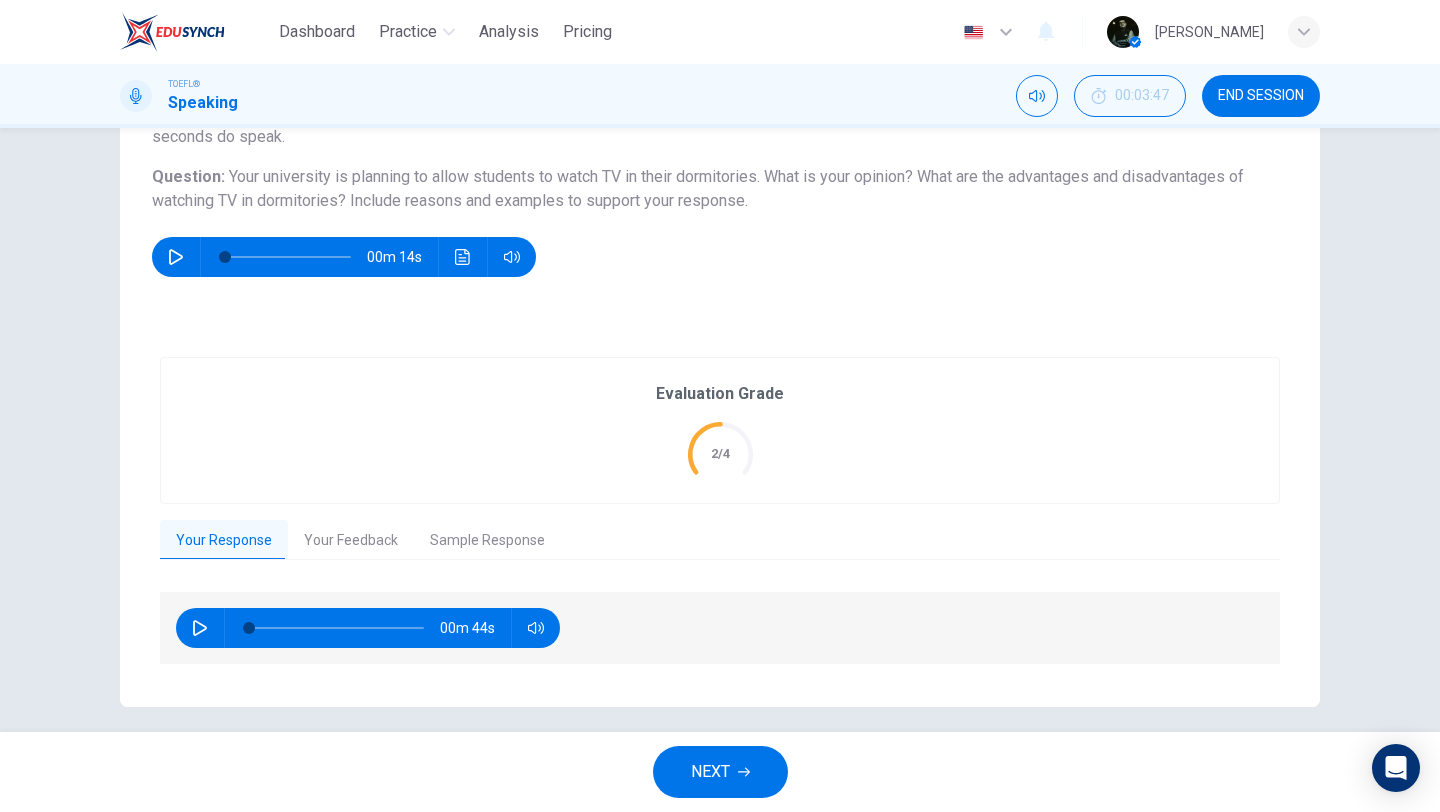 scroll, scrollTop: 217, scrollLeft: 0, axis: vertical 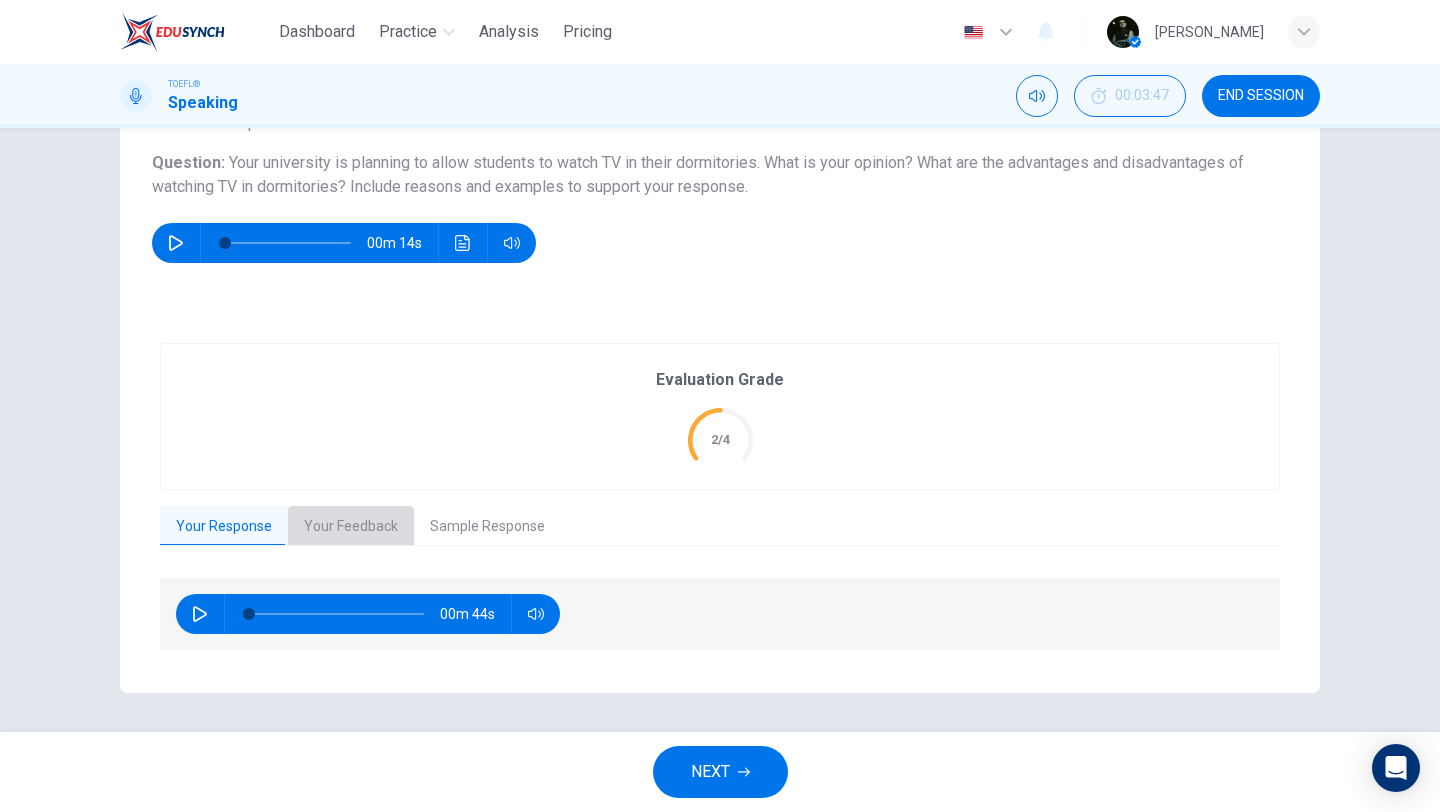 click on "Your Feedback" at bounding box center [351, 527] 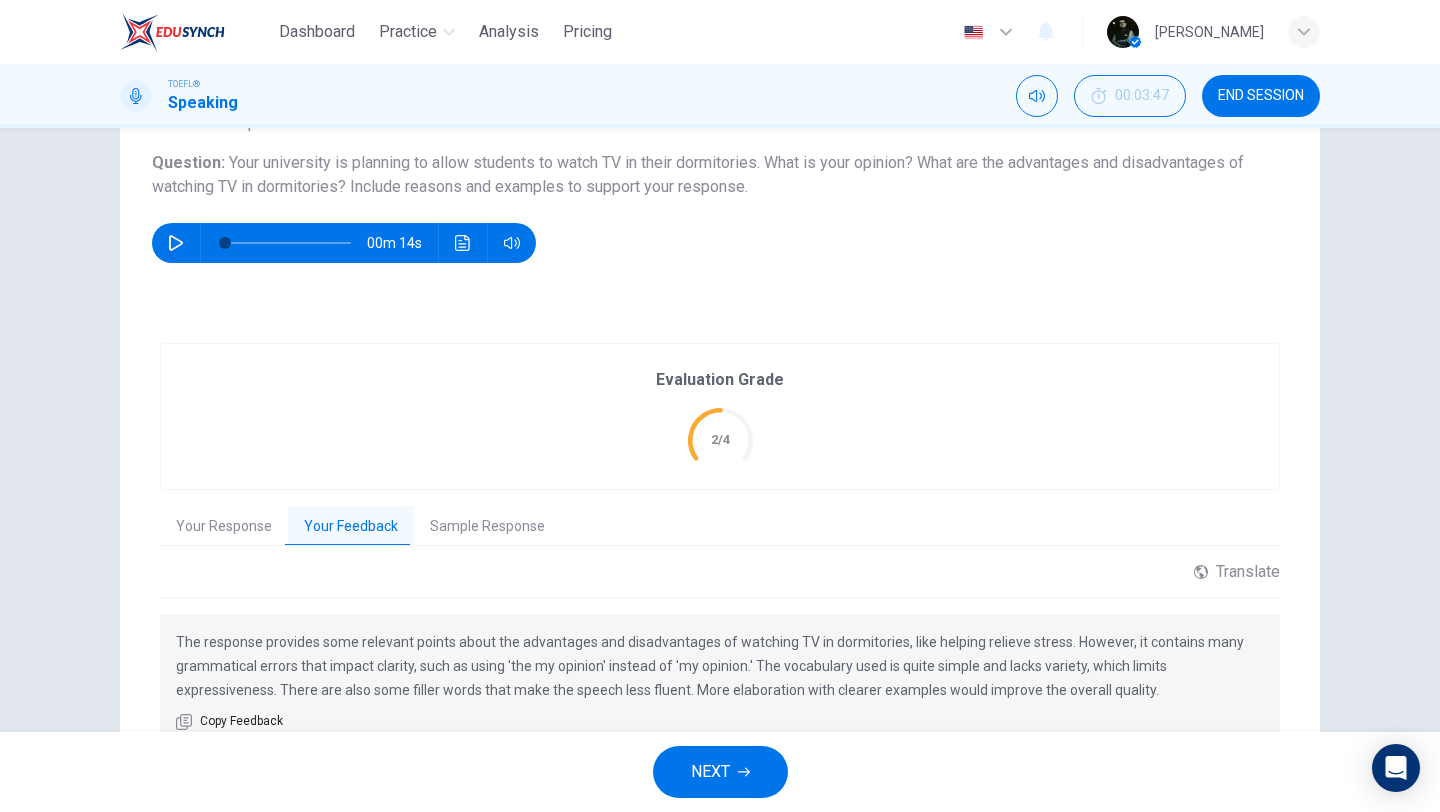 click on "NEXT" at bounding box center [710, 772] 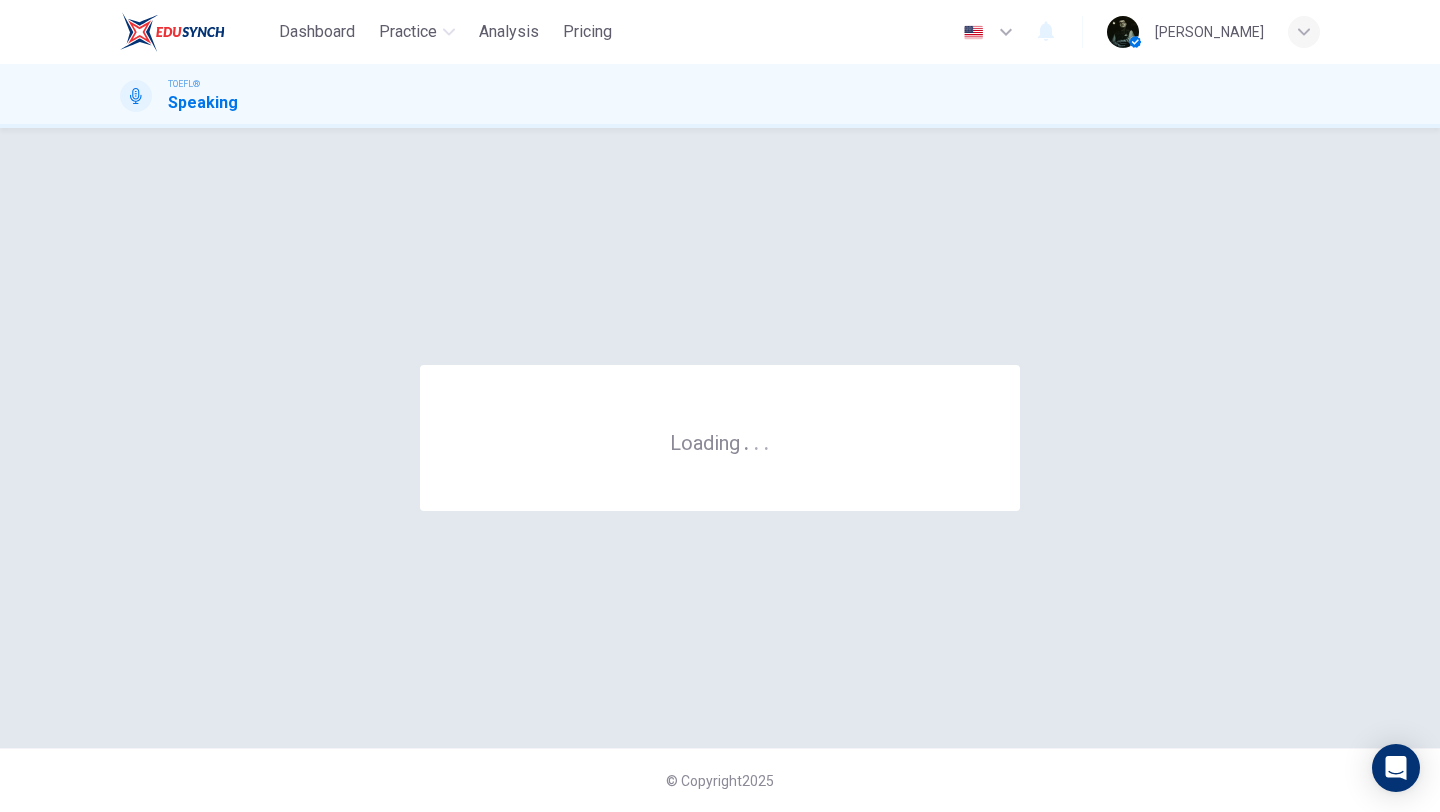scroll, scrollTop: 0, scrollLeft: 0, axis: both 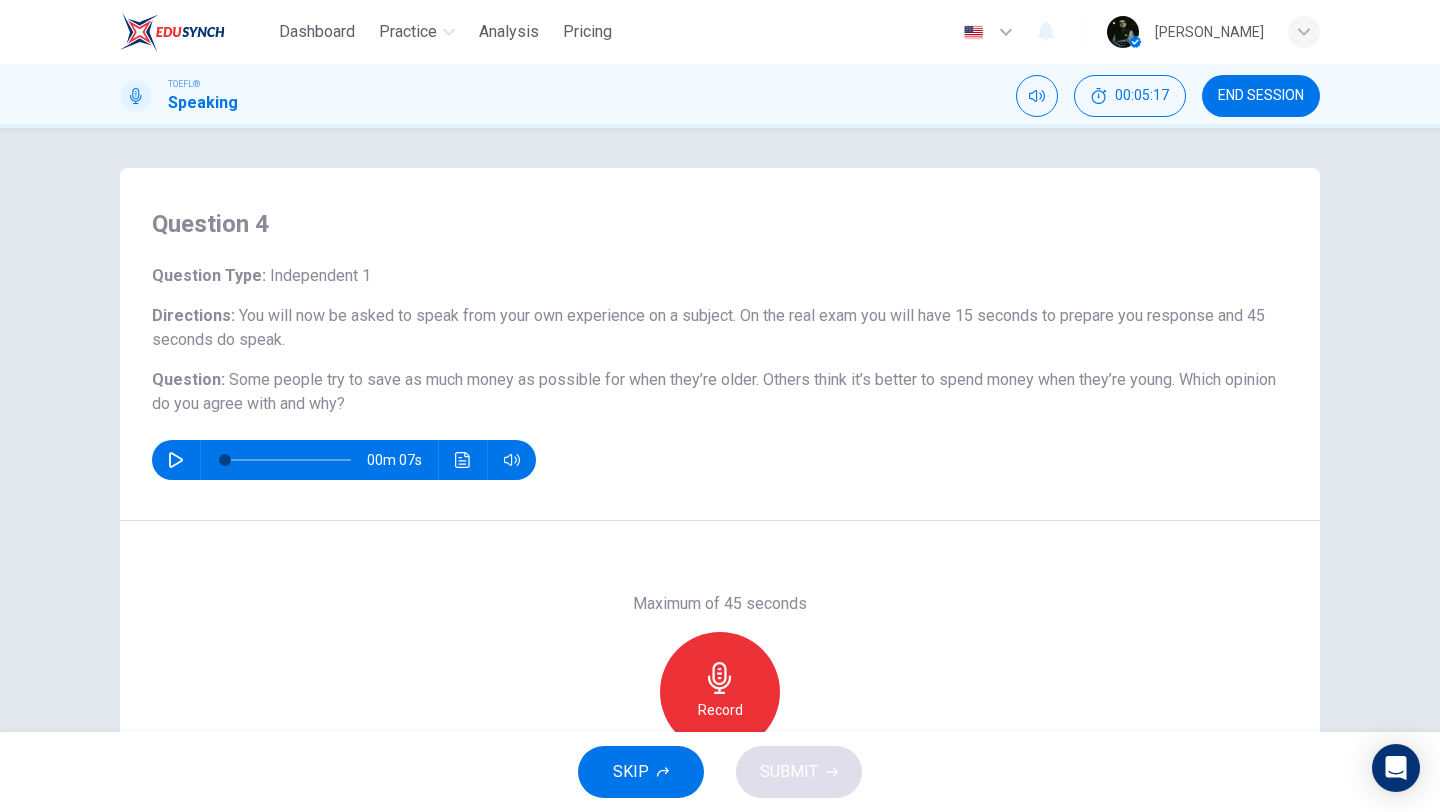 click on "Record" at bounding box center [720, 710] 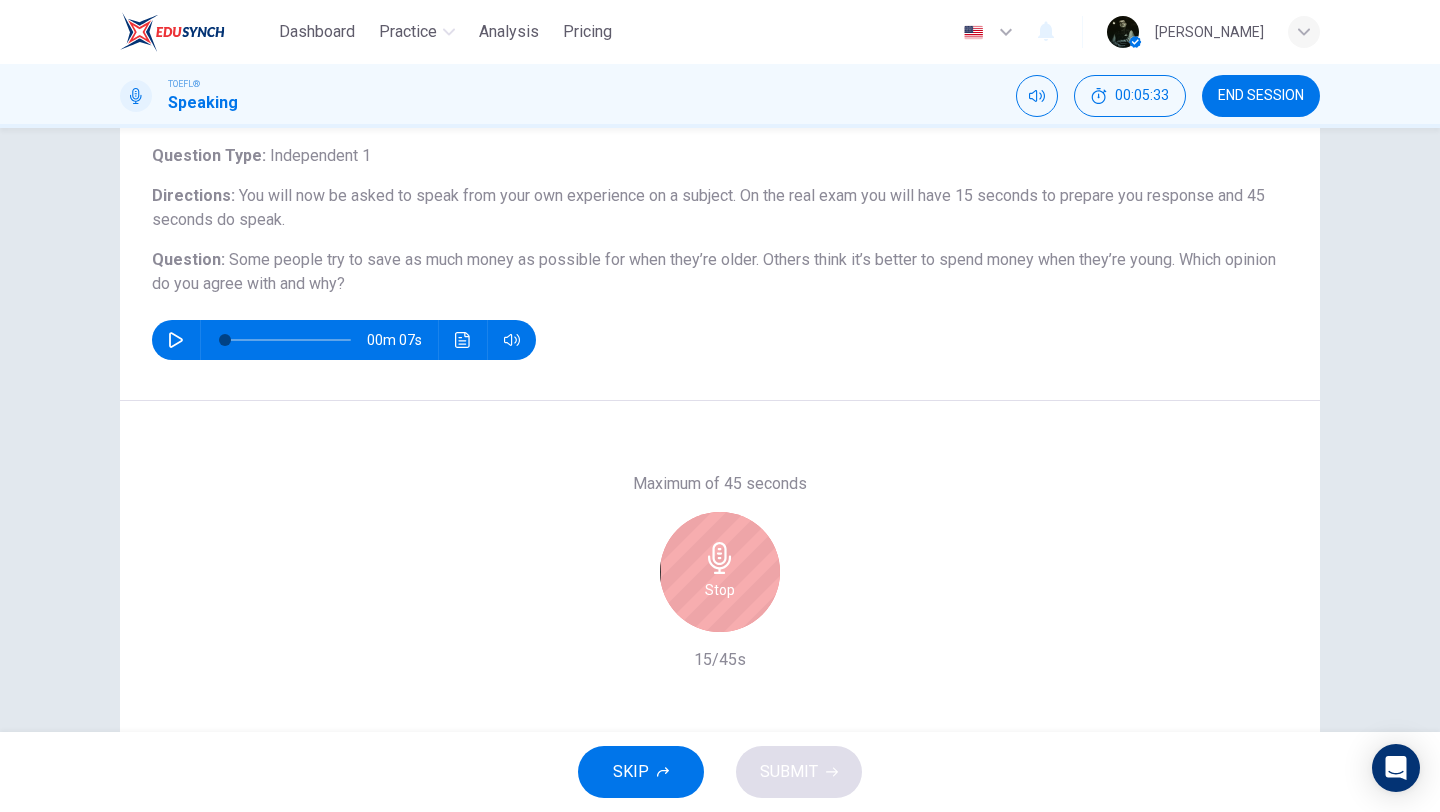 scroll, scrollTop: 127, scrollLeft: 0, axis: vertical 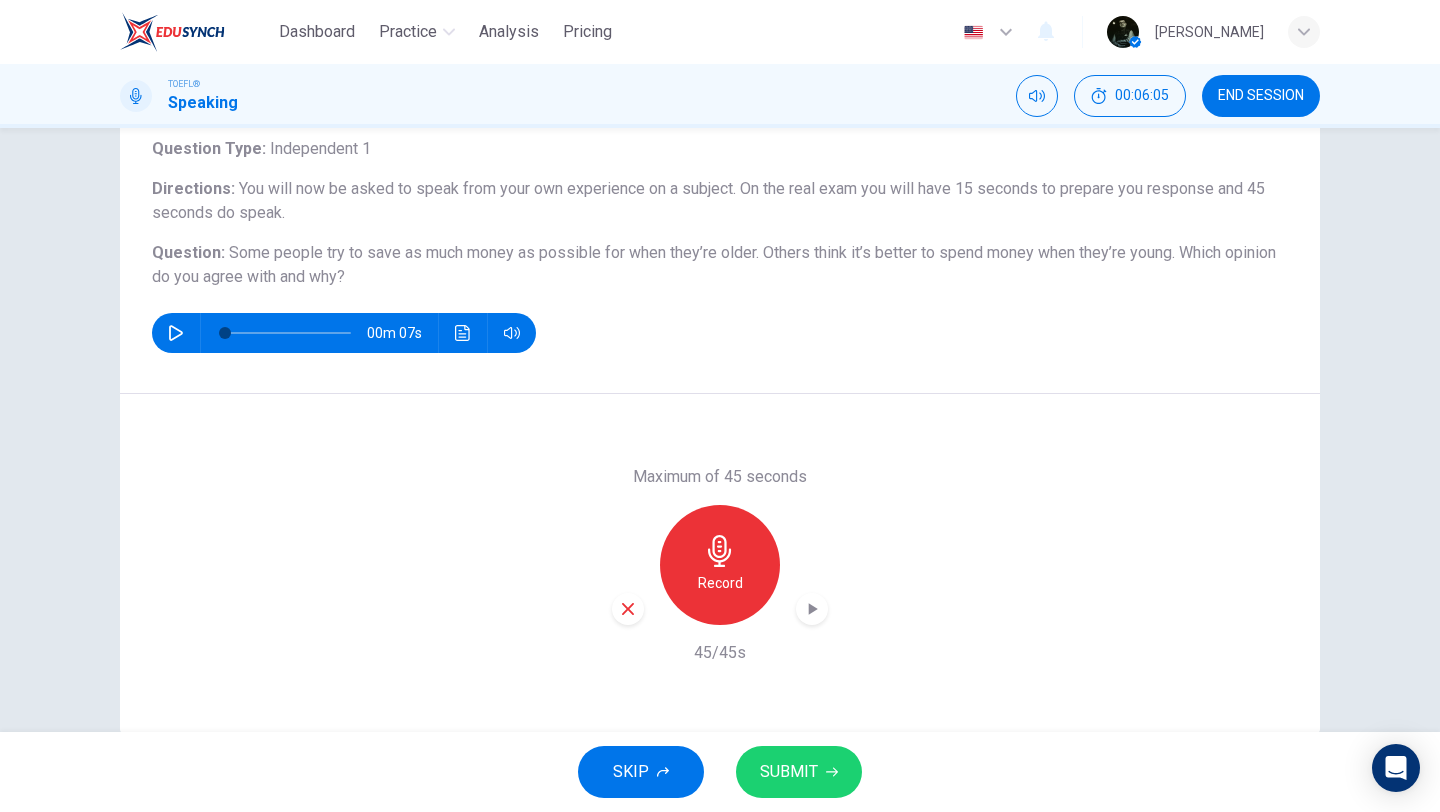 click on "SUBMIT" at bounding box center (789, 772) 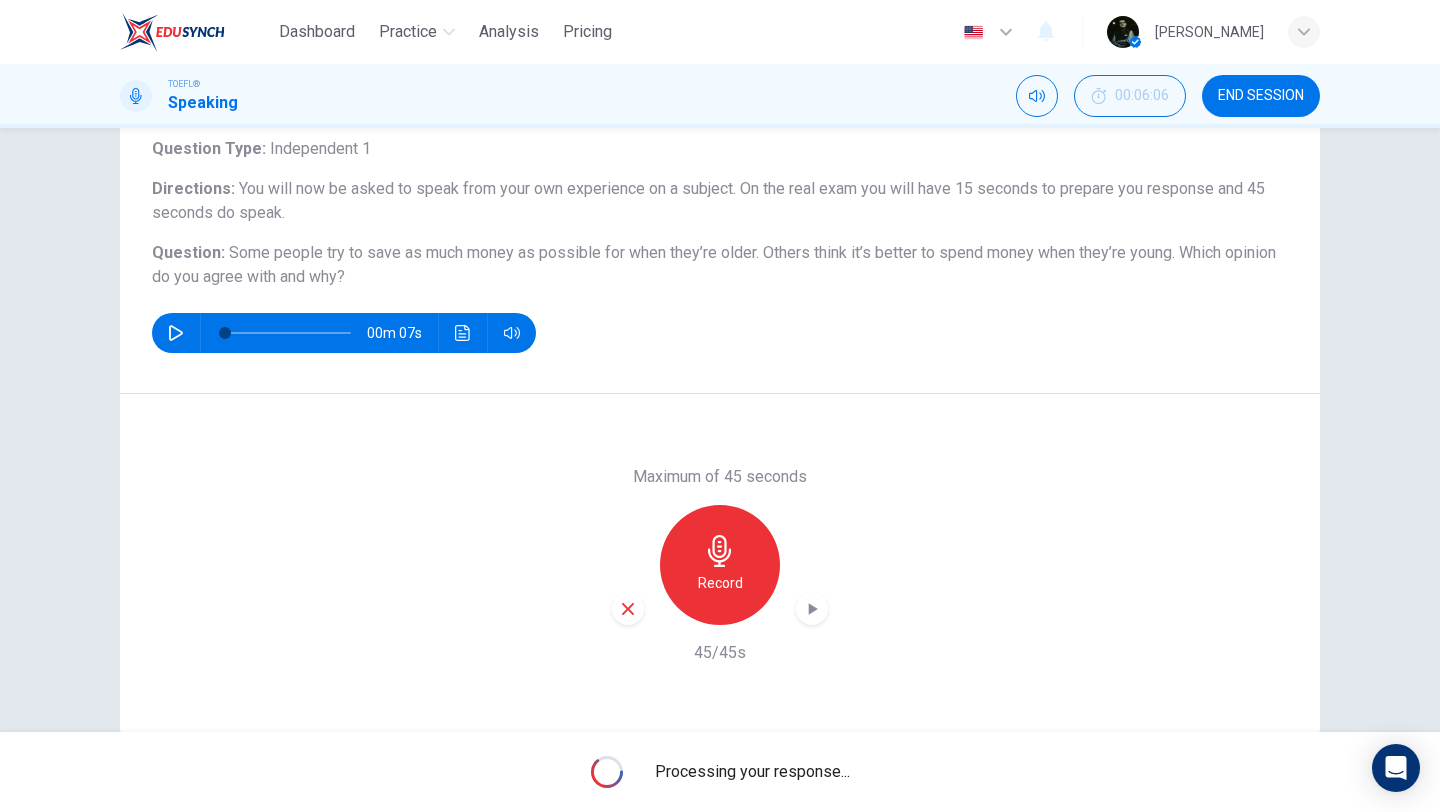 scroll, scrollTop: 171, scrollLeft: 0, axis: vertical 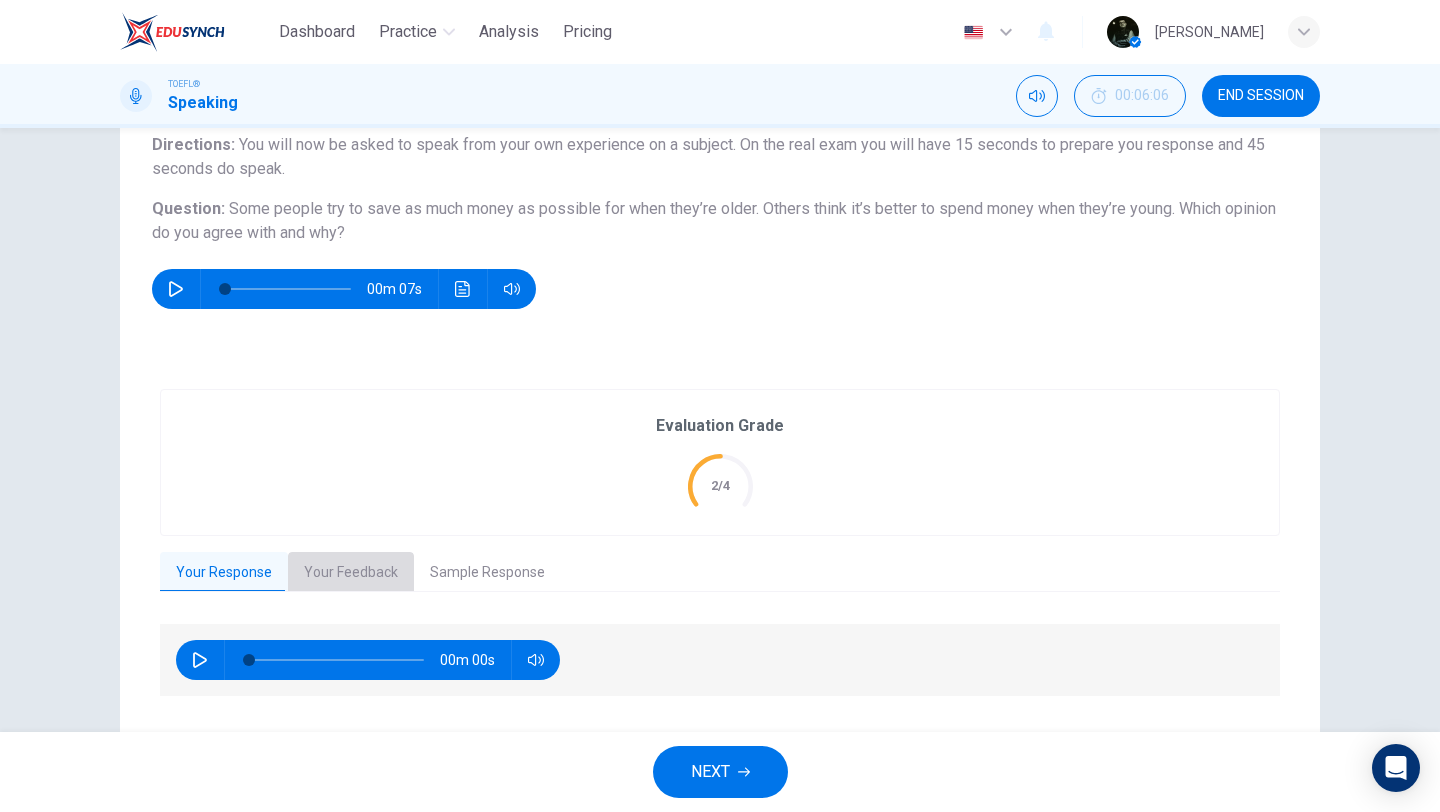 click on "Your Feedback" at bounding box center [351, 573] 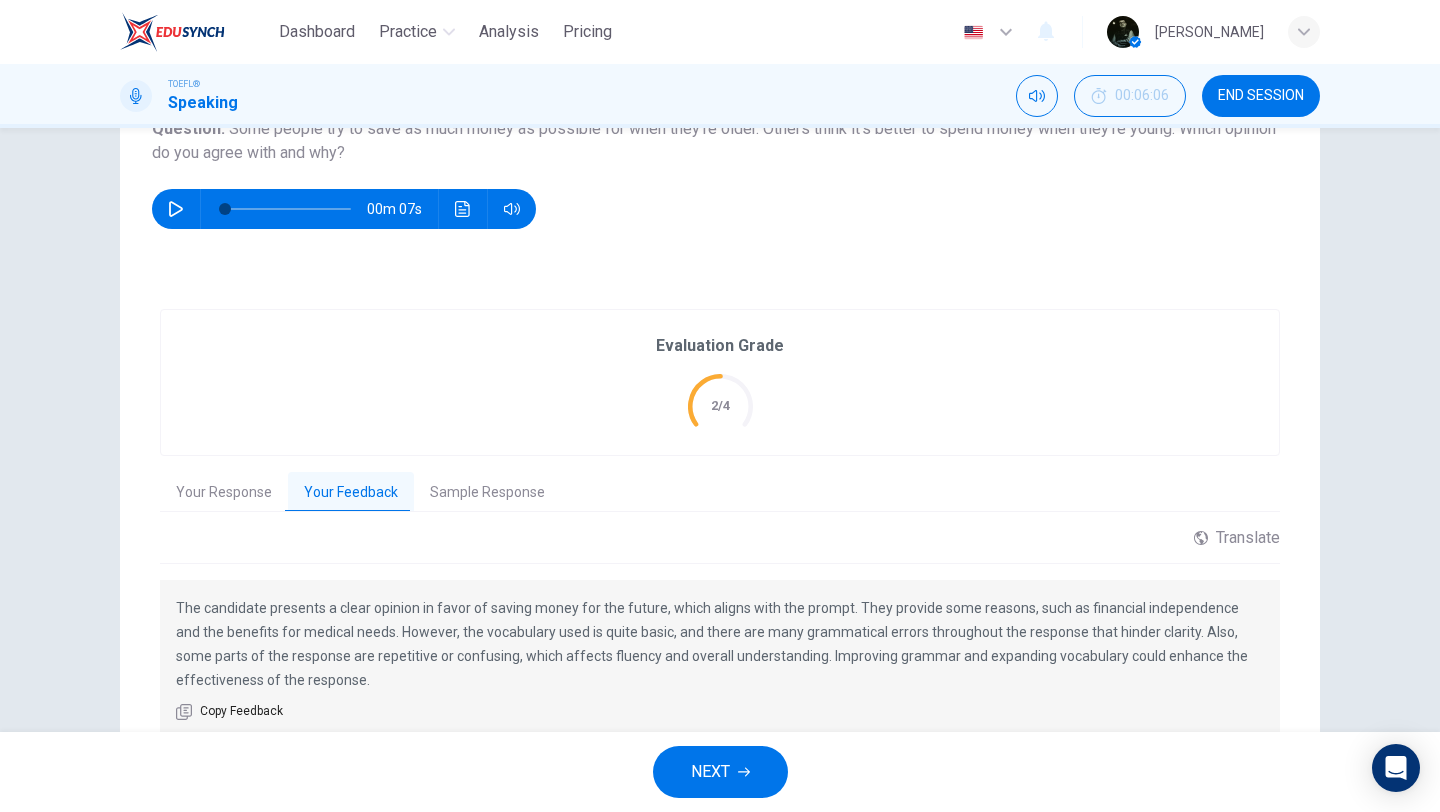scroll, scrollTop: 256, scrollLeft: 0, axis: vertical 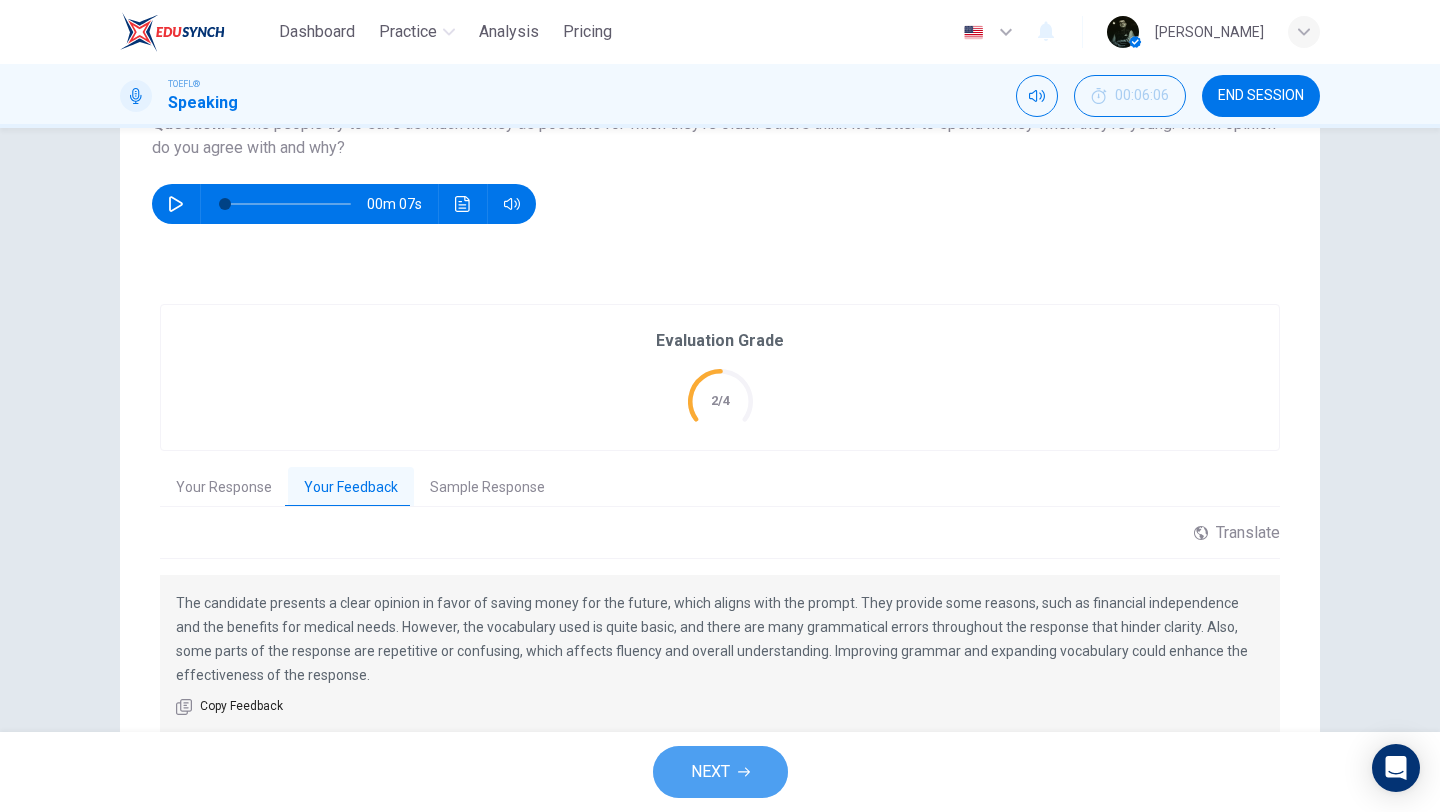 click on "NEXT" at bounding box center (710, 772) 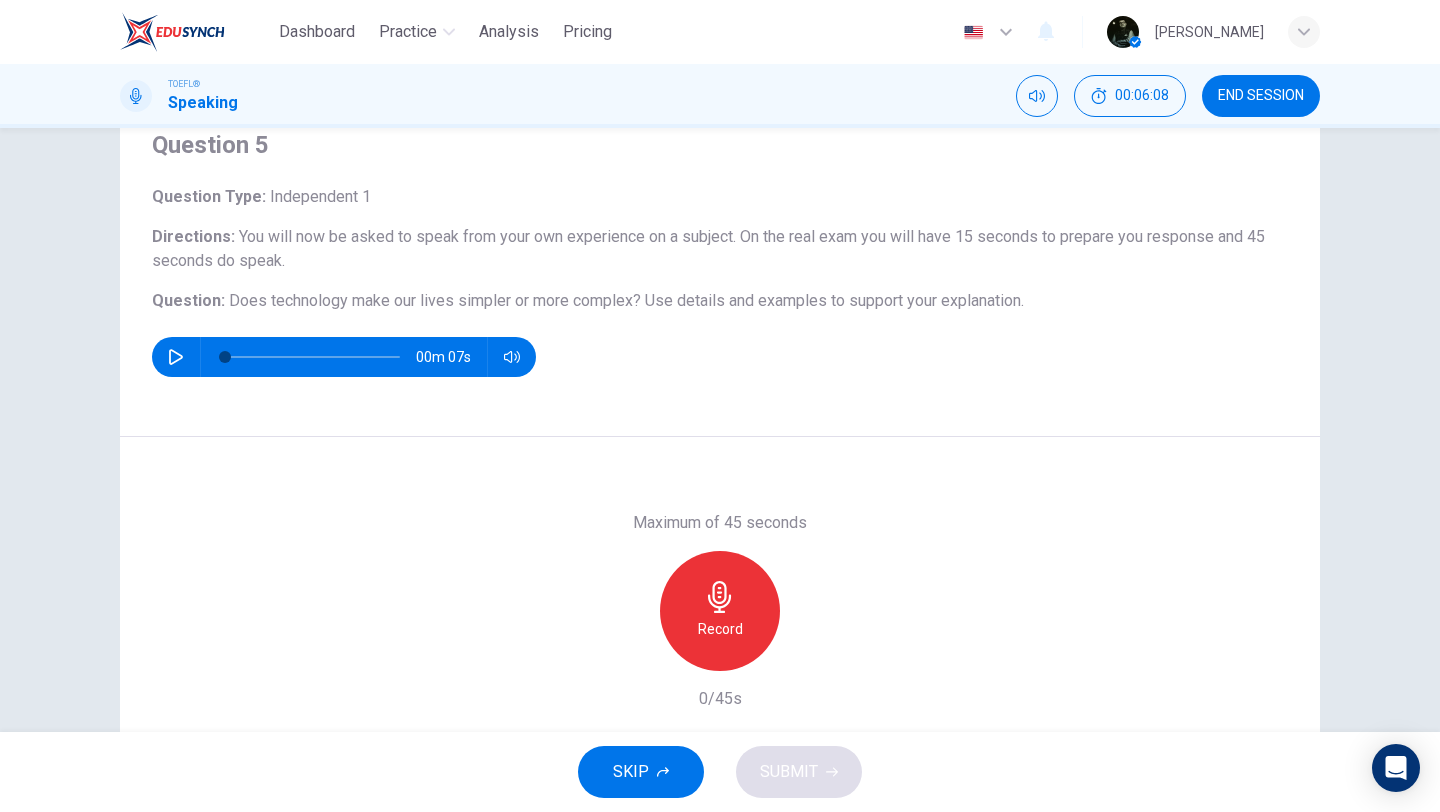 scroll, scrollTop: 171, scrollLeft: 0, axis: vertical 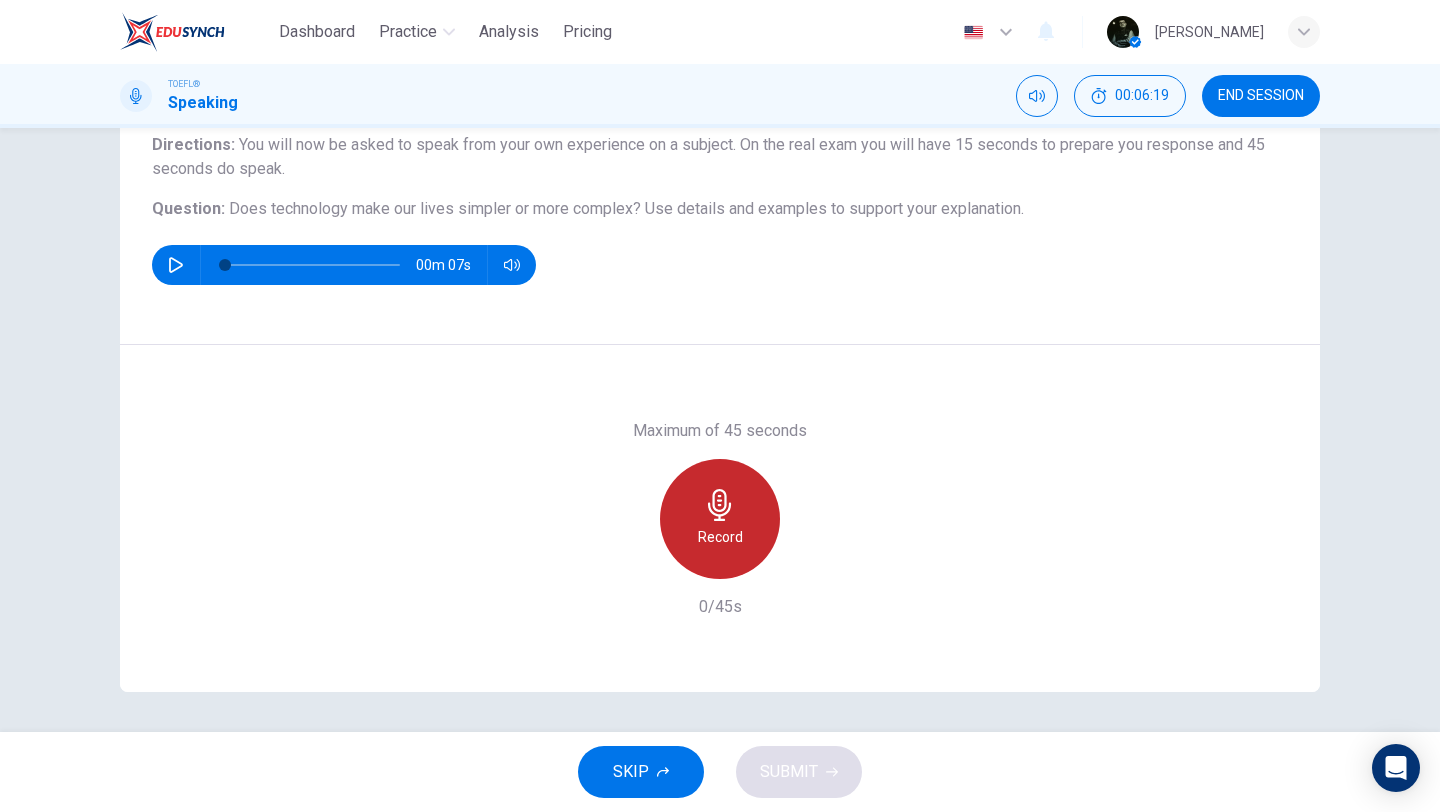 click on "Record" at bounding box center [720, 519] 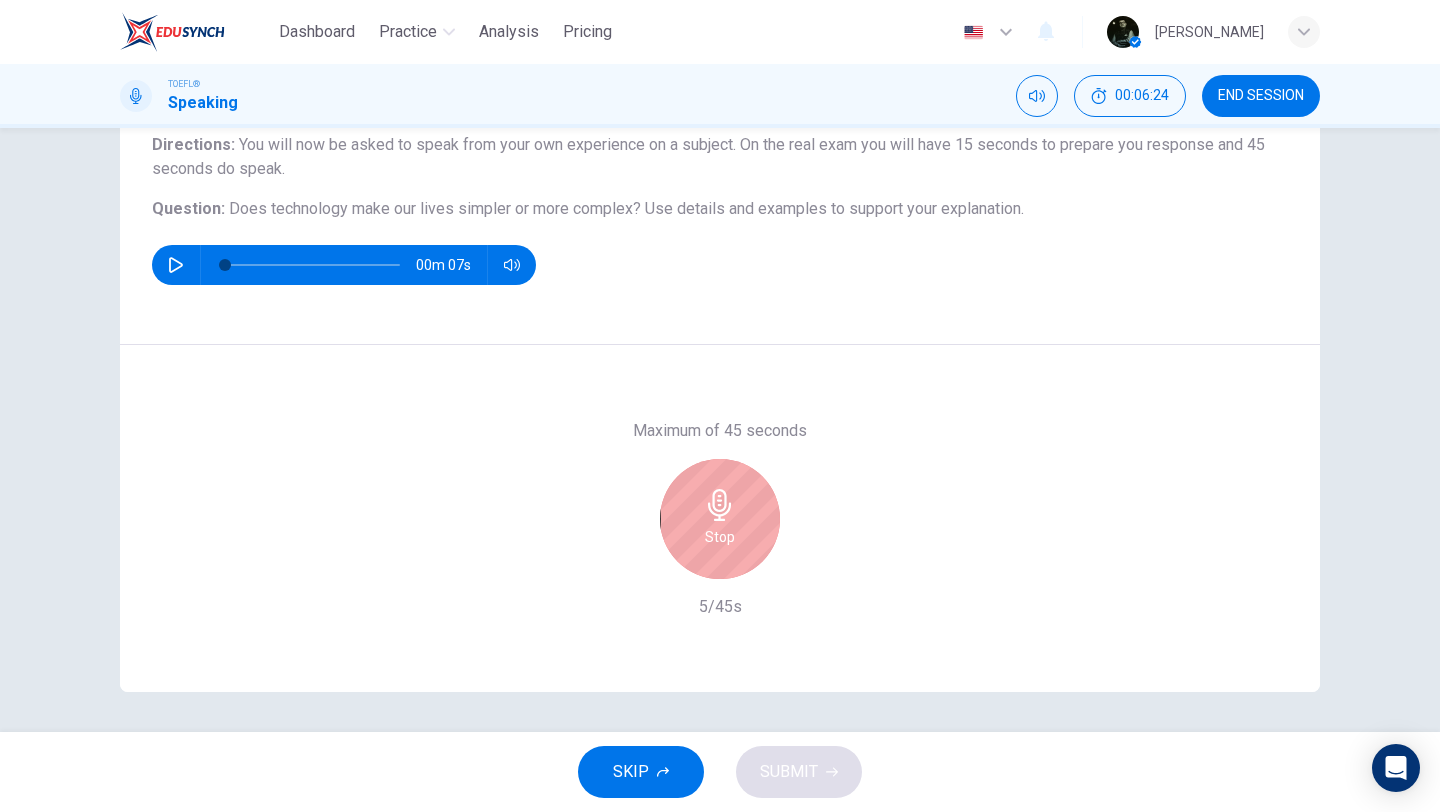 click on "Stop" at bounding box center [720, 519] 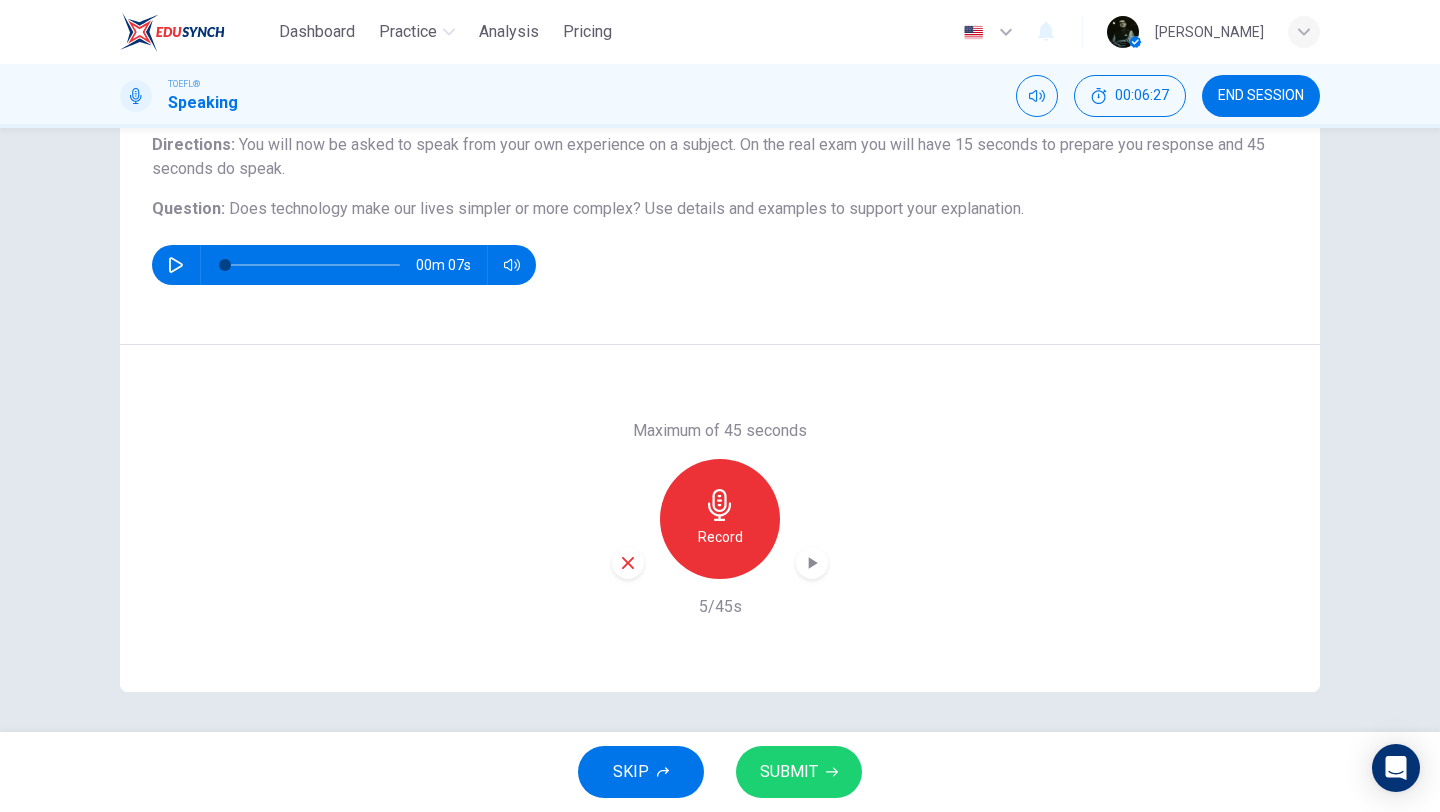 click on "Record" at bounding box center [720, 519] 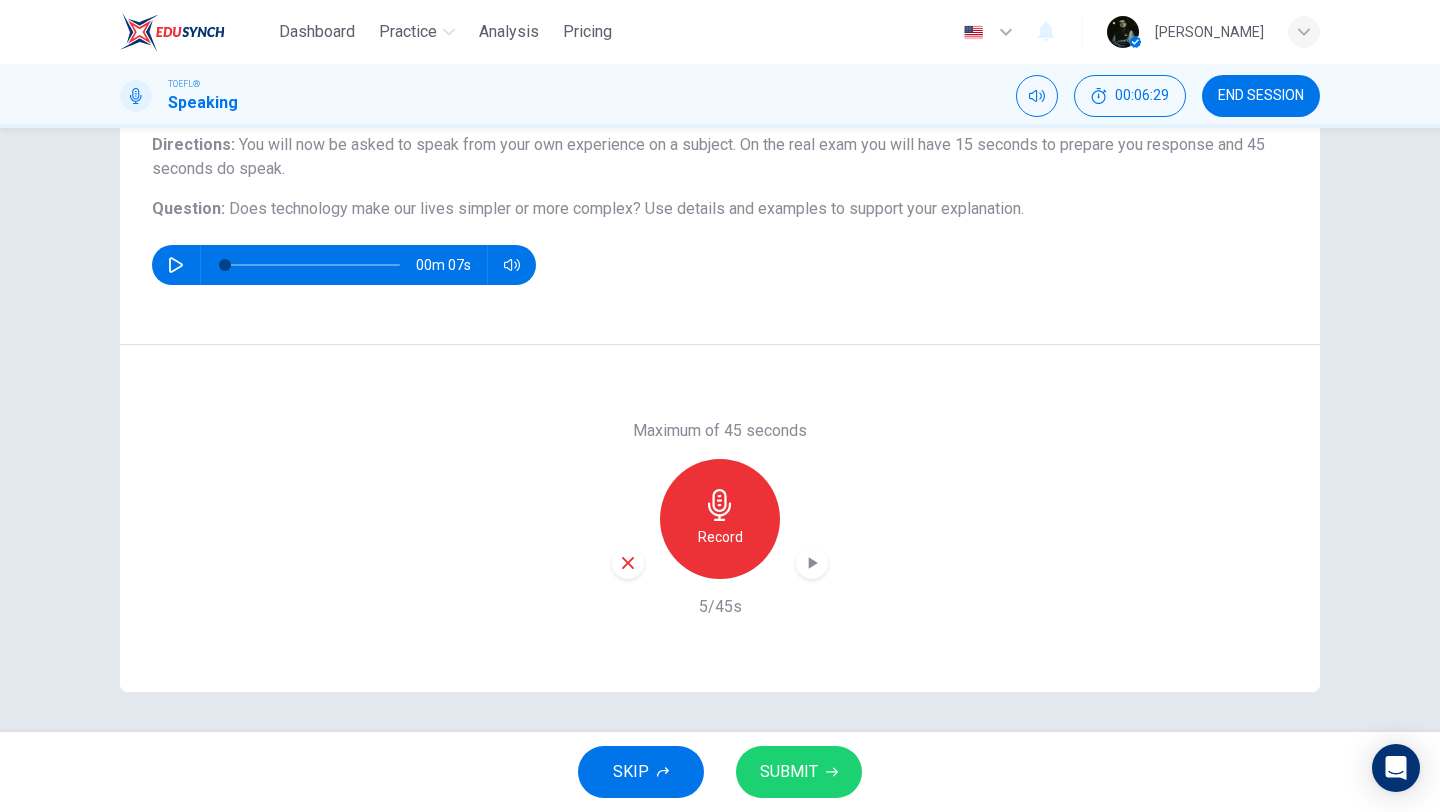 click 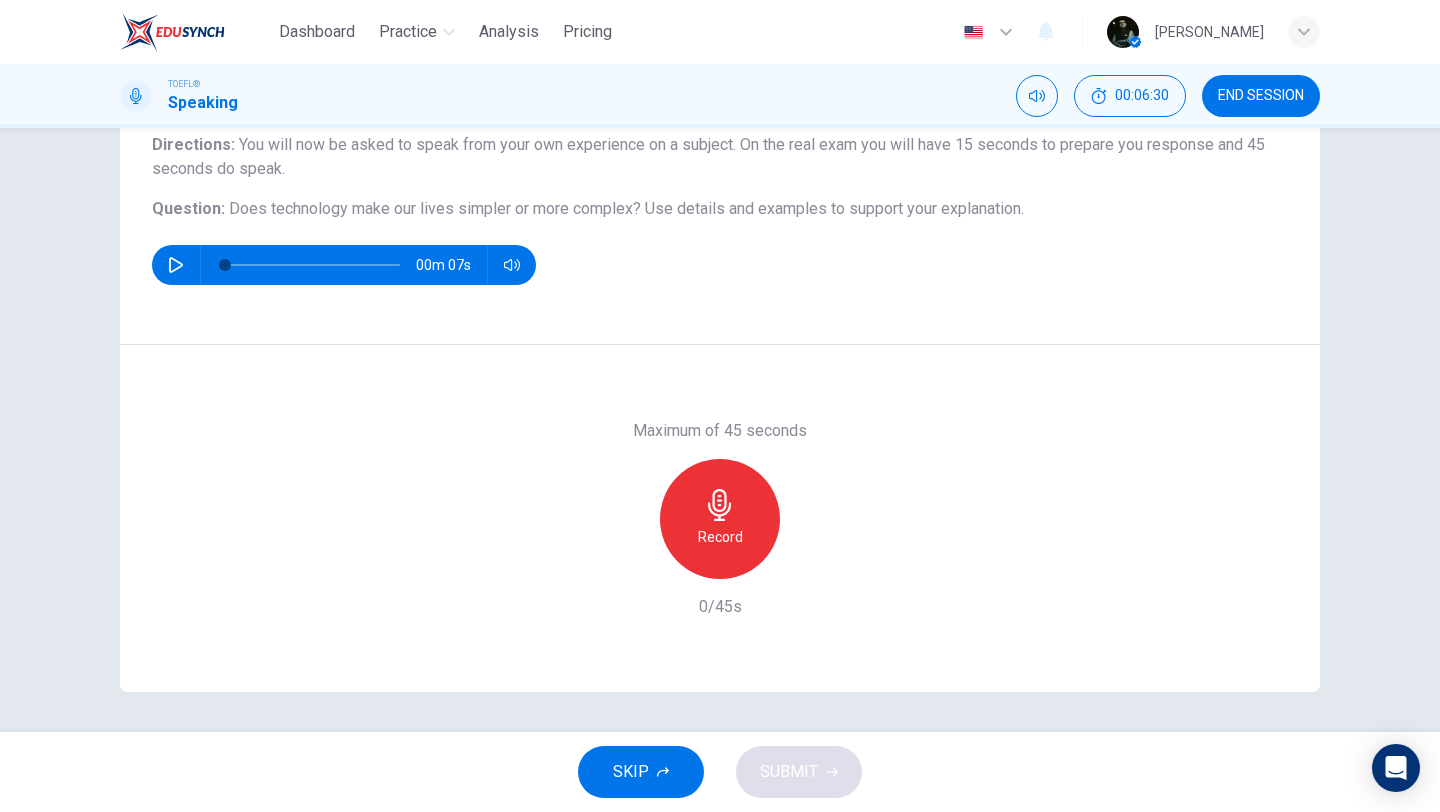 click on "Record" at bounding box center [720, 519] 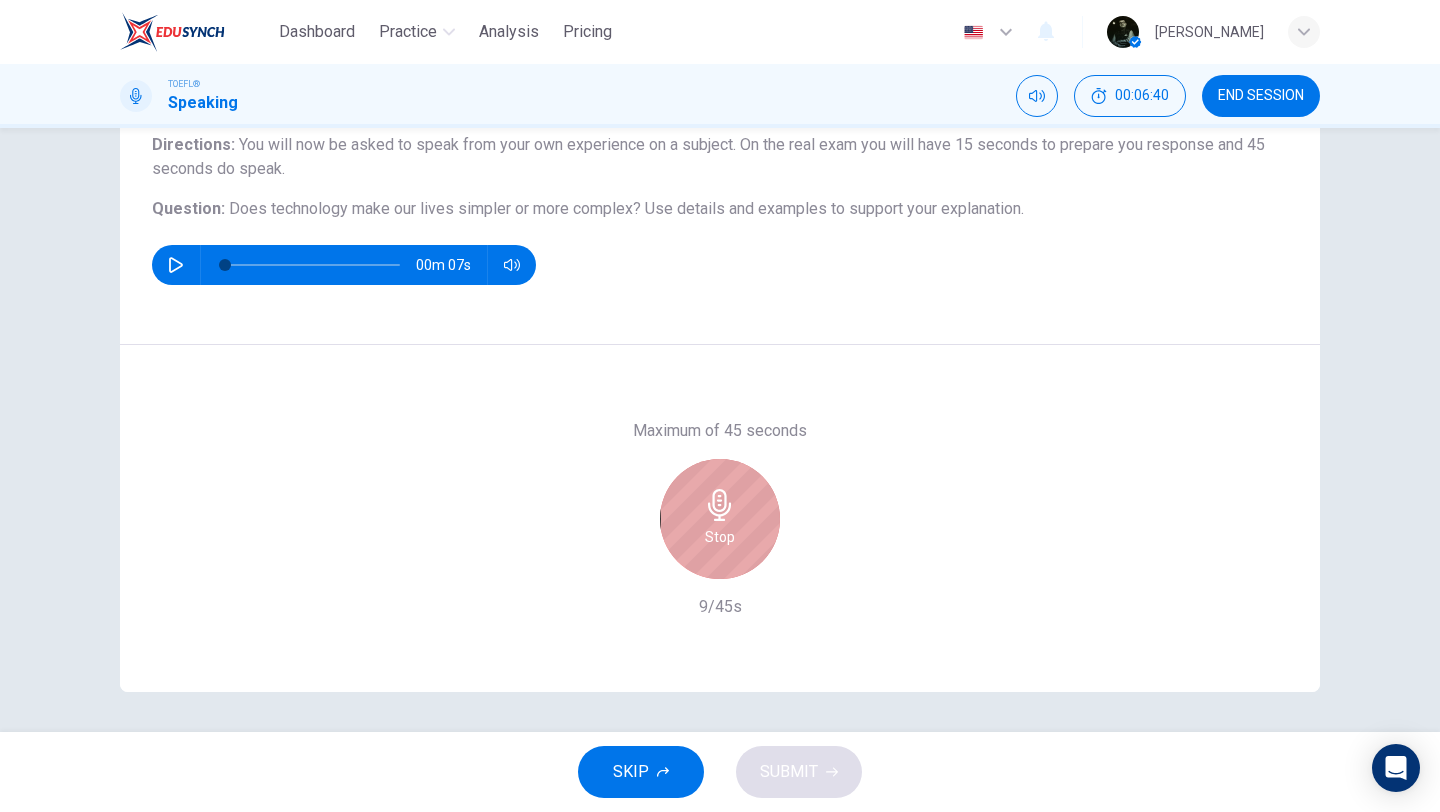 click on "Stop" at bounding box center [720, 519] 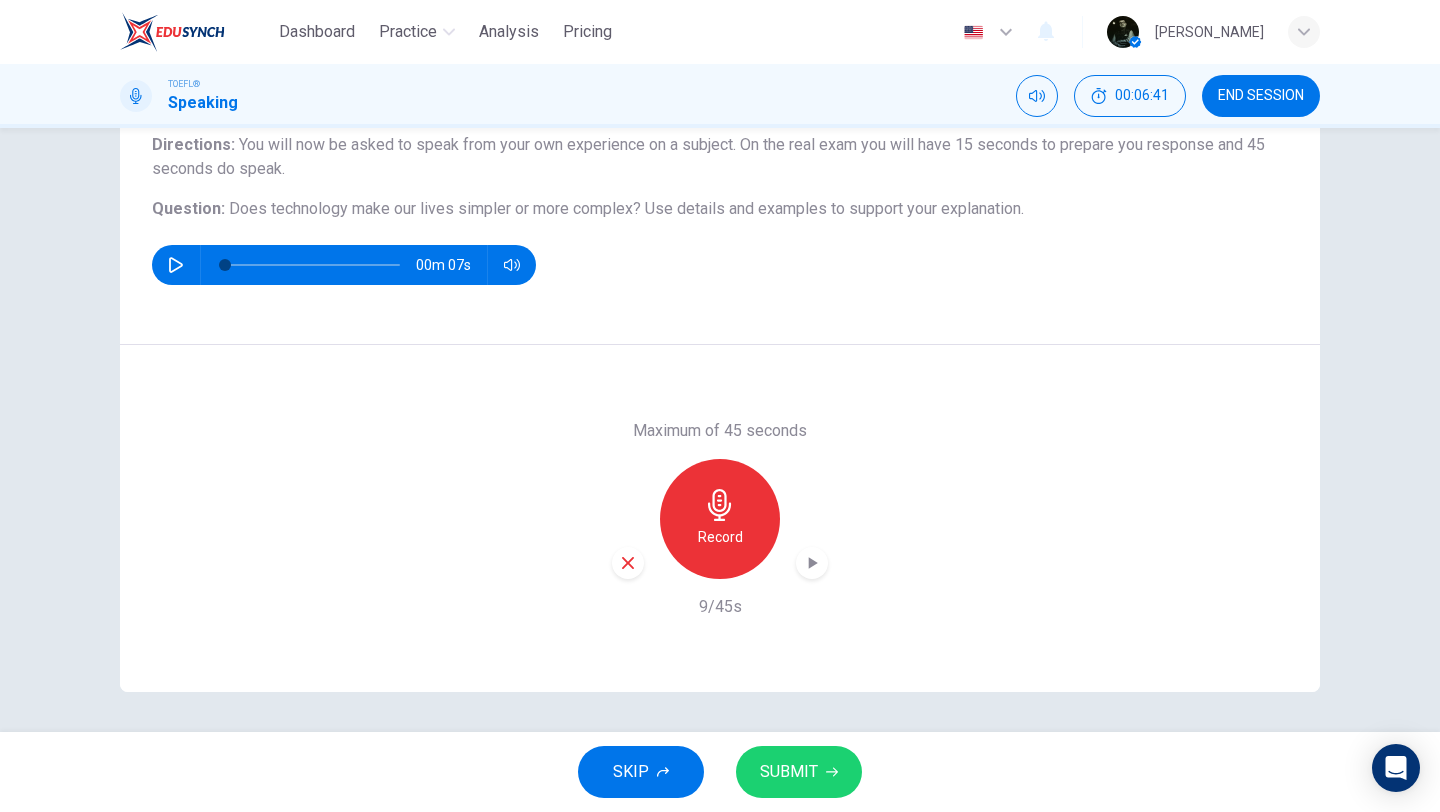 click 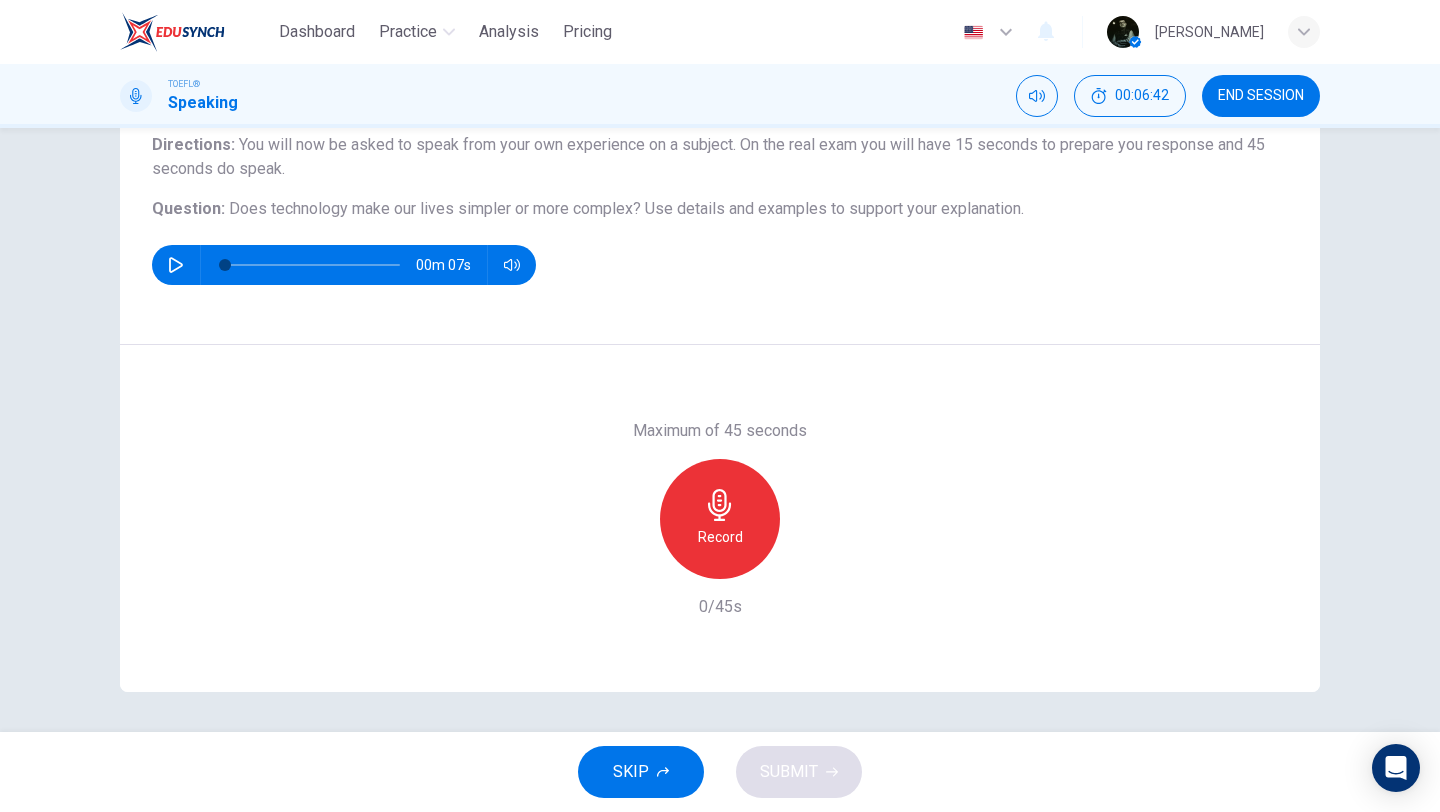 click 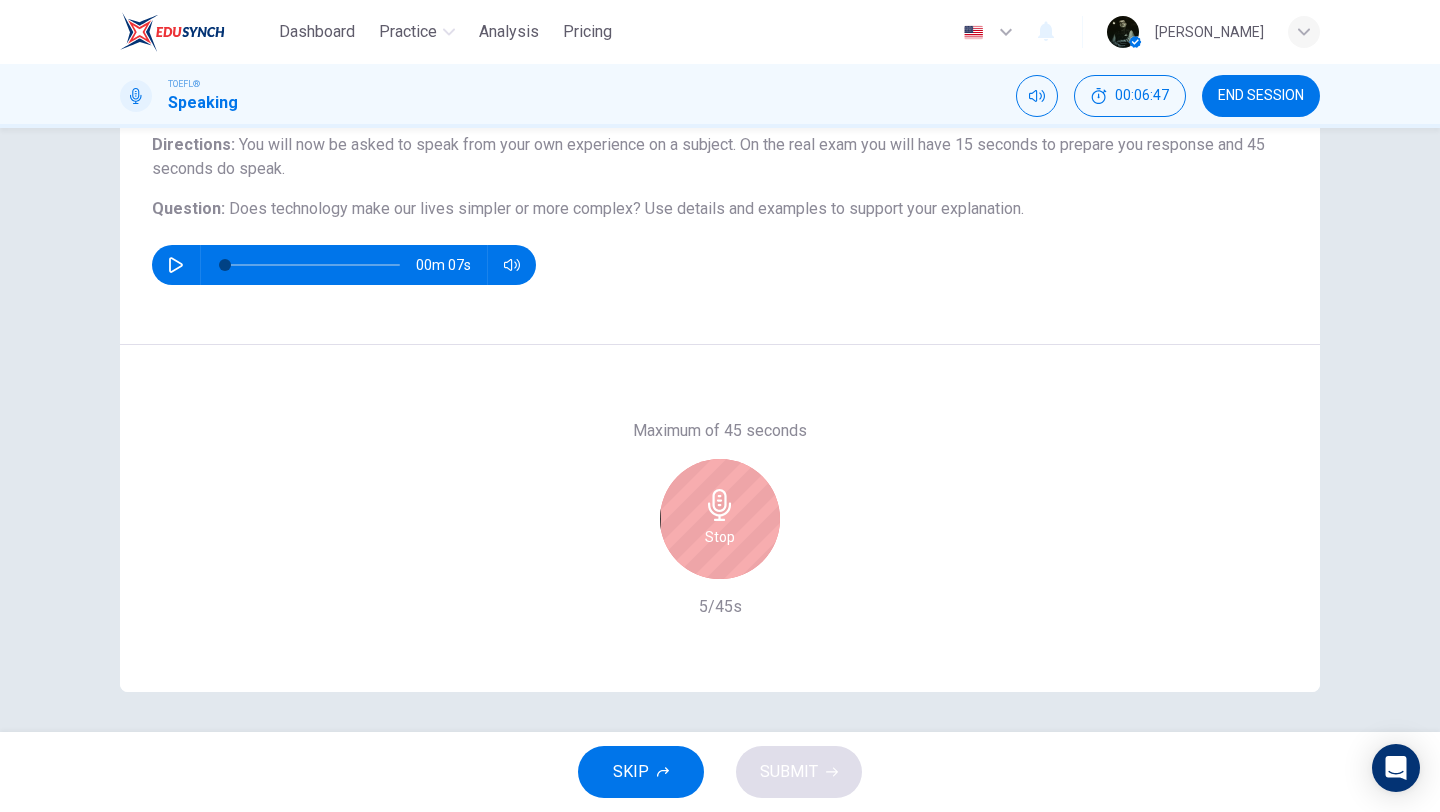 click 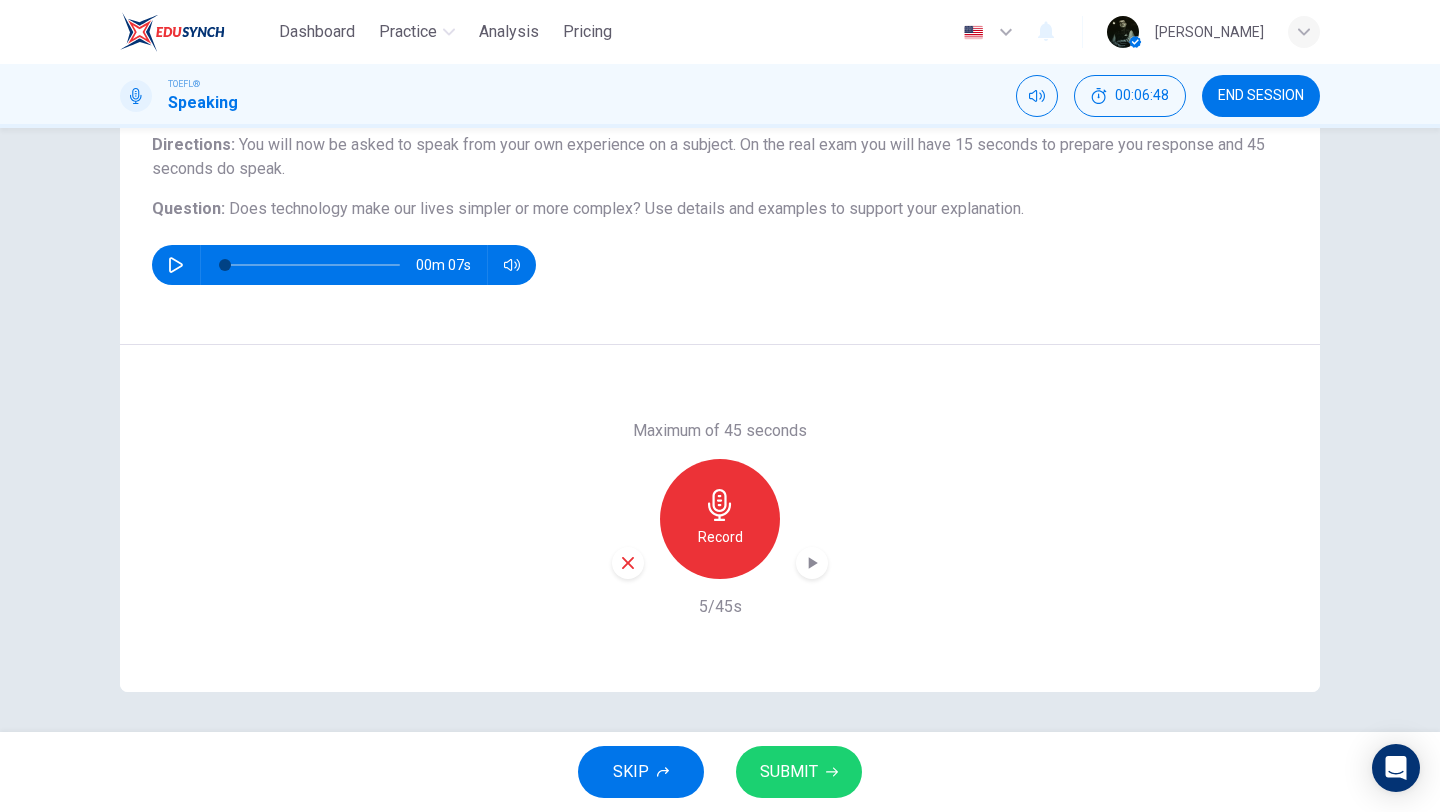 click 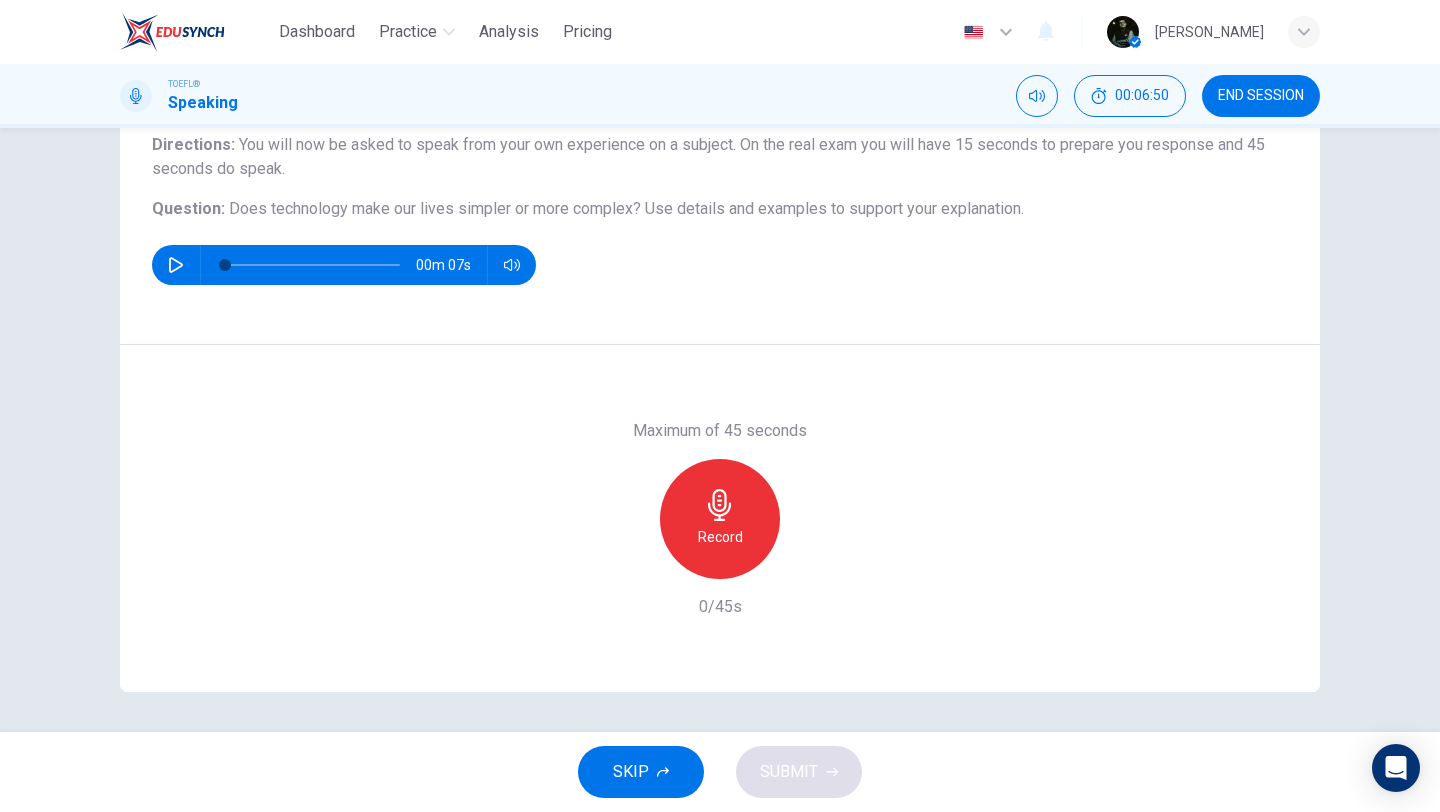 click on "Record" at bounding box center [720, 519] 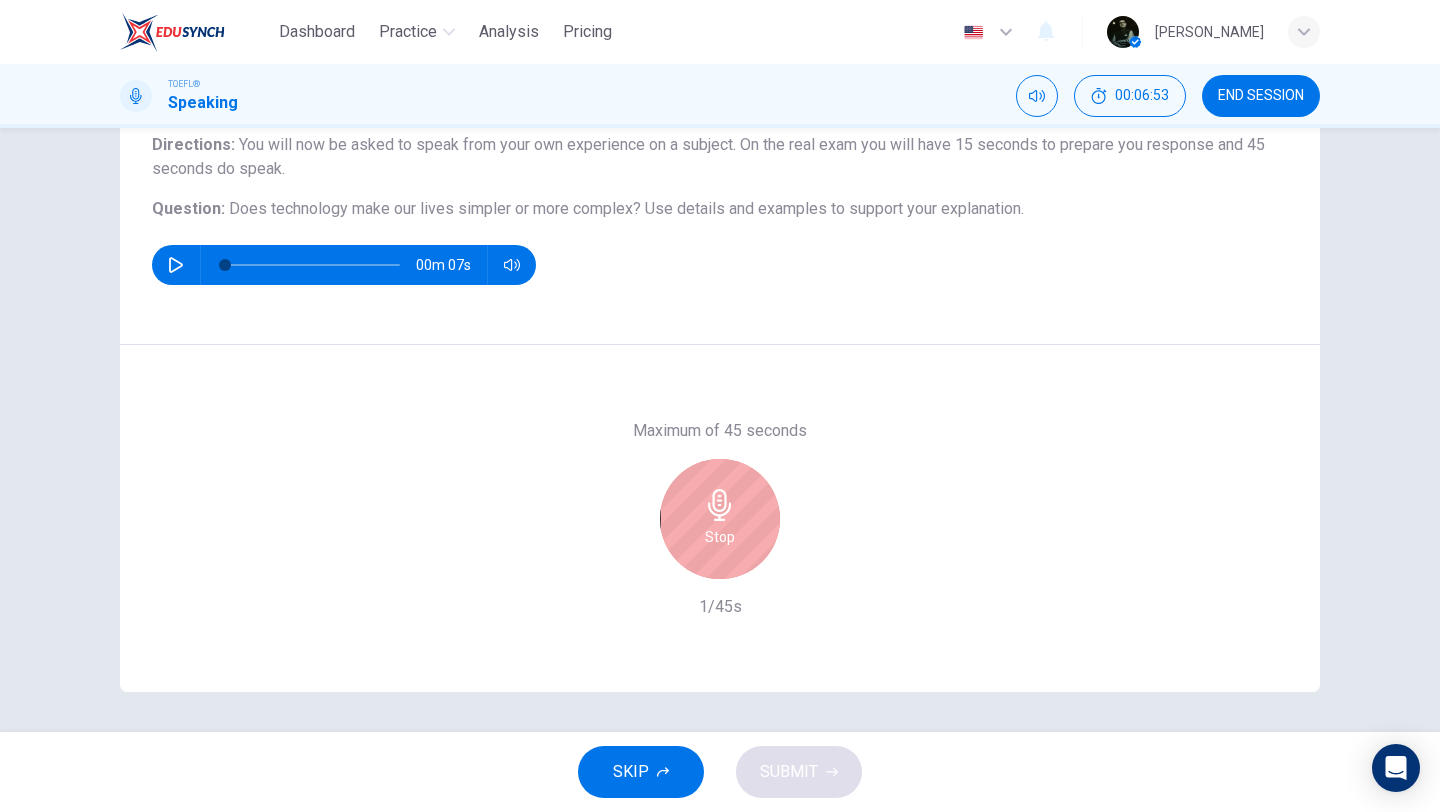 click 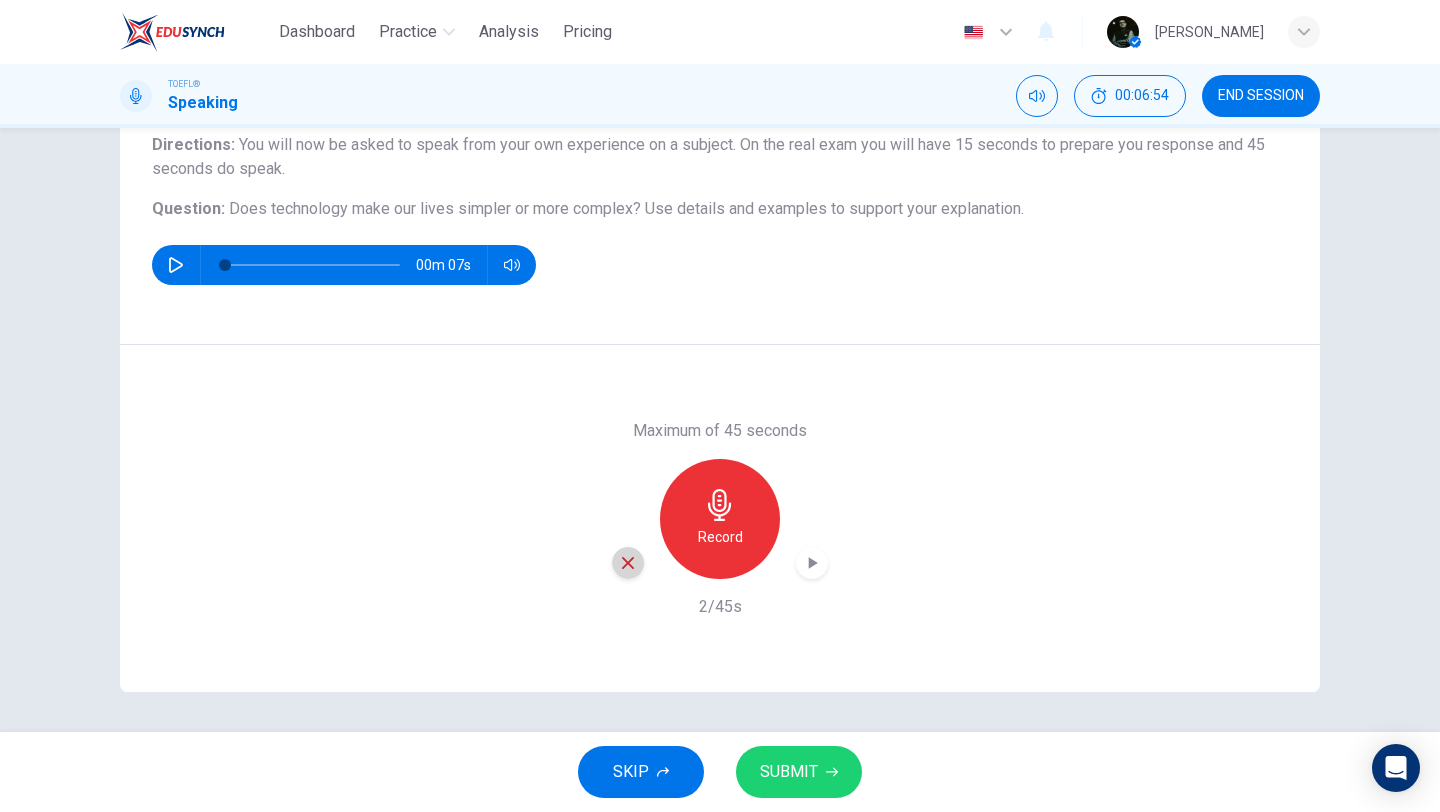 click 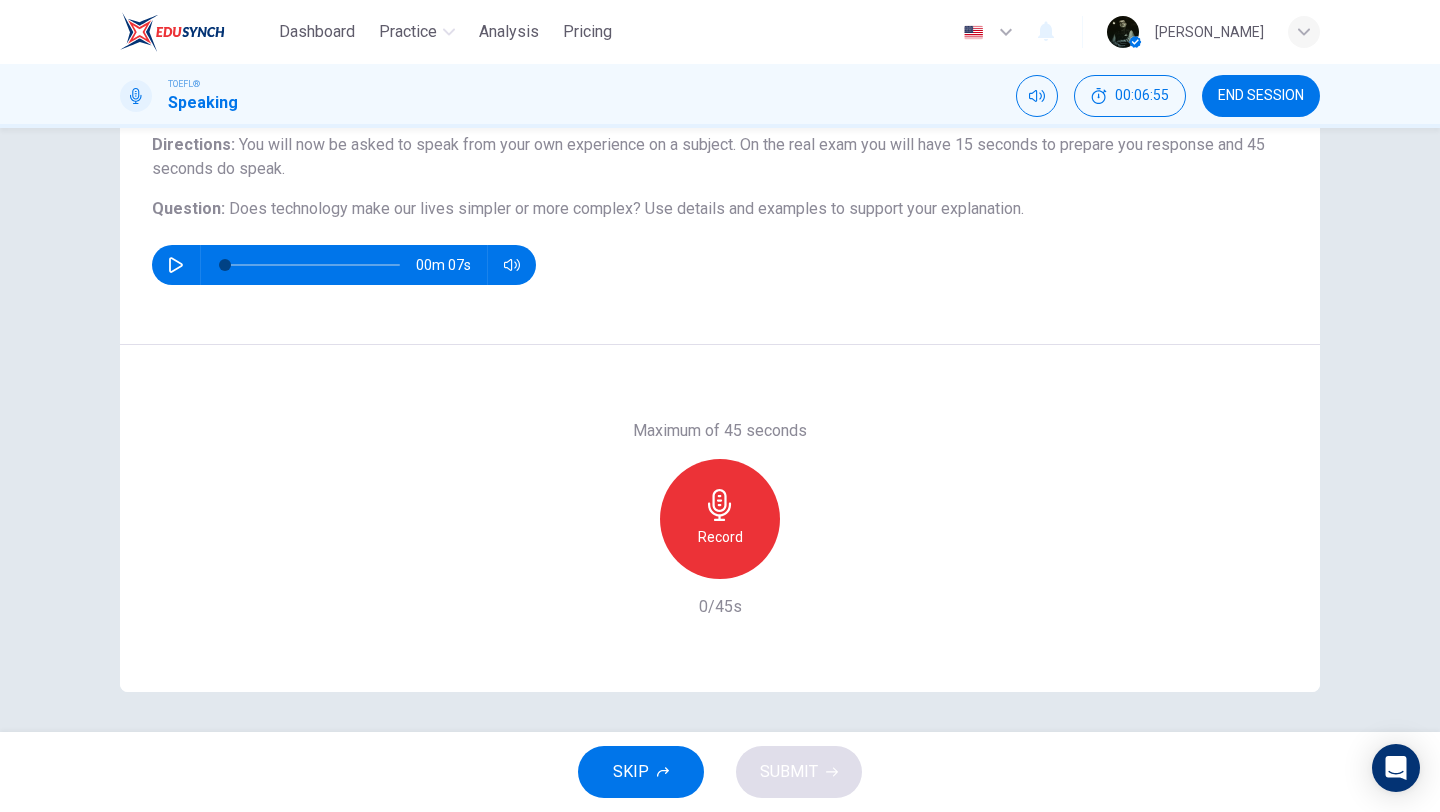 click on "Record" at bounding box center (720, 519) 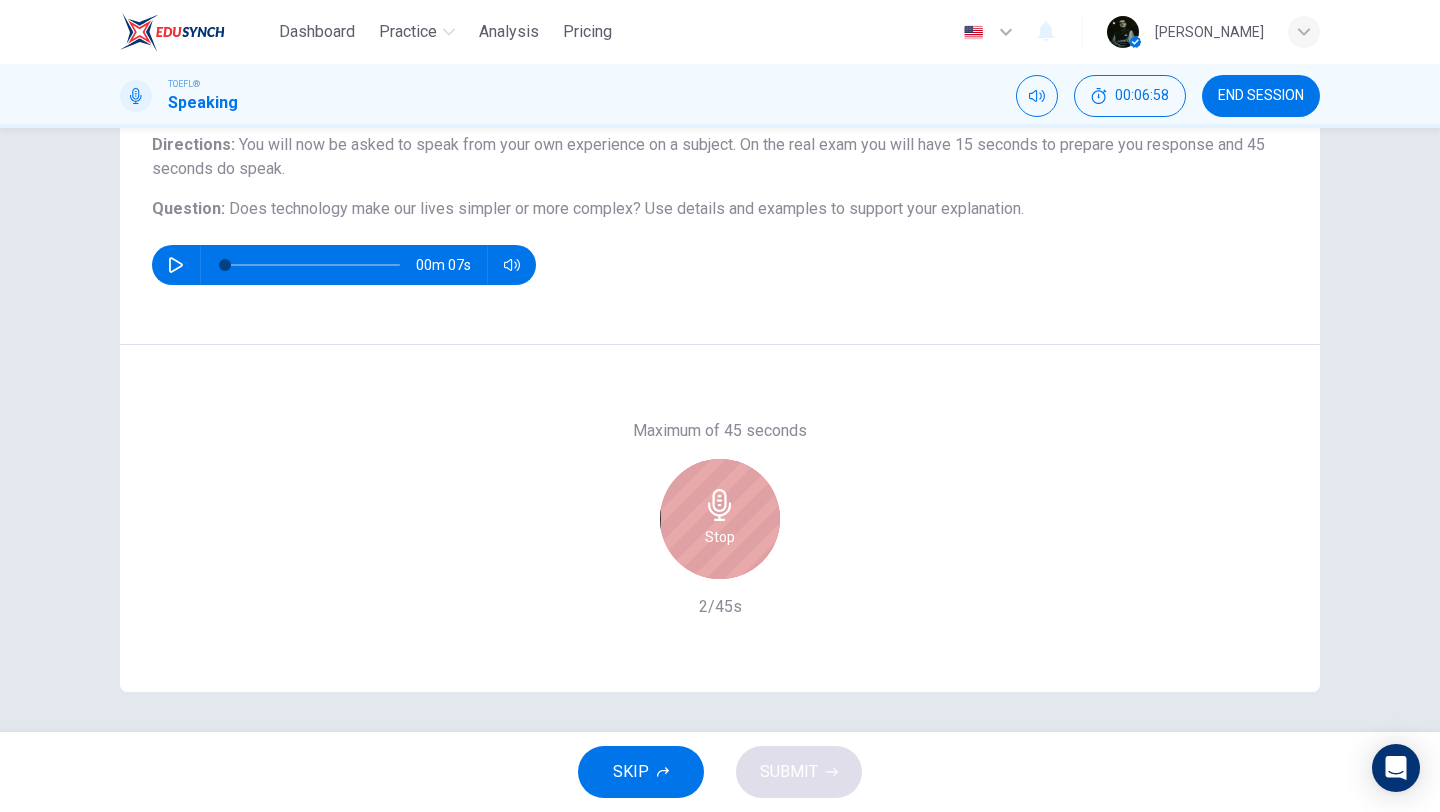 click on "Stop" at bounding box center (720, 519) 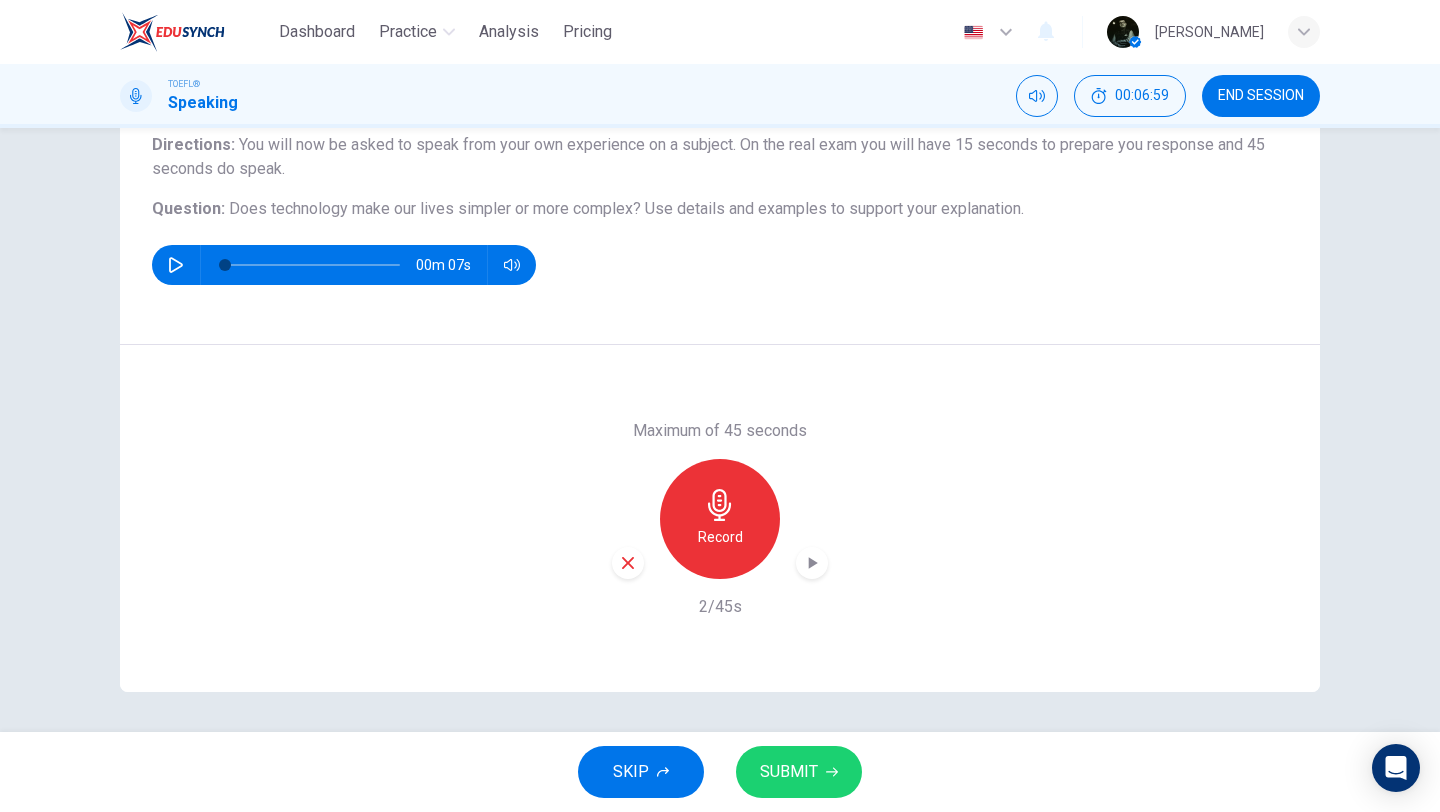 click 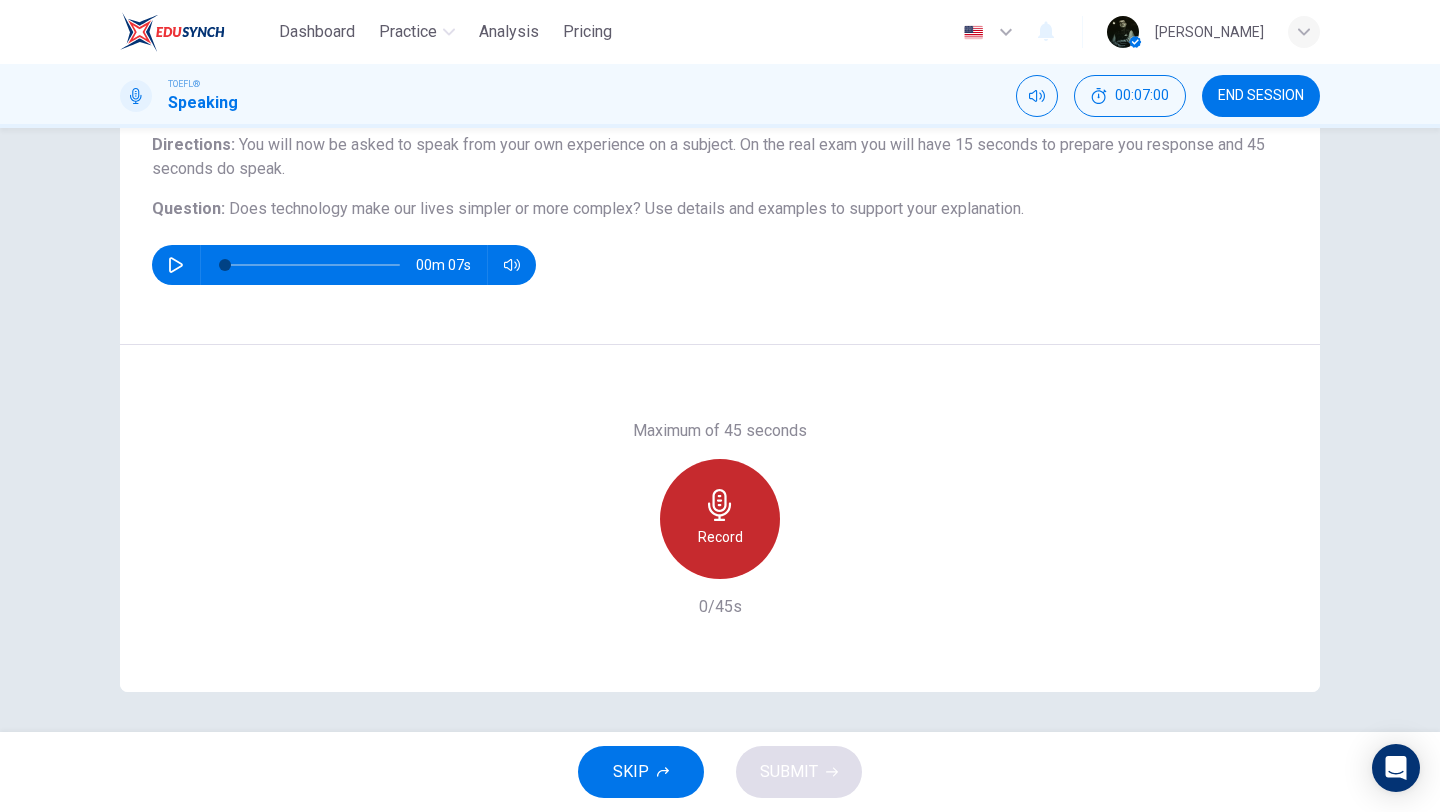 click on "Record" at bounding box center [720, 537] 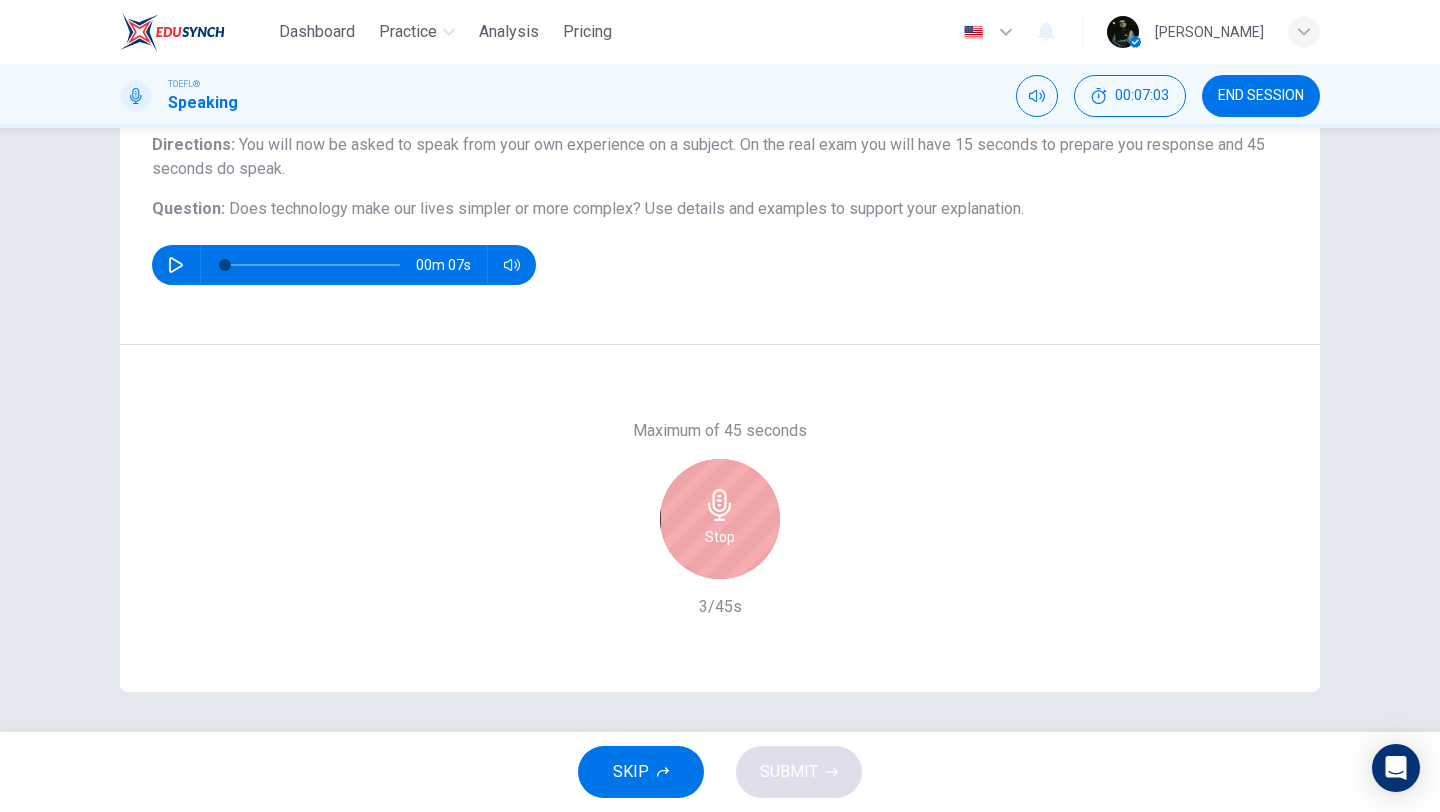 click on "Stop" at bounding box center [720, 537] 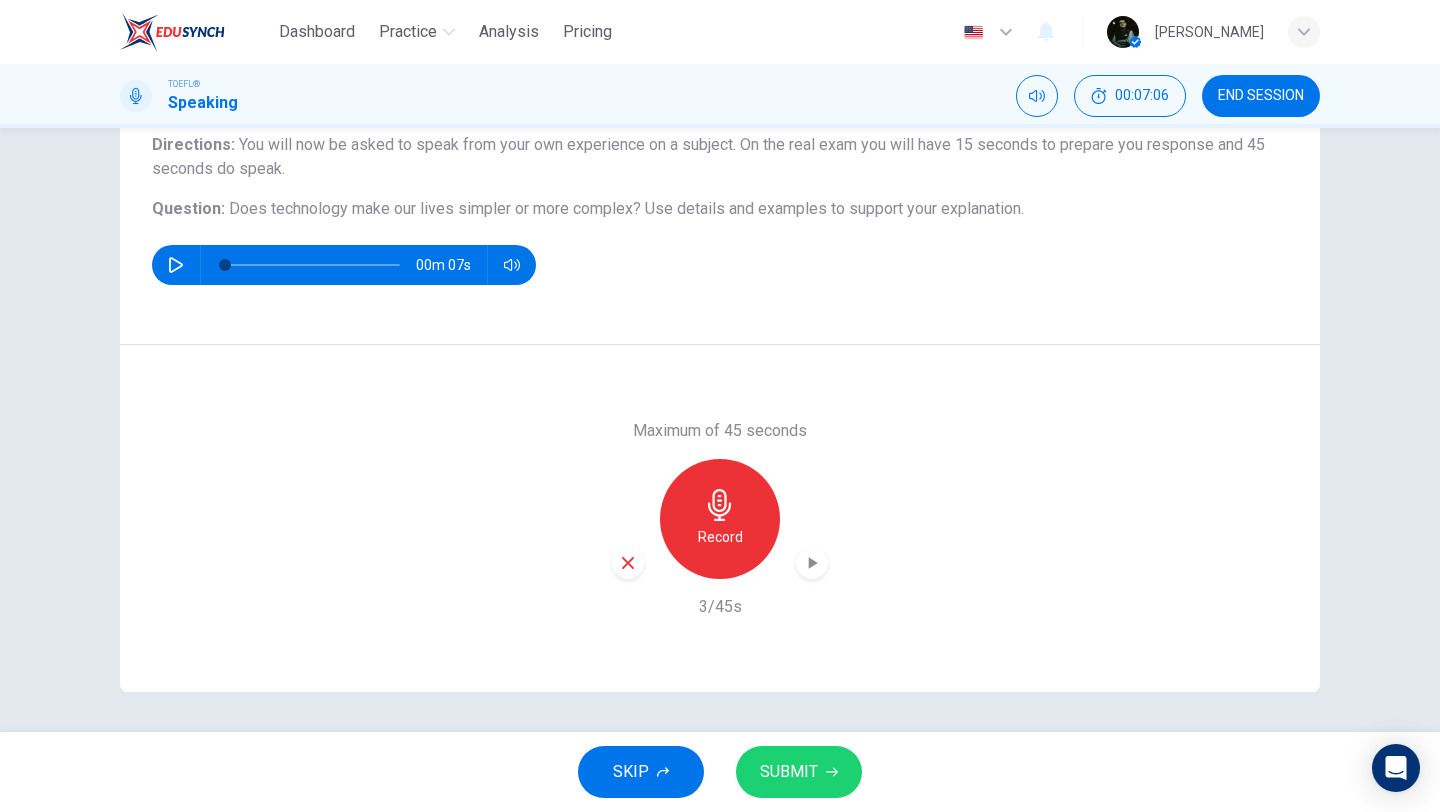 click at bounding box center [176, 265] 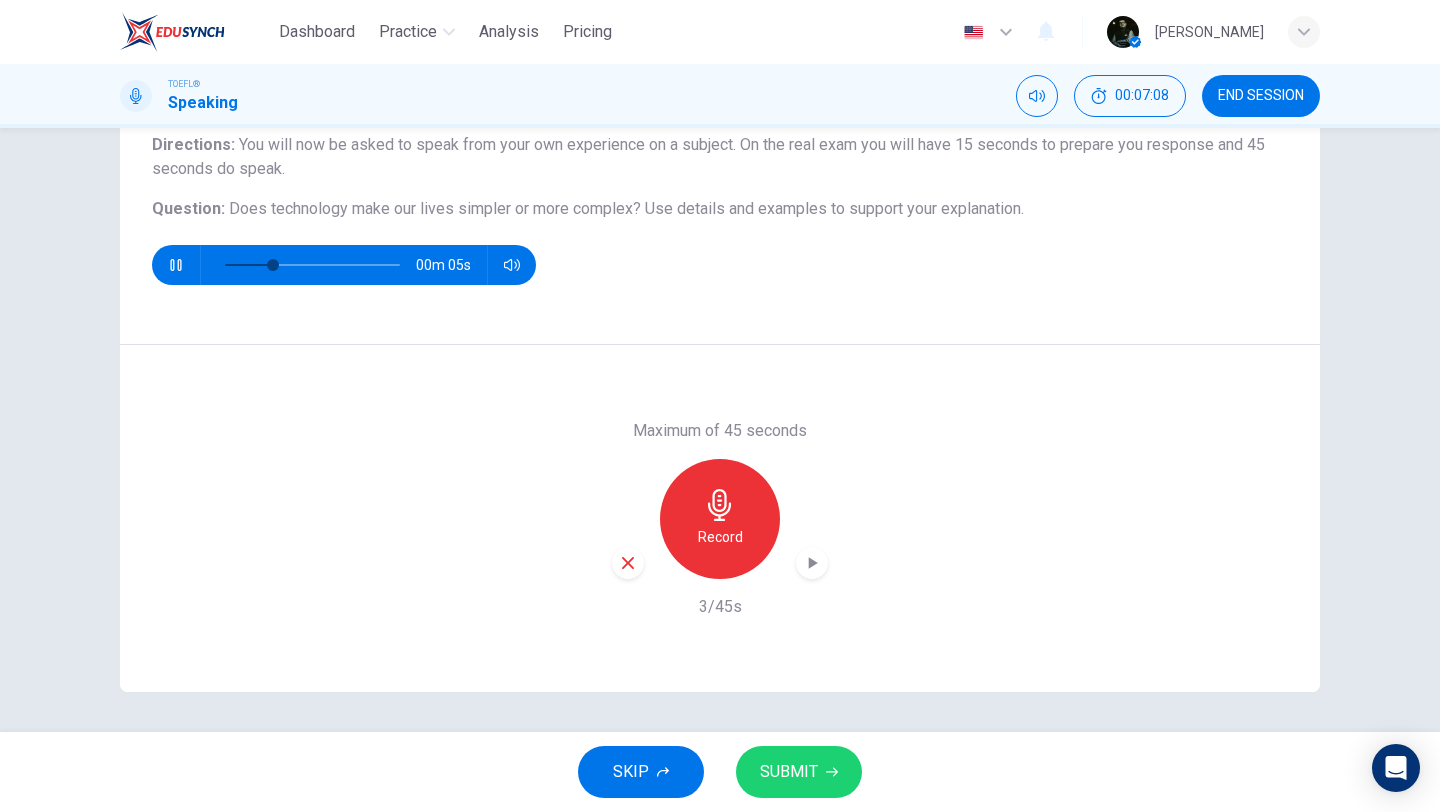 click at bounding box center (176, 265) 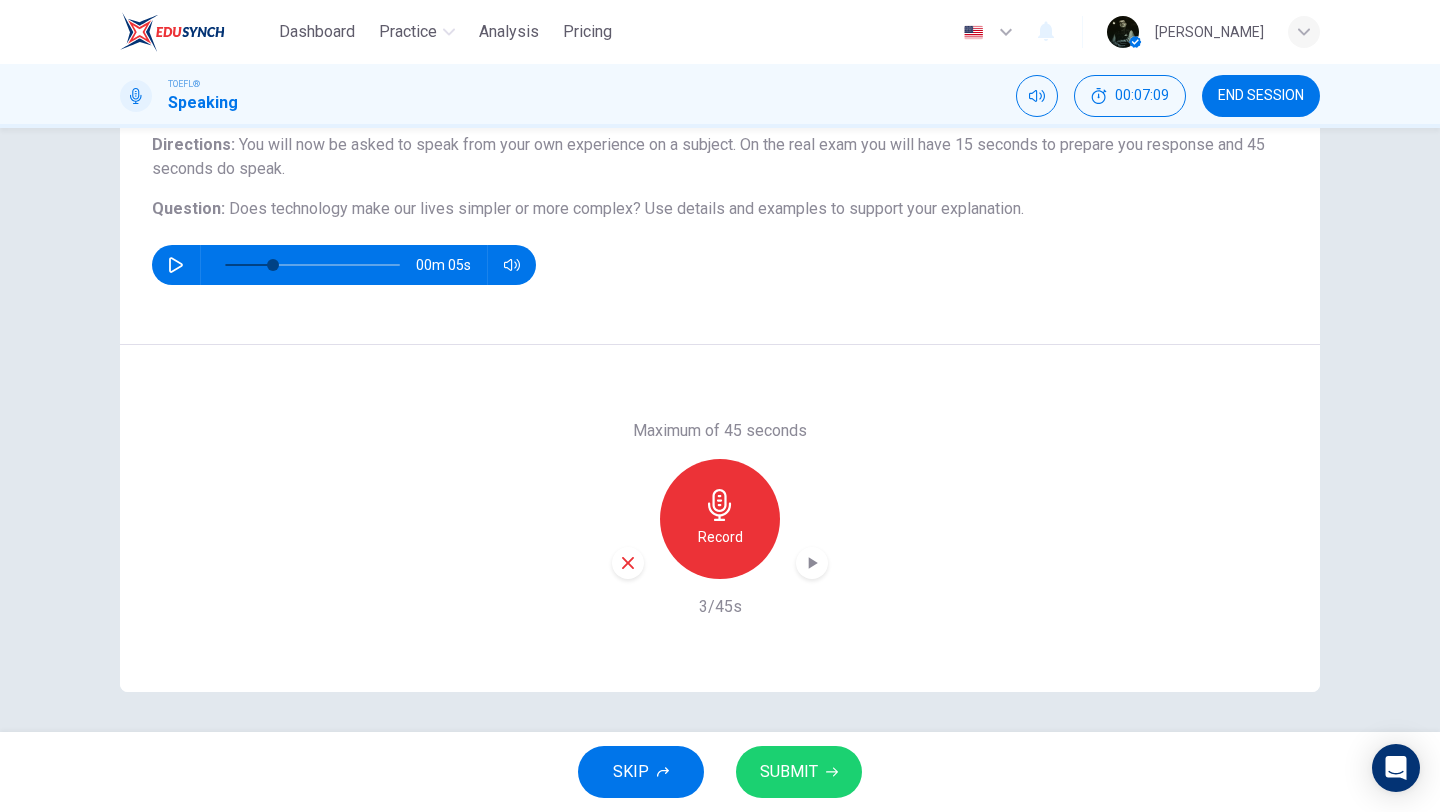 click at bounding box center (628, 563) 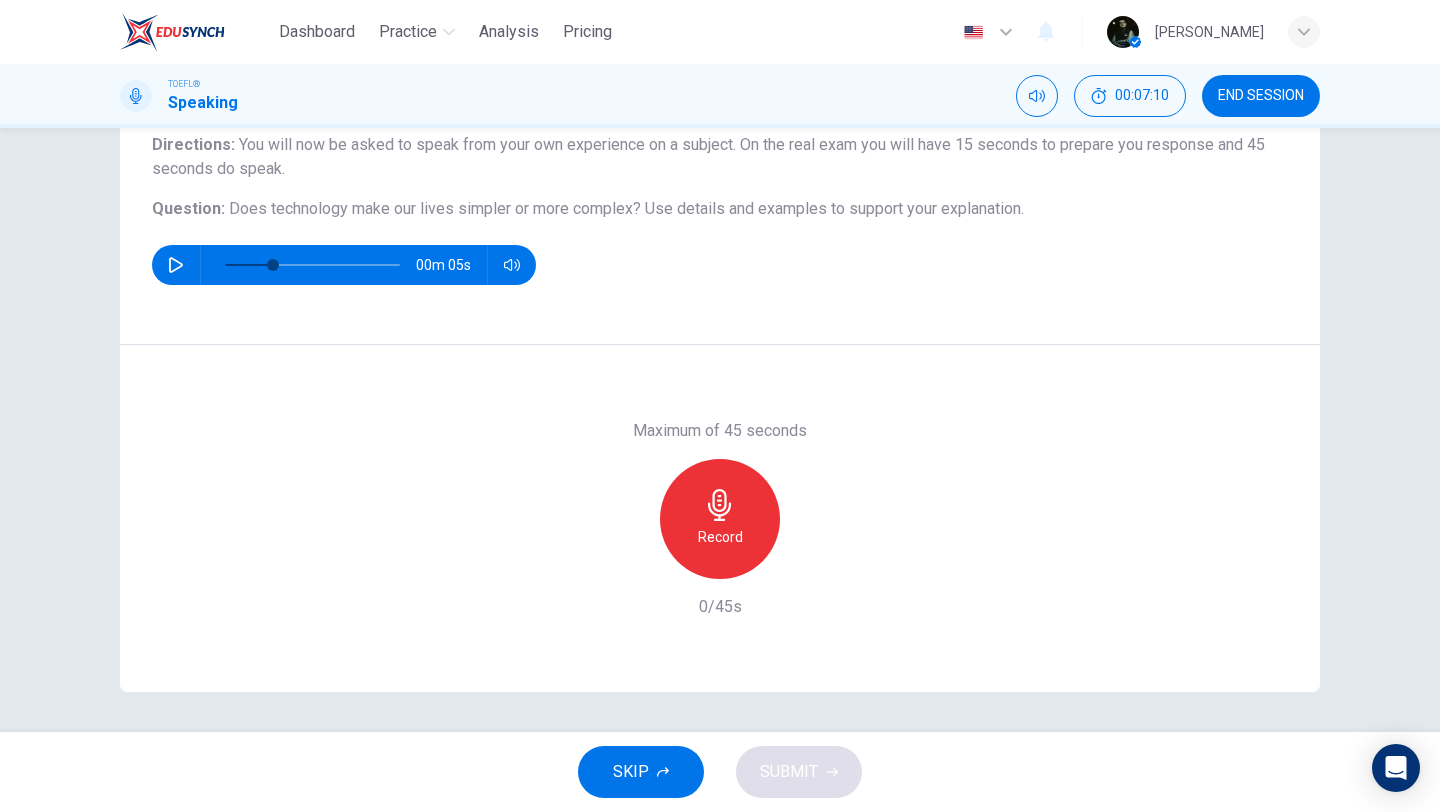 click on "Record" at bounding box center [720, 519] 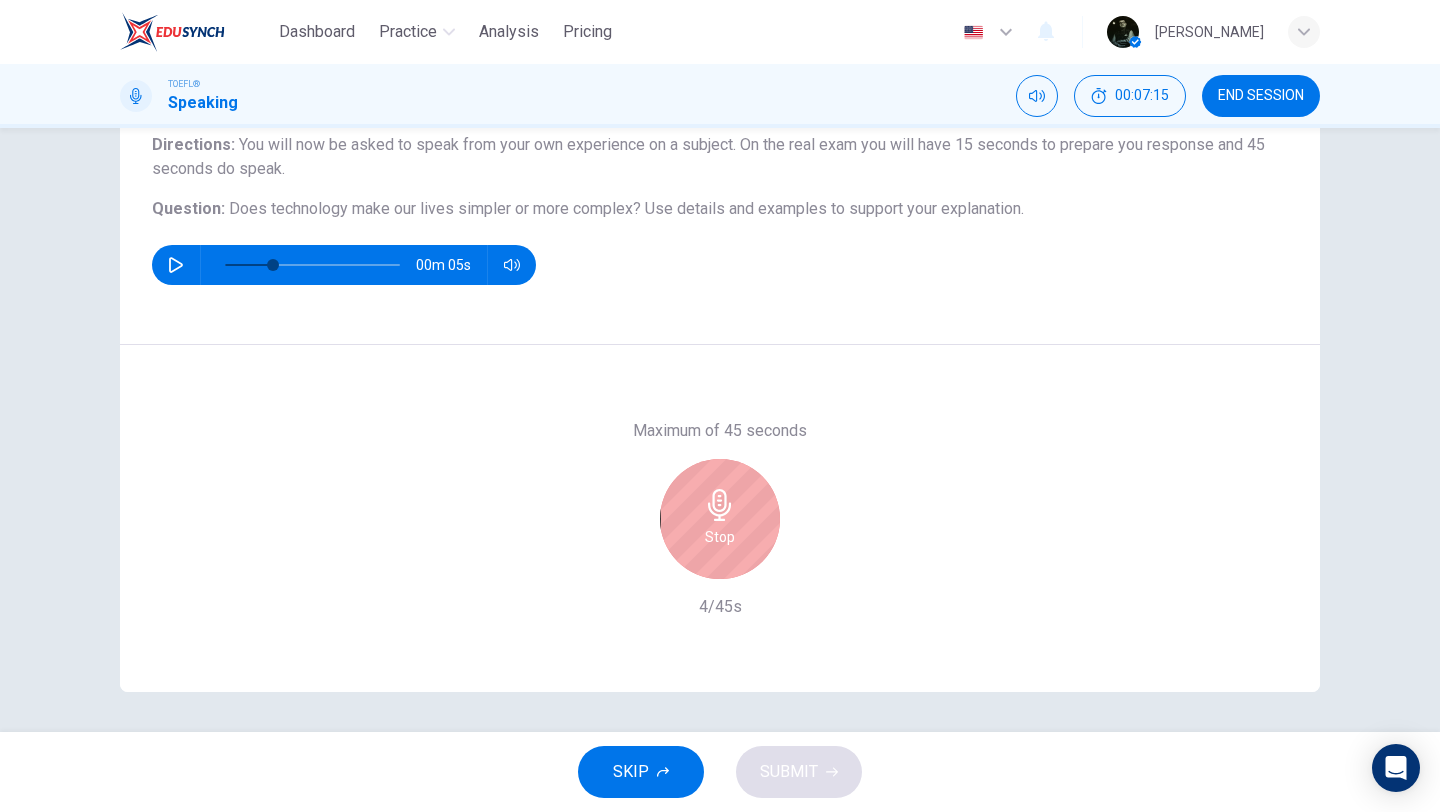 click on "Stop" at bounding box center [720, 519] 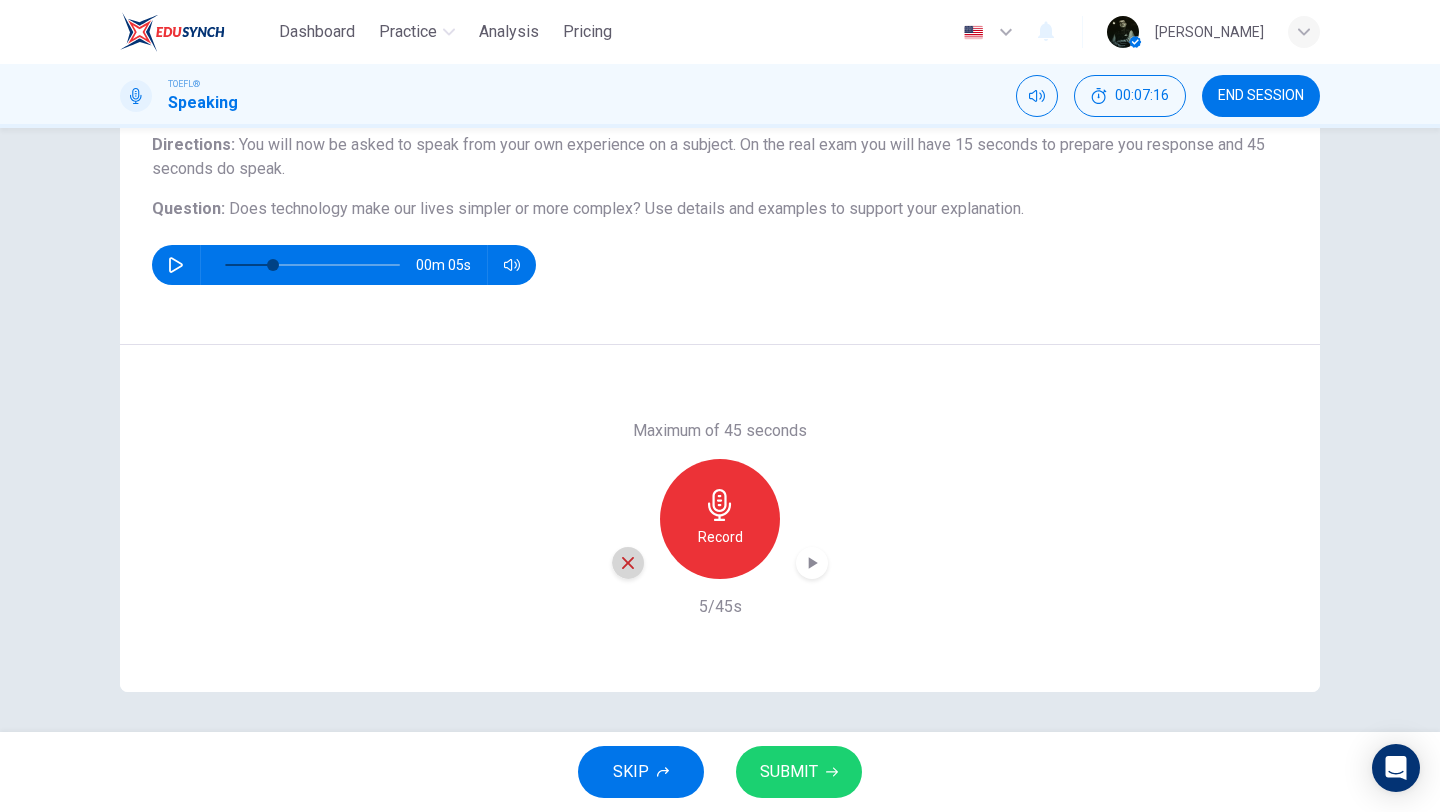 click at bounding box center [628, 563] 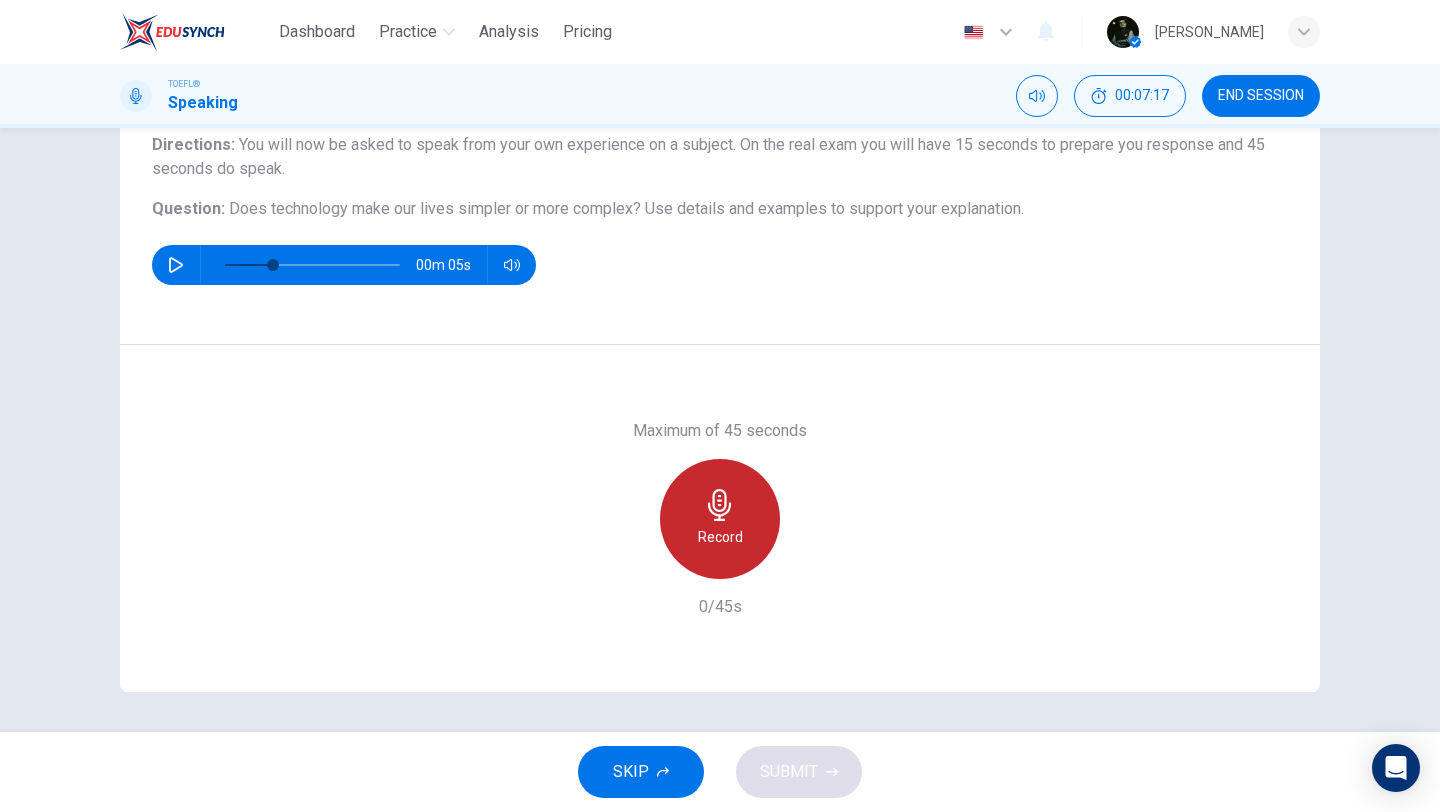 click on "Record" at bounding box center (720, 519) 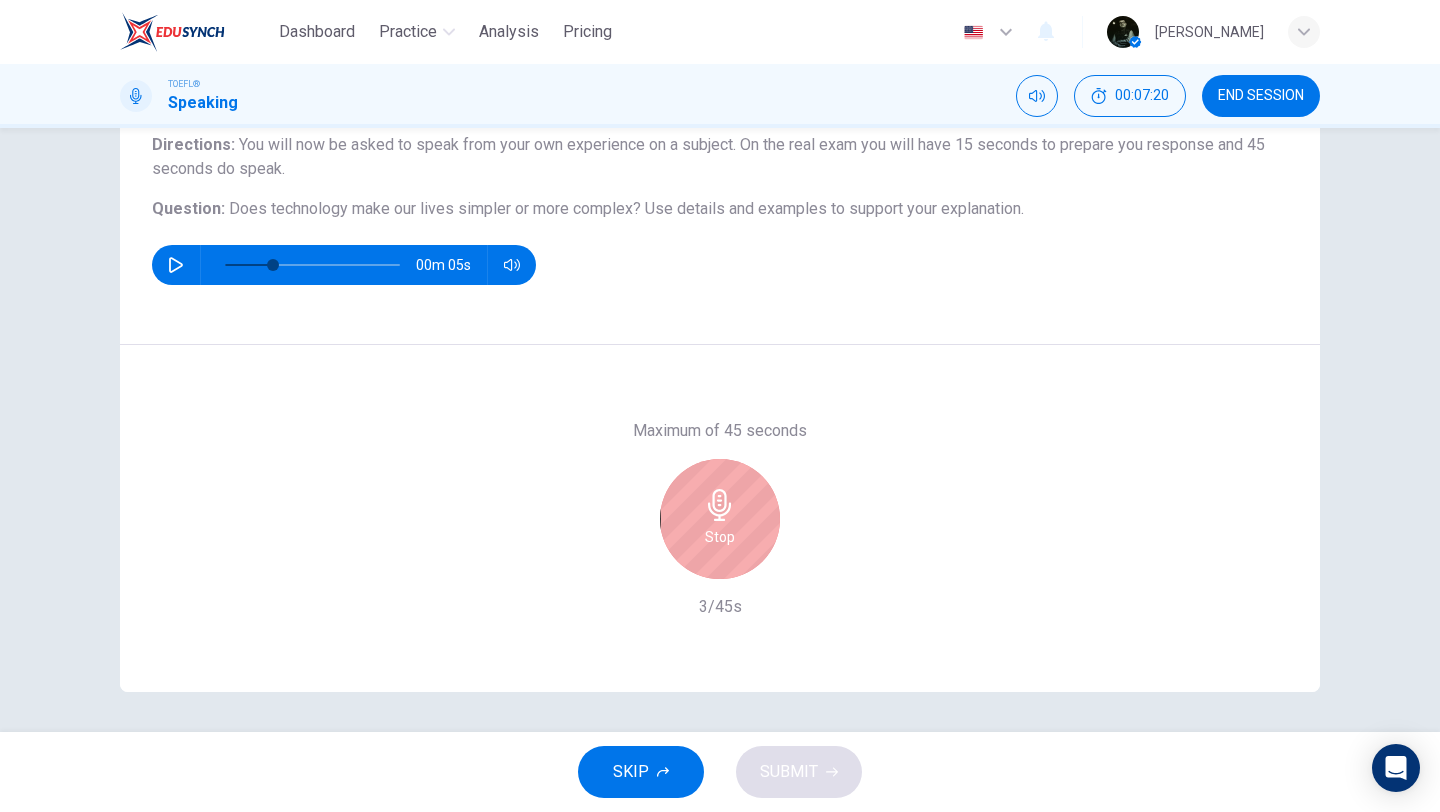 click on "Stop" at bounding box center [720, 519] 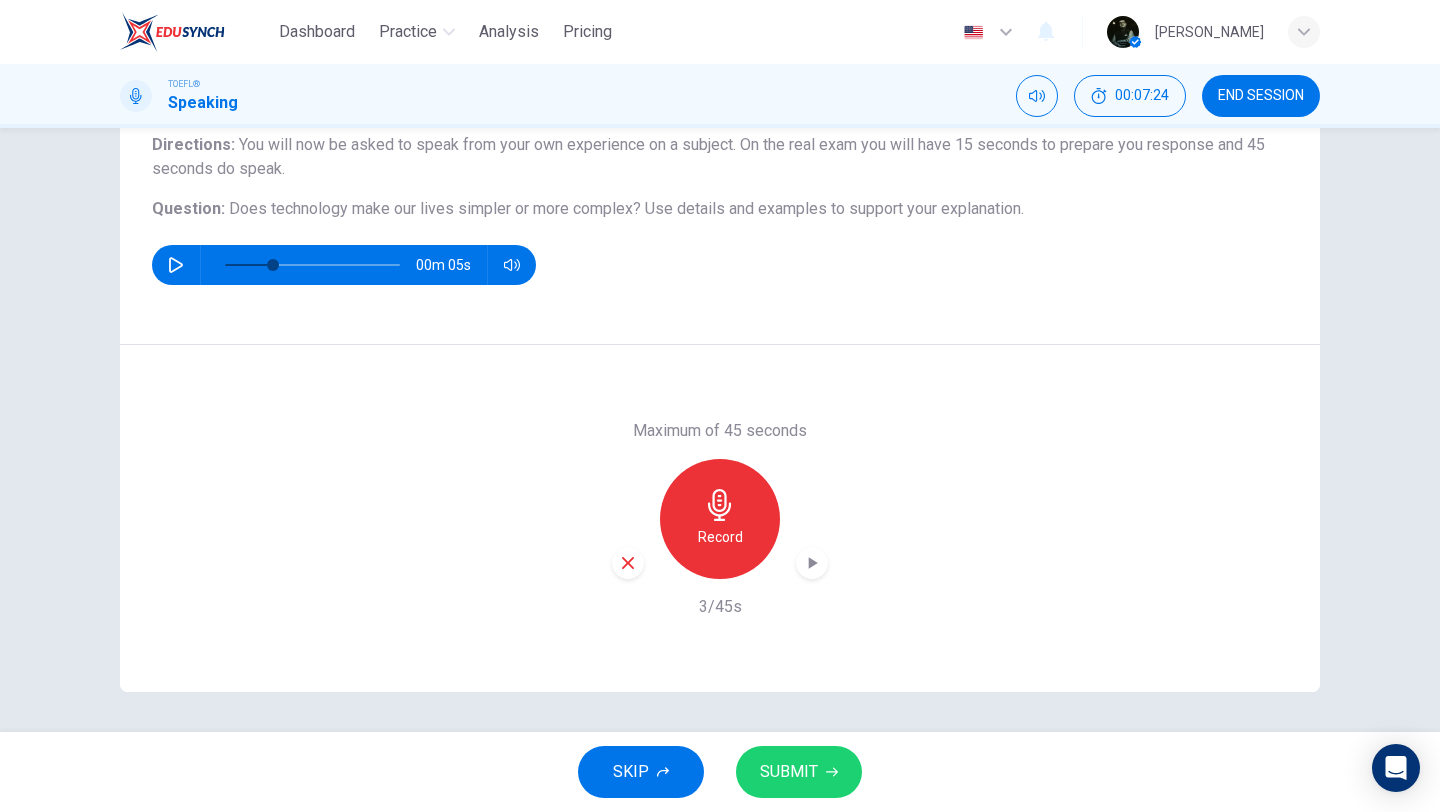 click 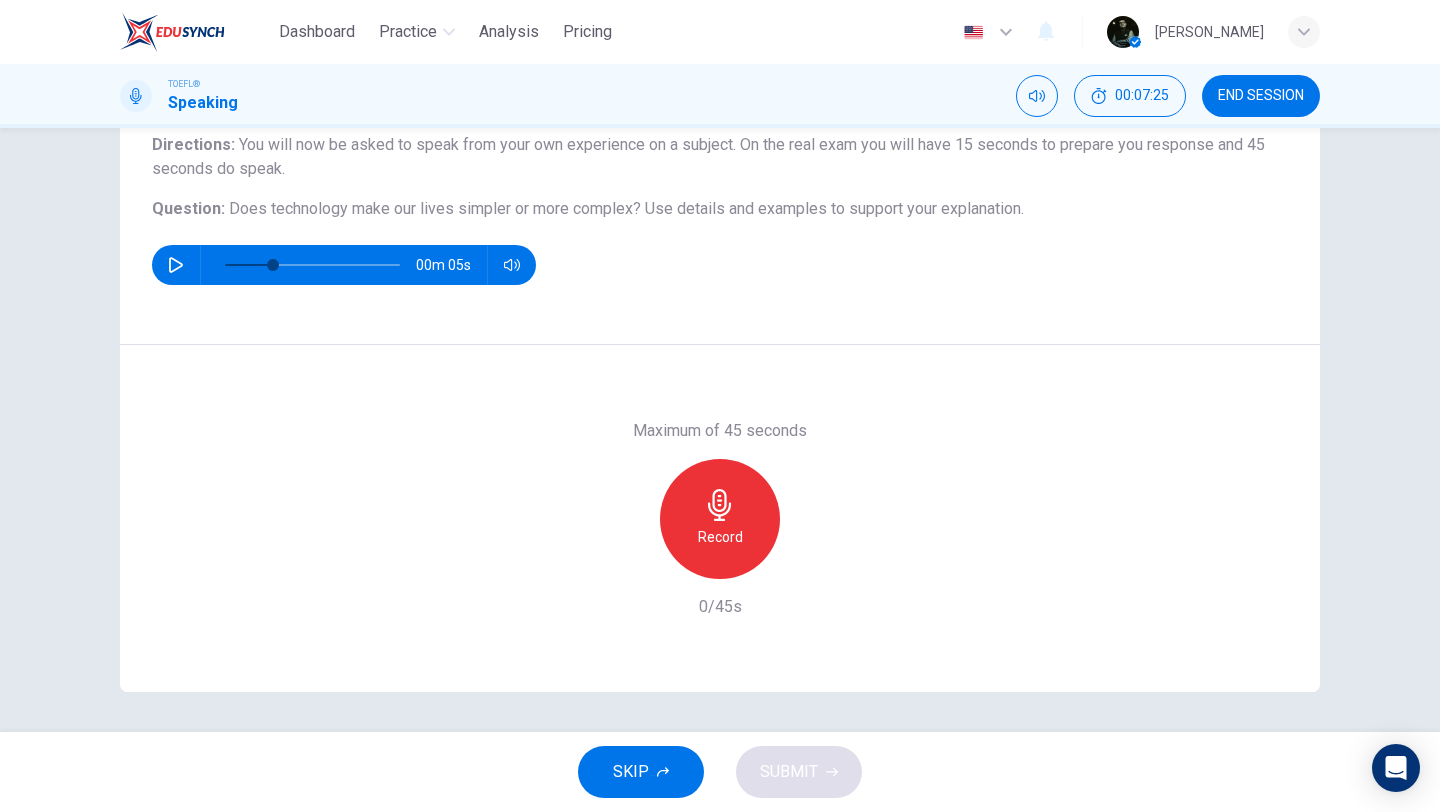 click on "Record" at bounding box center [720, 519] 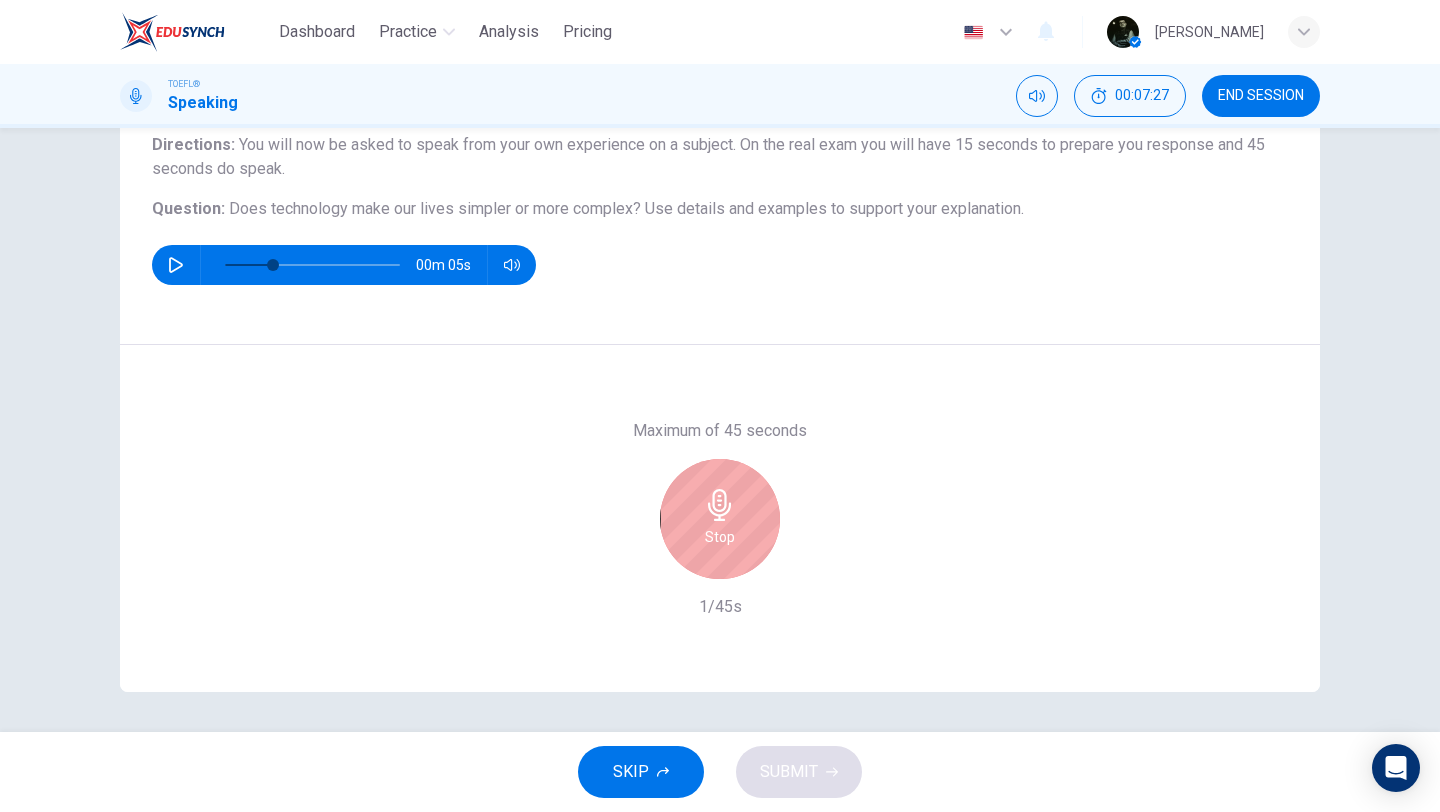 click on "Stop" at bounding box center (720, 519) 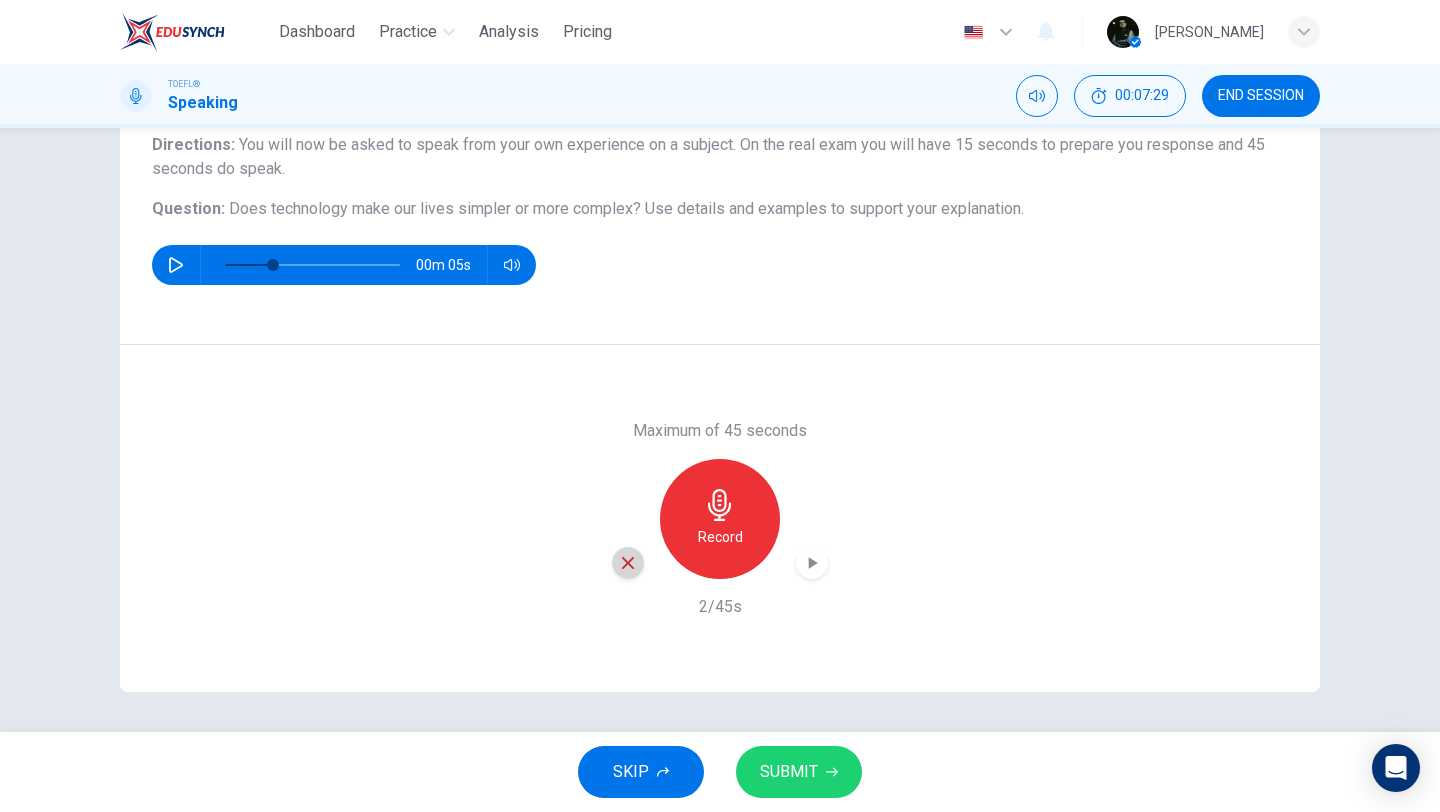 click 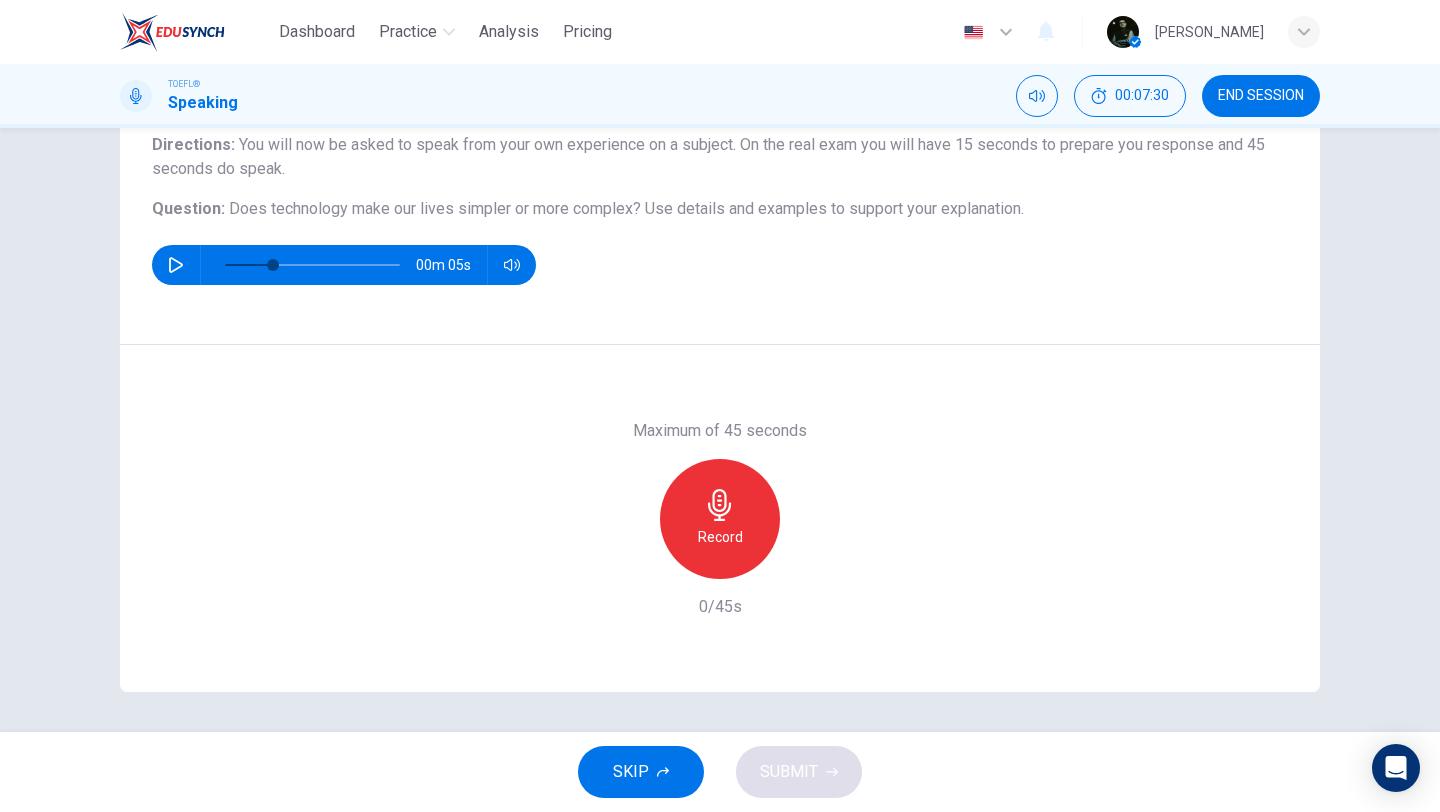 click 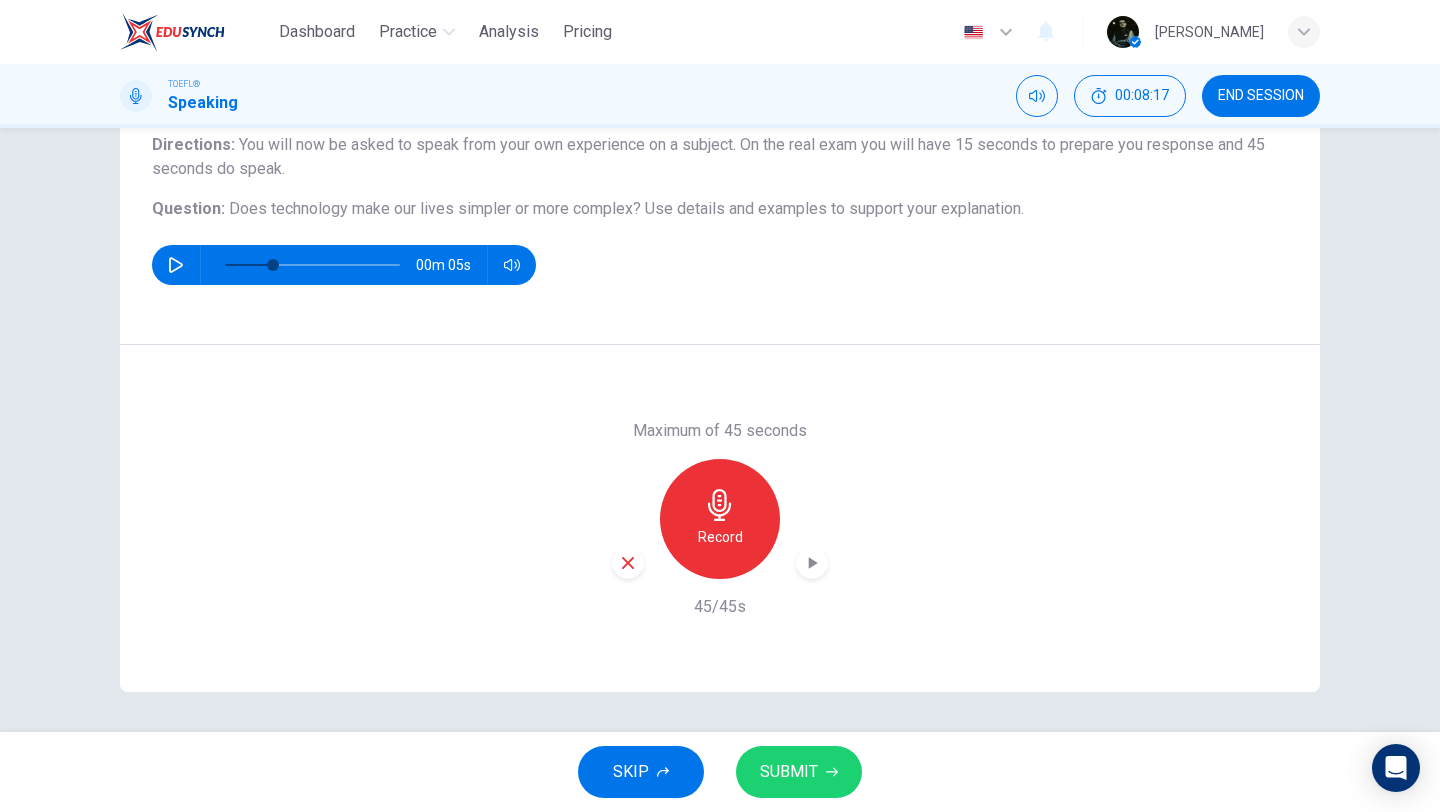 click on "SUBMIT" at bounding box center (799, 772) 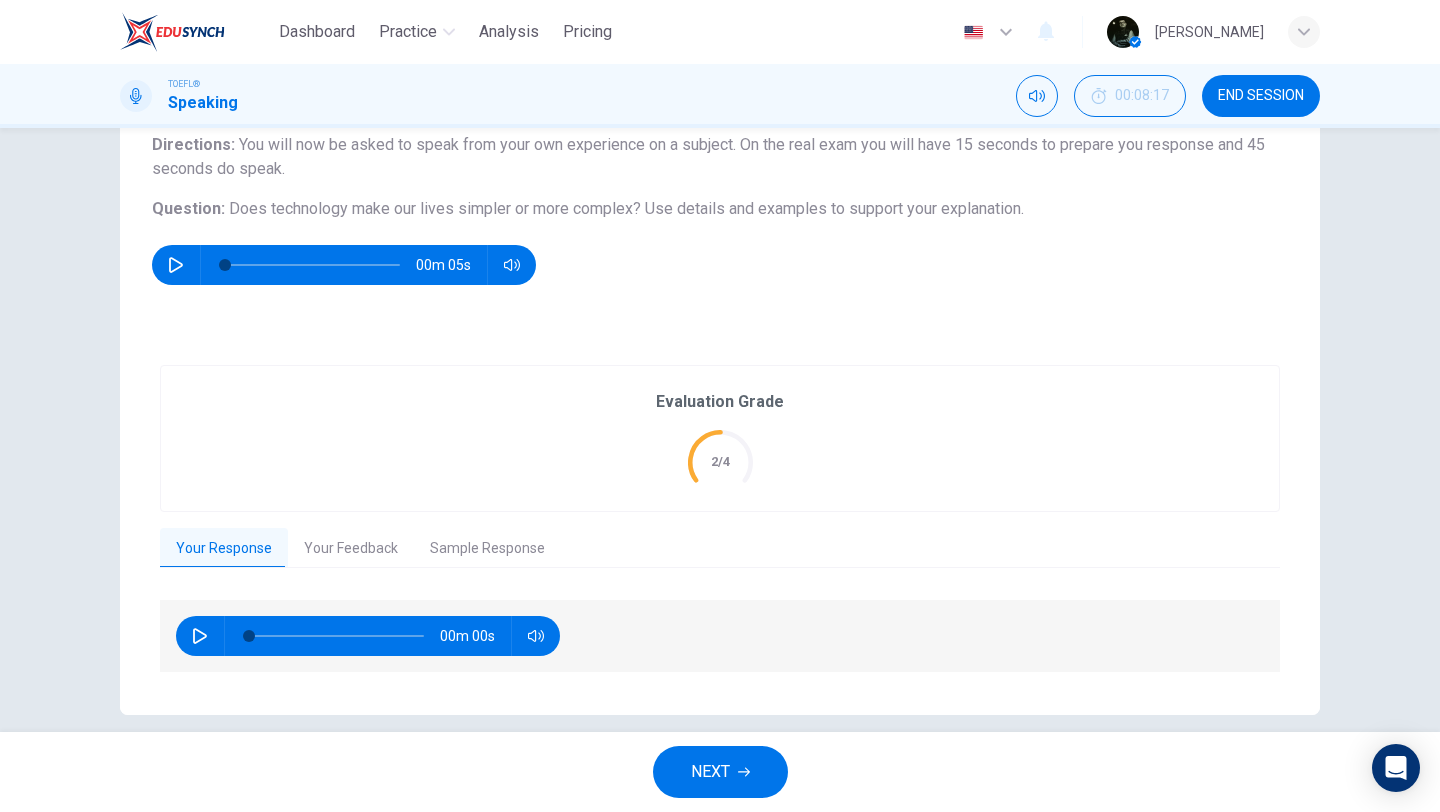 type on "0" 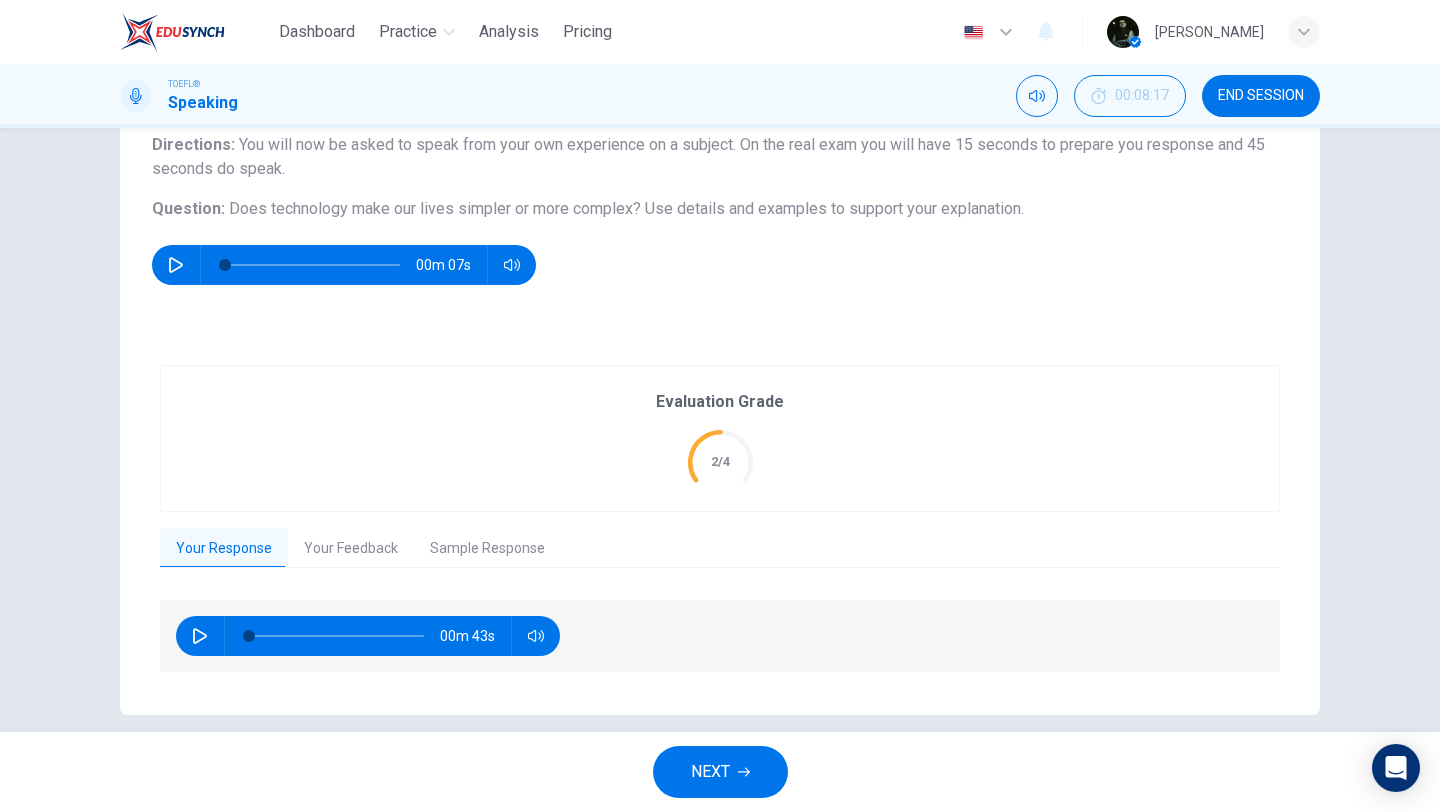 click on "Your Feedback" at bounding box center (351, 549) 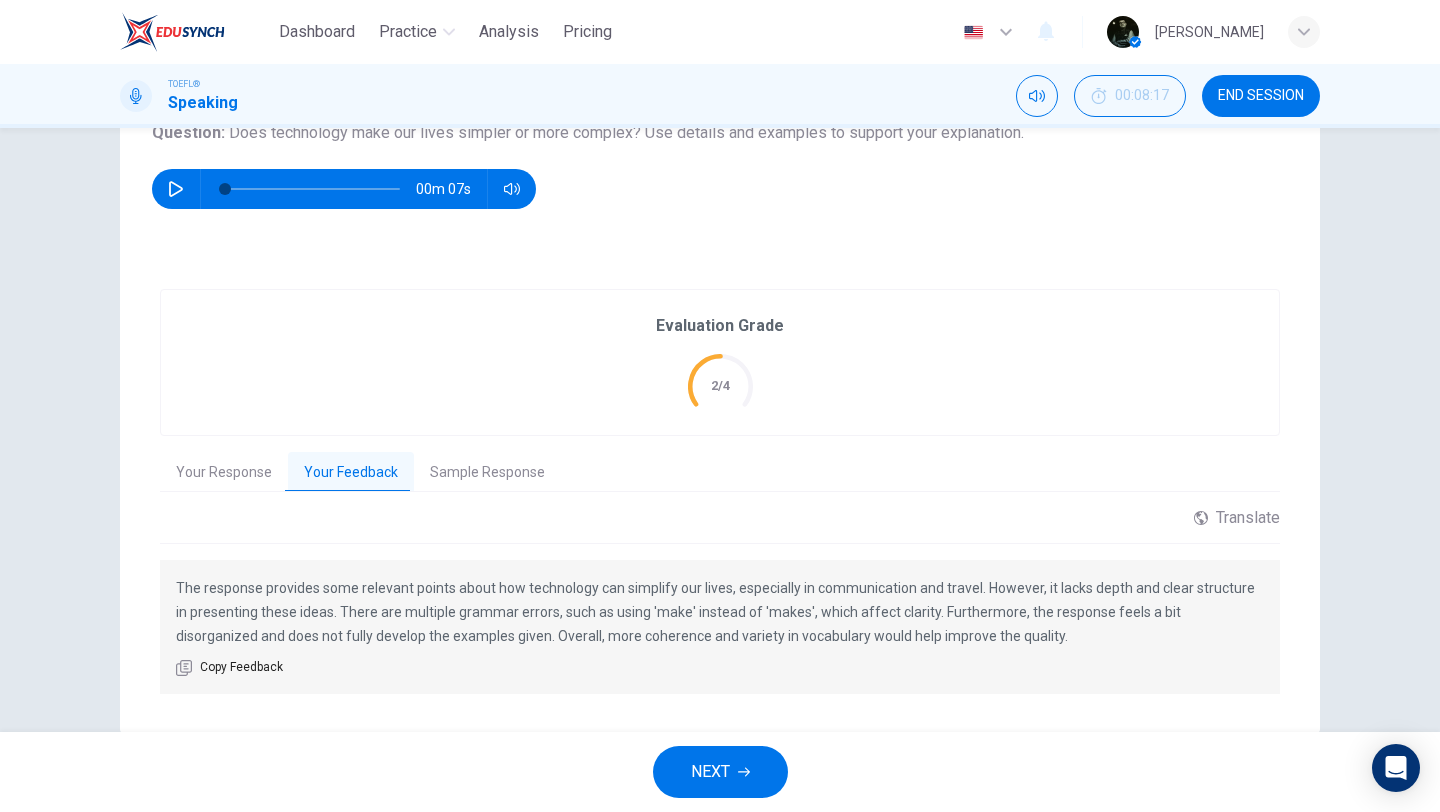scroll, scrollTop: 249, scrollLeft: 0, axis: vertical 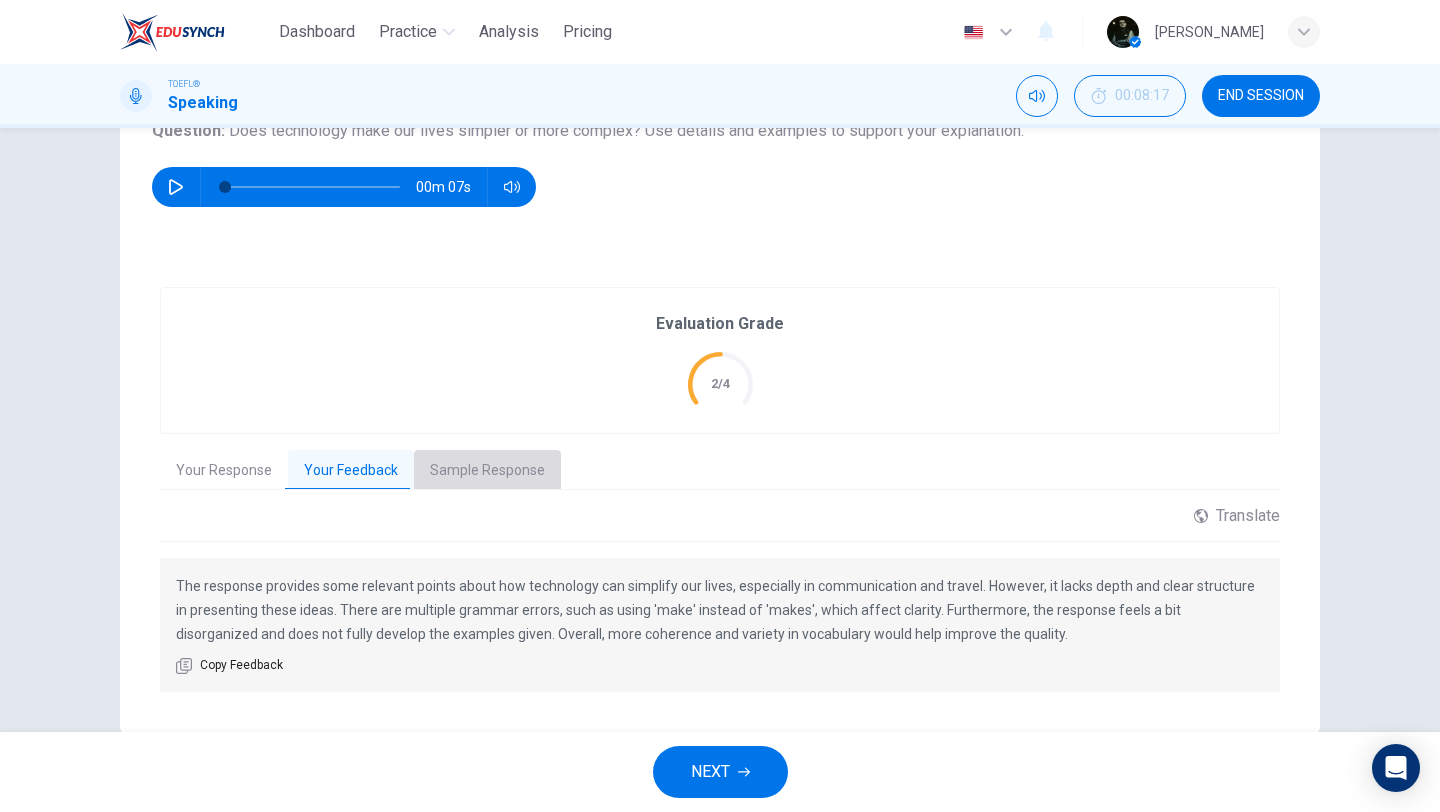 click on "Sample Response" at bounding box center (487, 471) 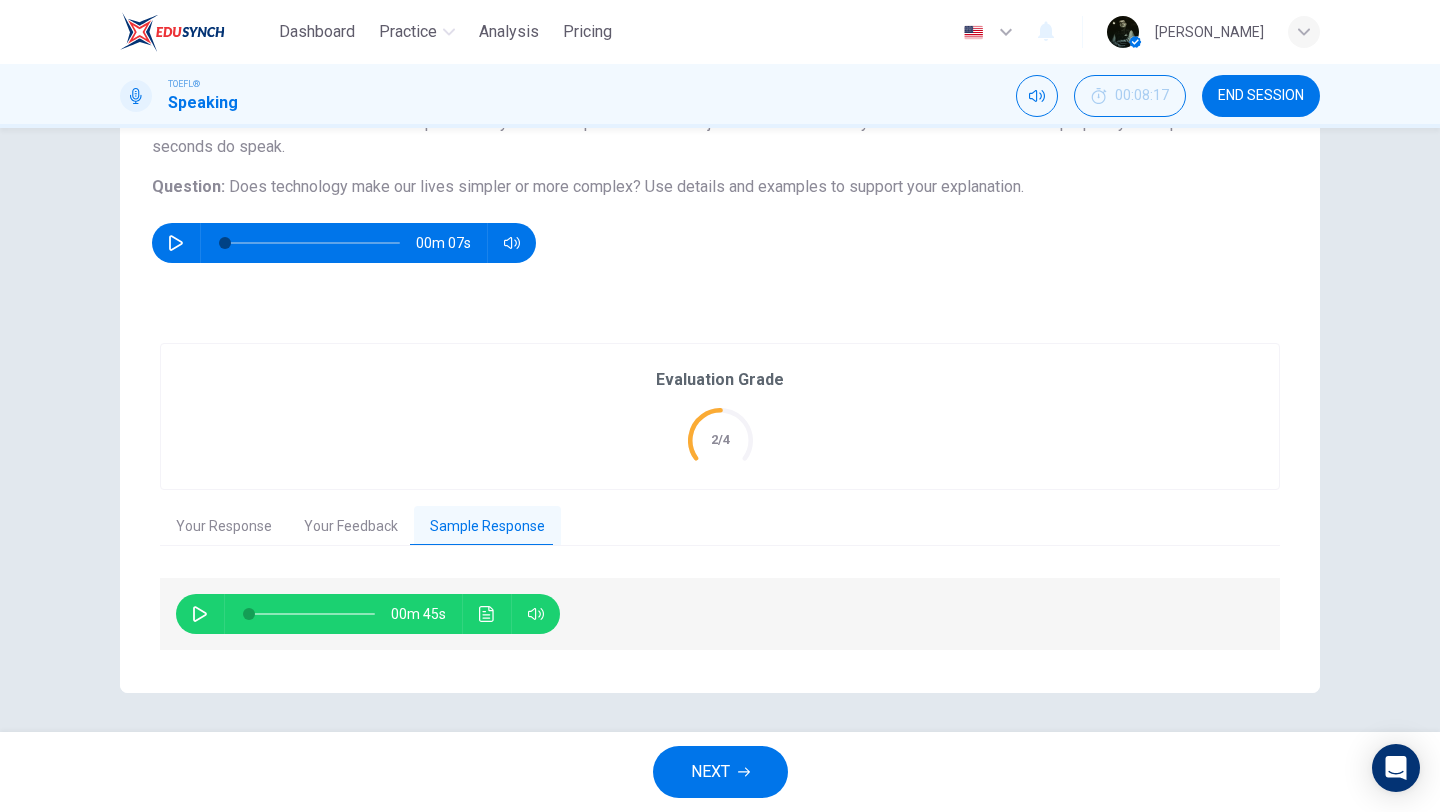 click 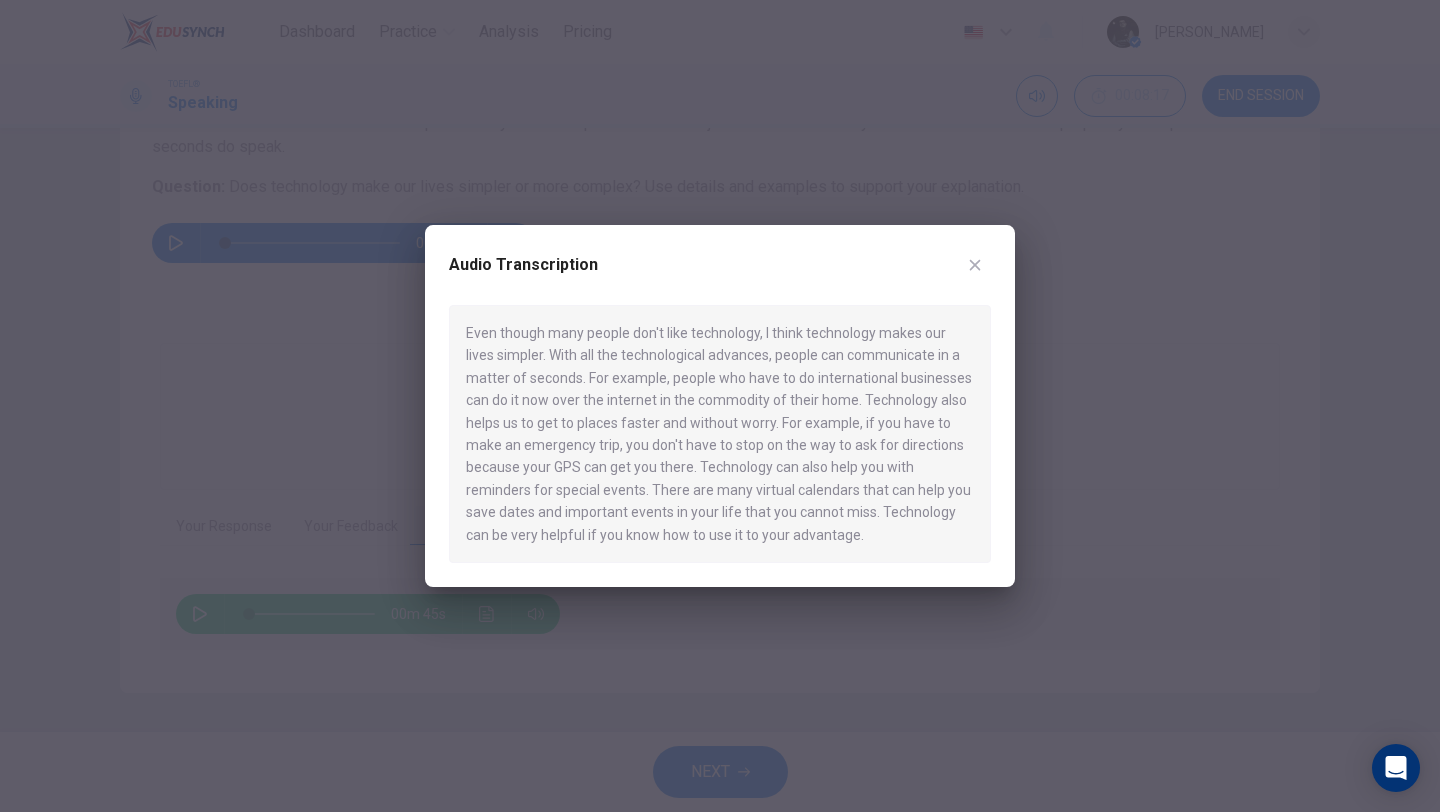 click at bounding box center [720, 406] 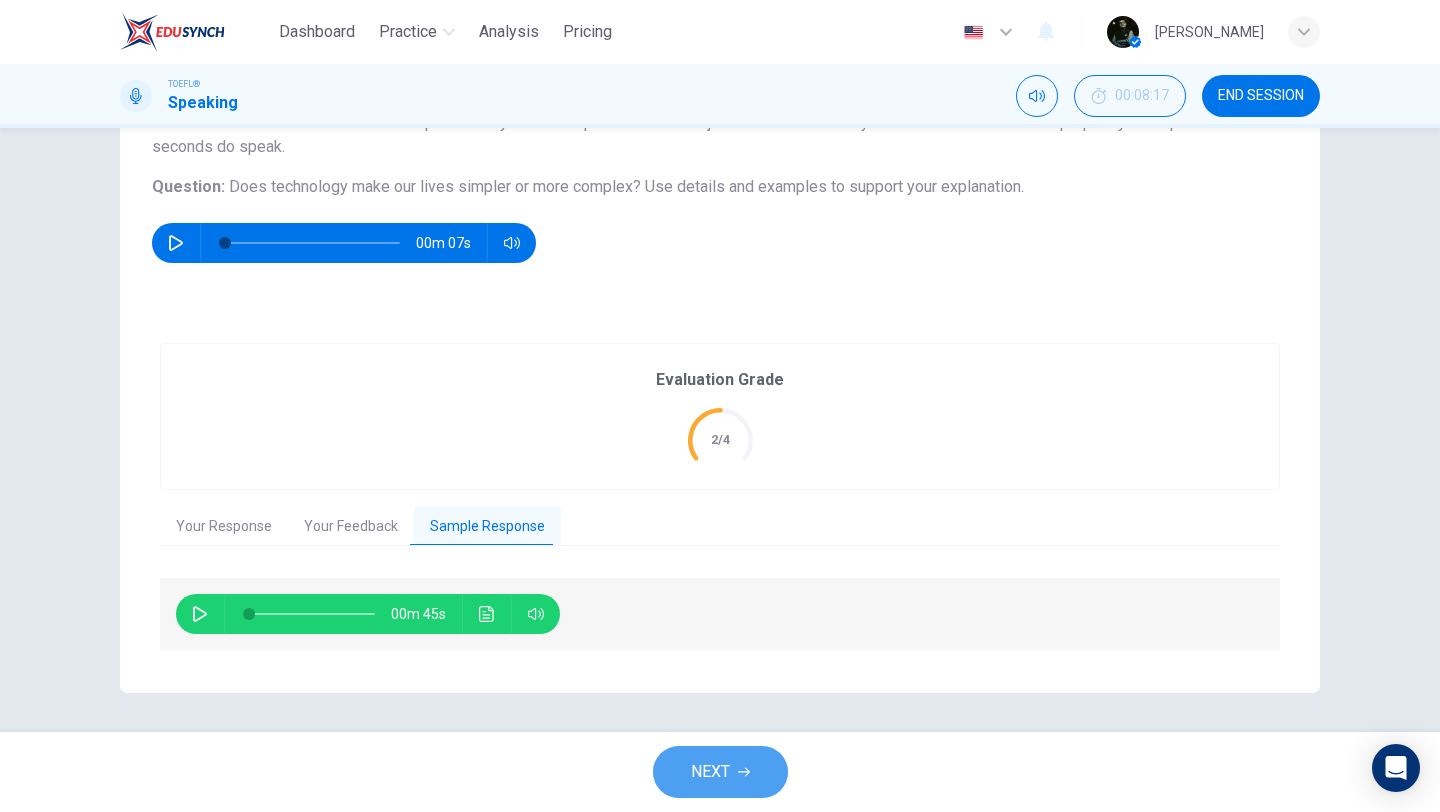click on "NEXT" at bounding box center (710, 772) 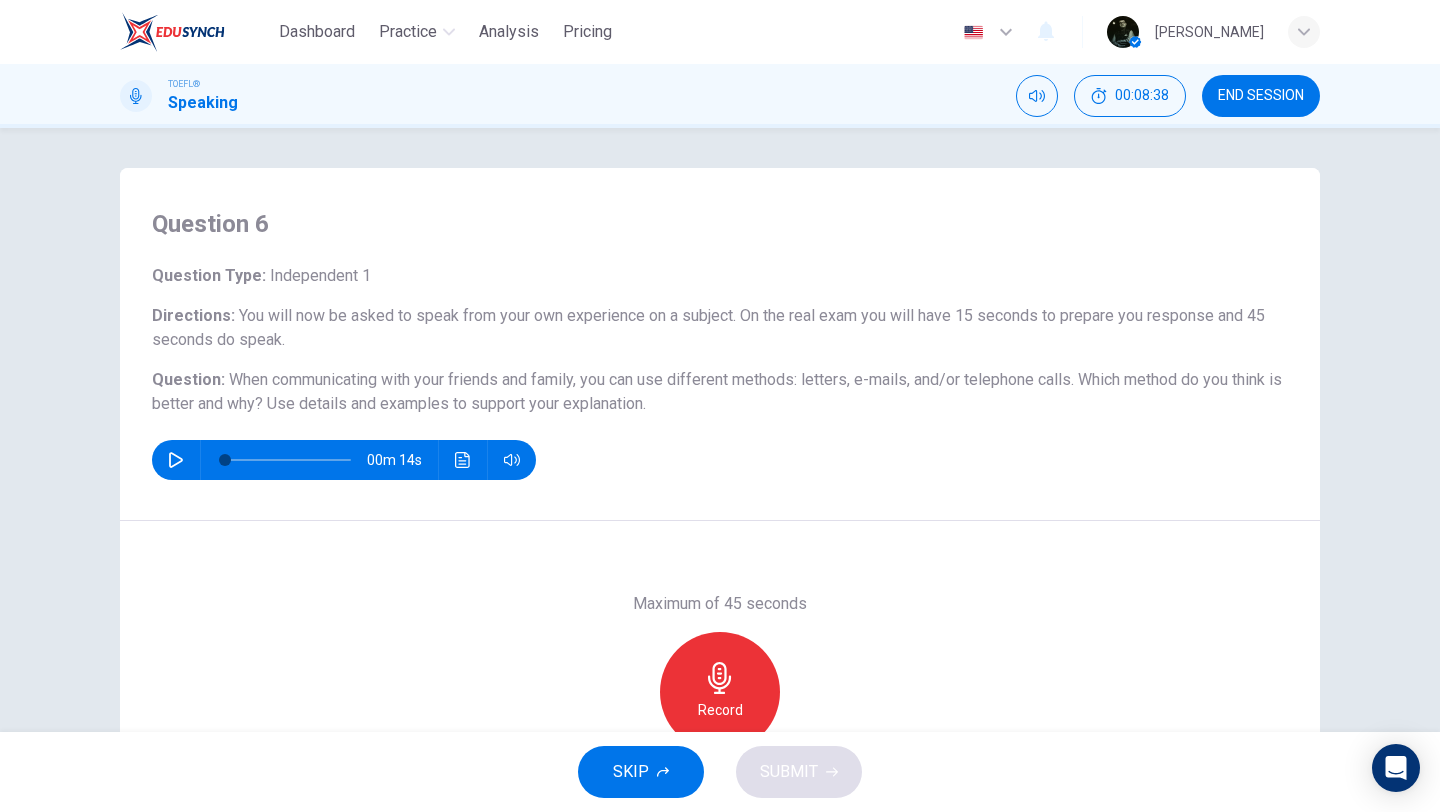 click on "Record" at bounding box center (720, 710) 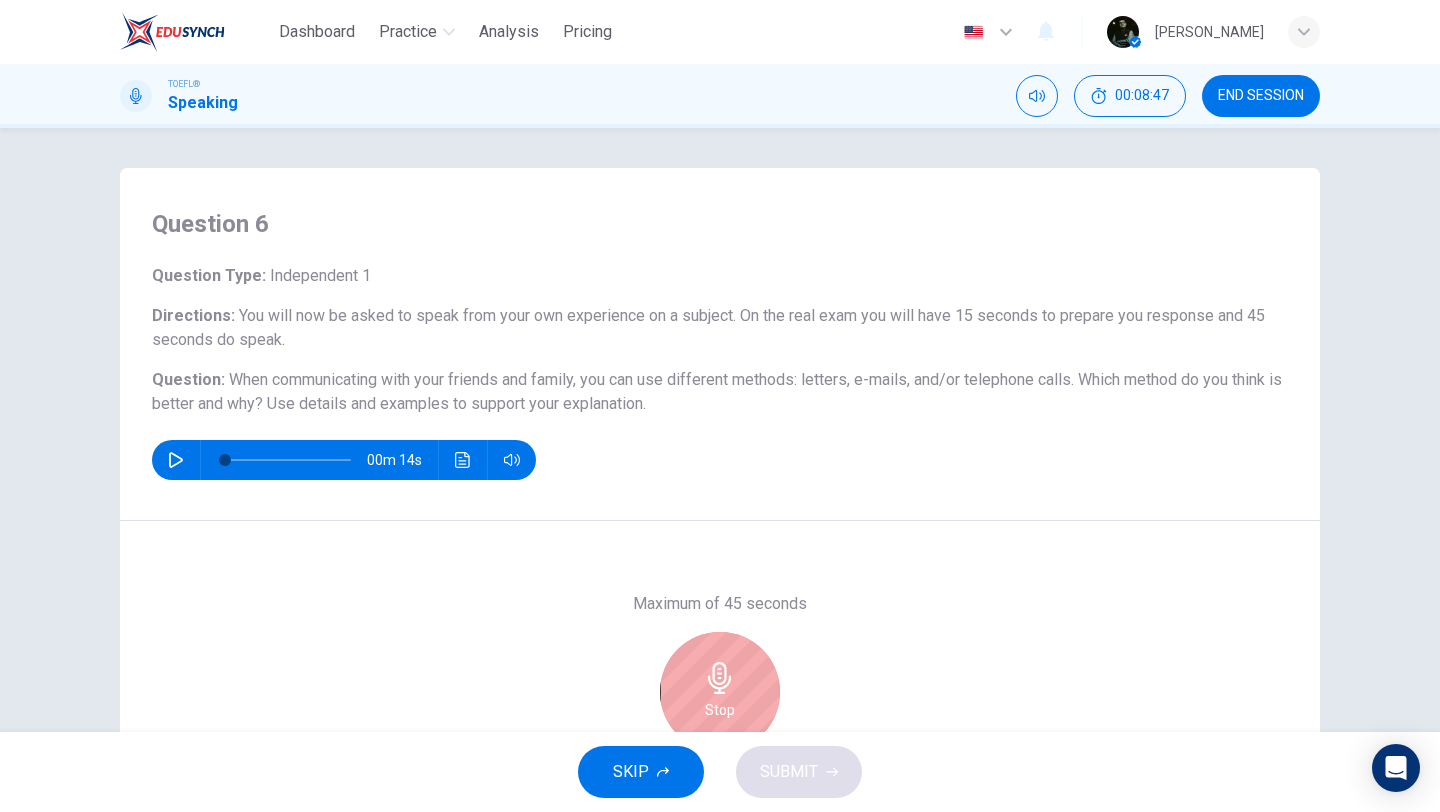 scroll, scrollTop: 171, scrollLeft: 0, axis: vertical 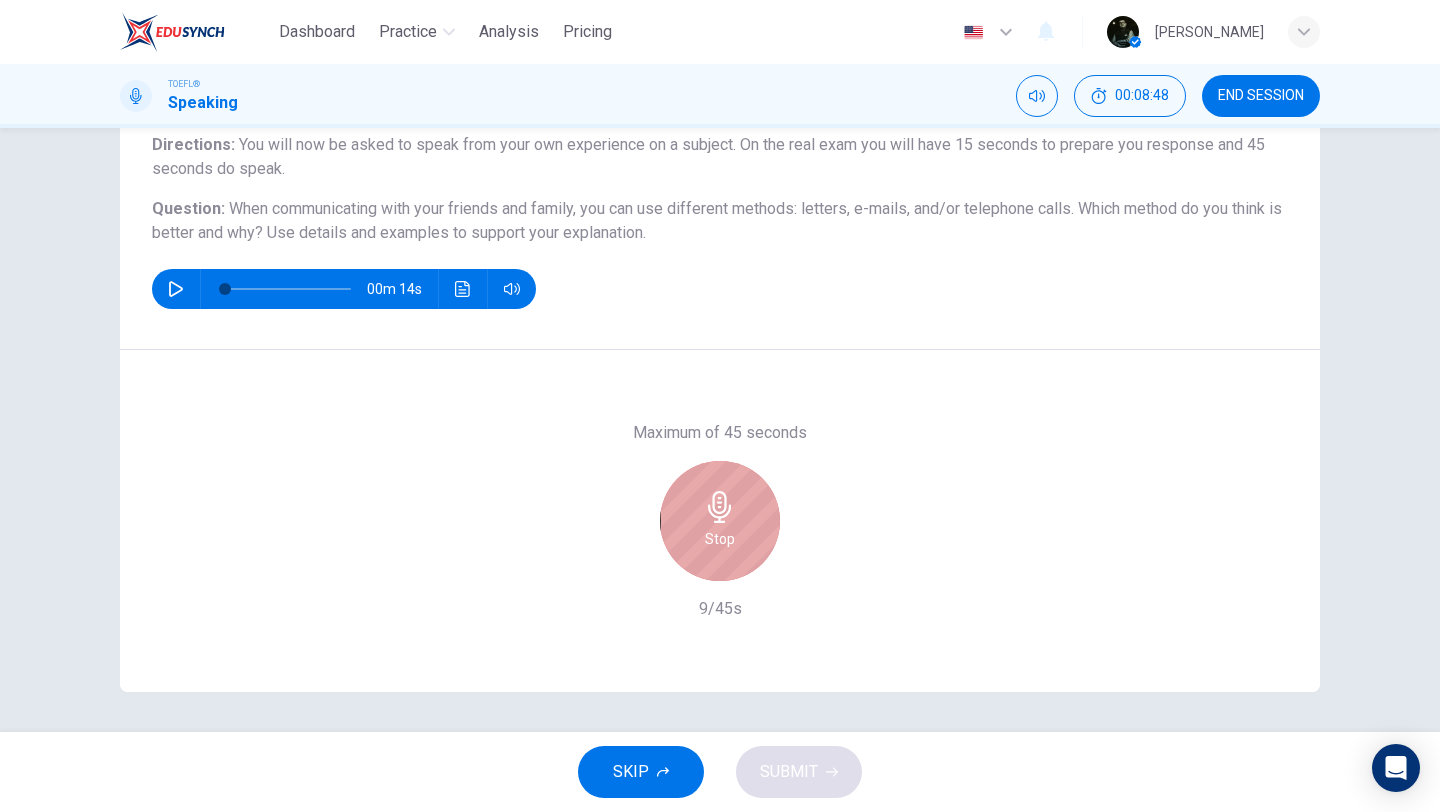 click on "Stop" at bounding box center (720, 539) 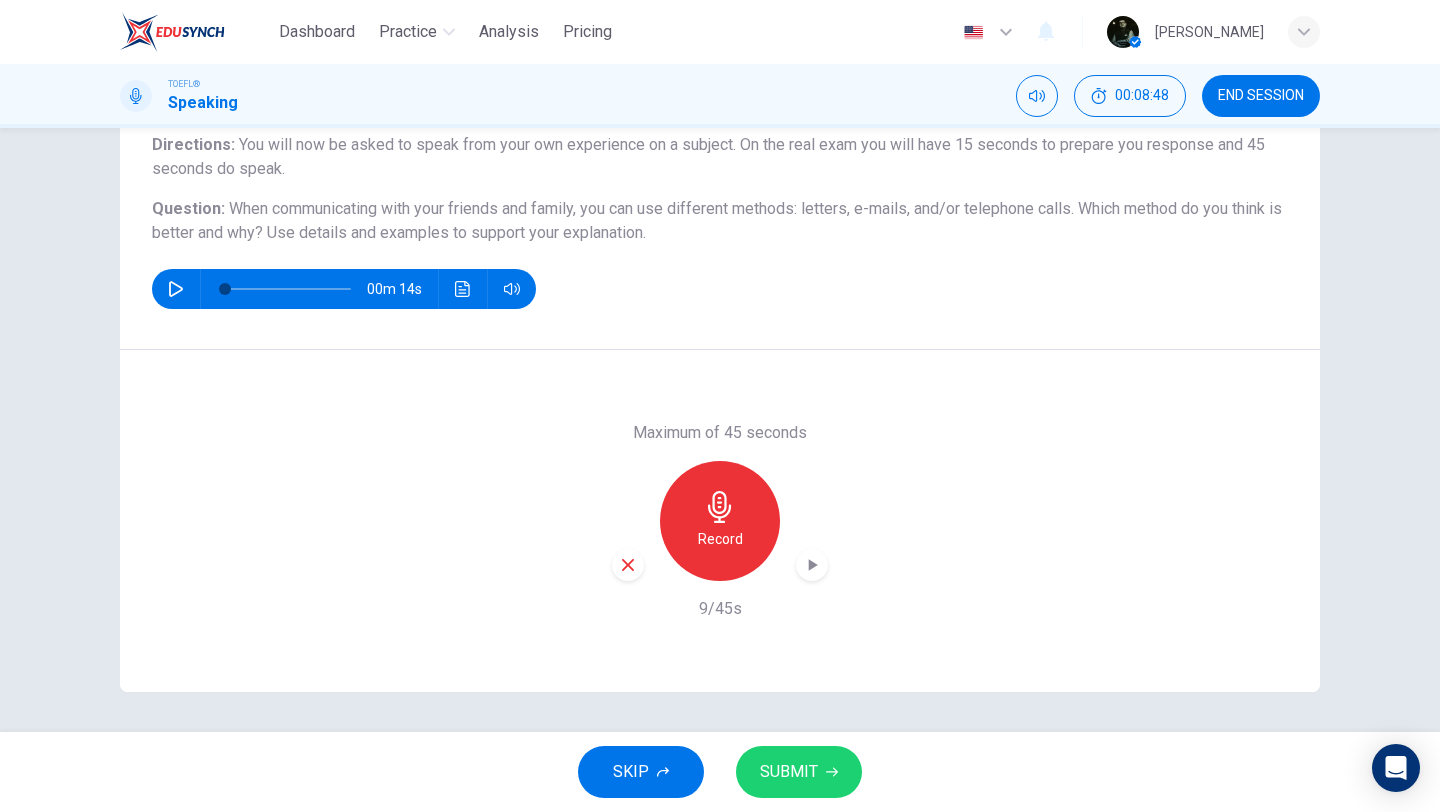 click 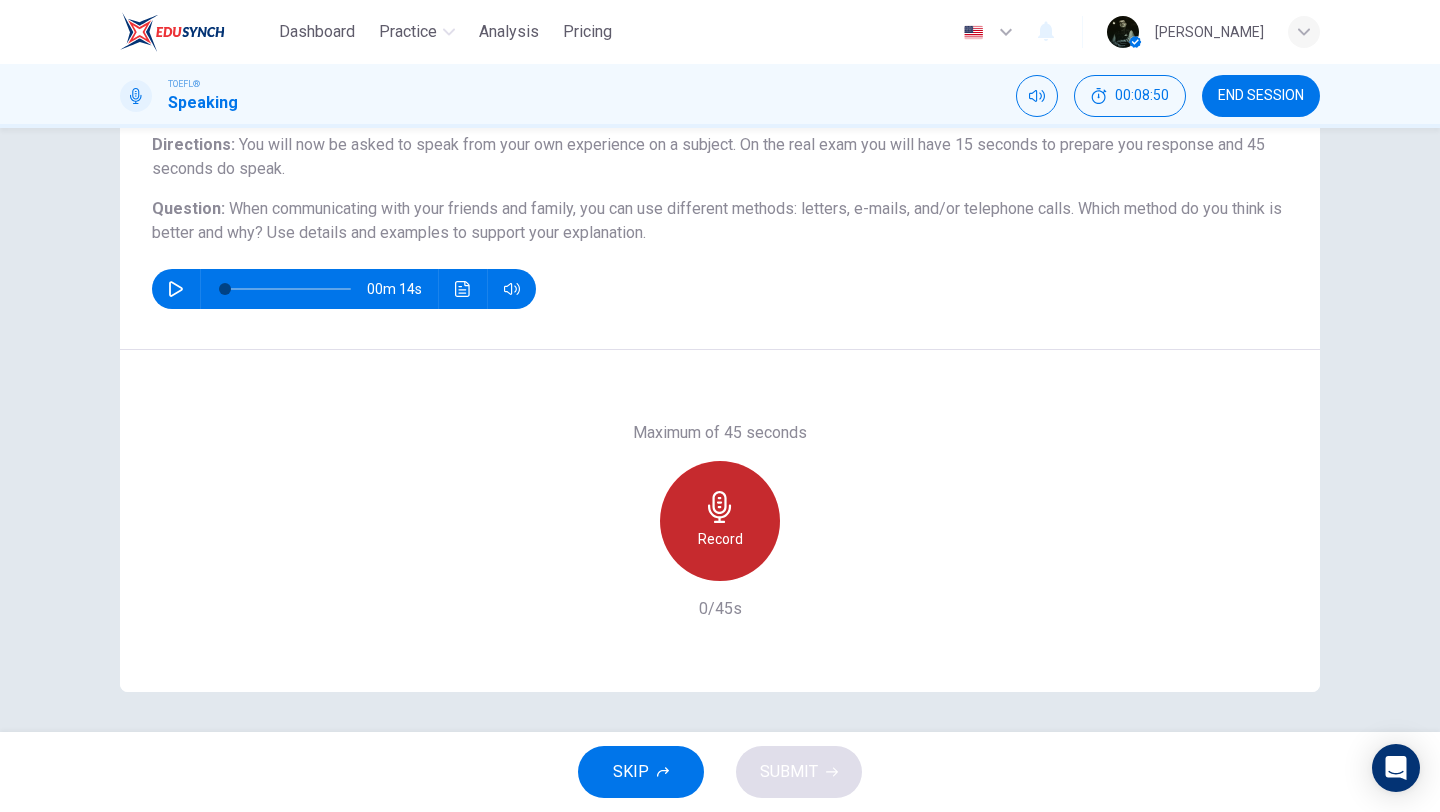 click 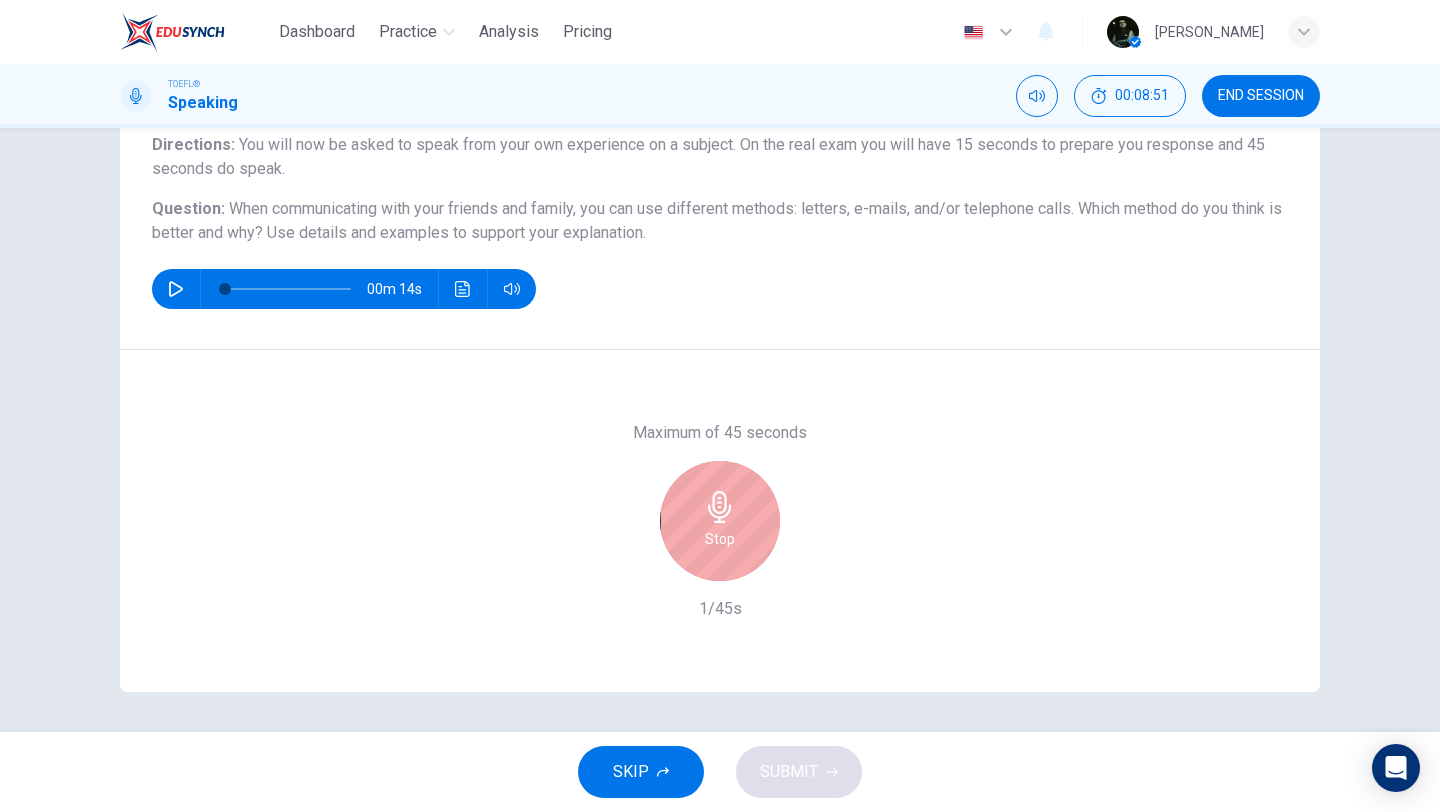 click 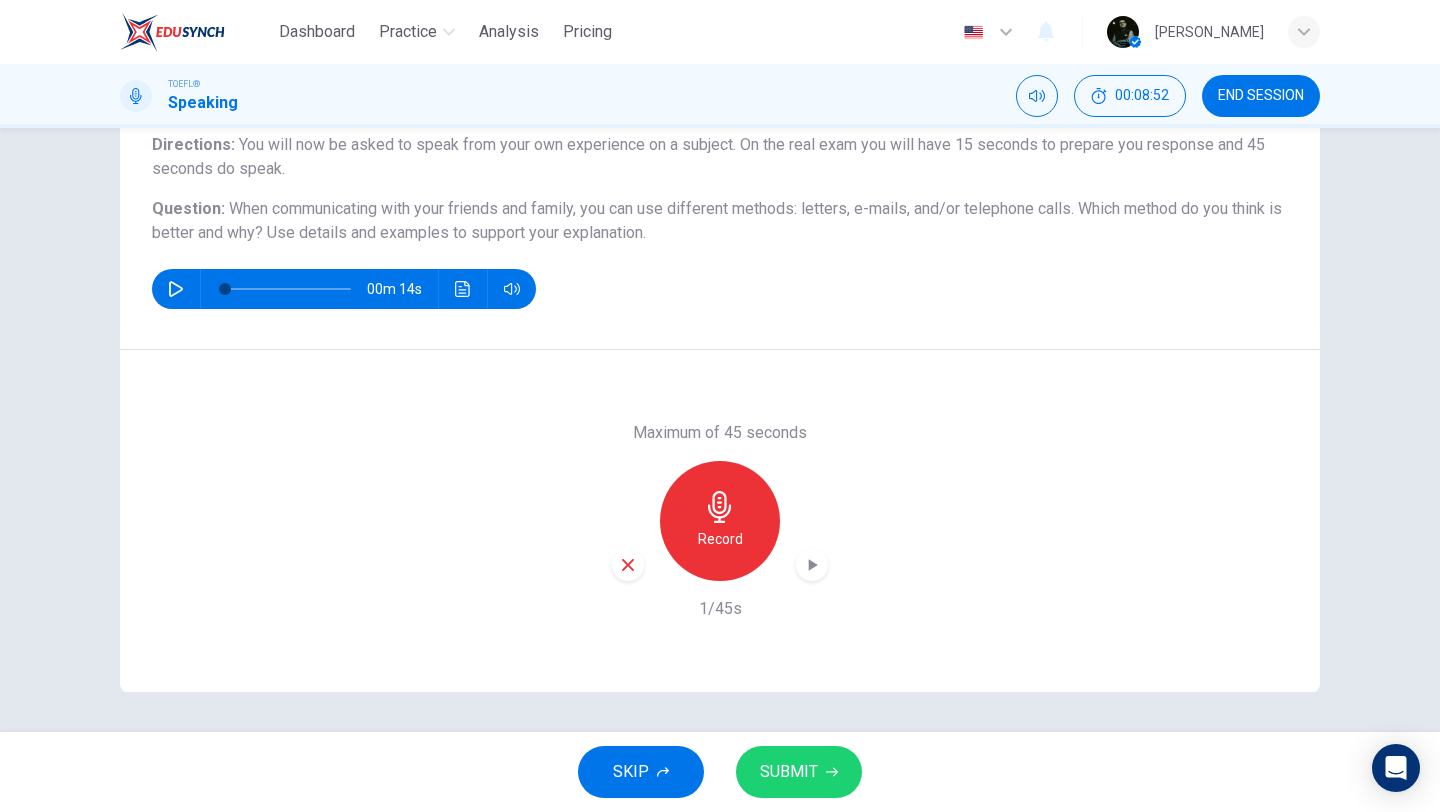 click 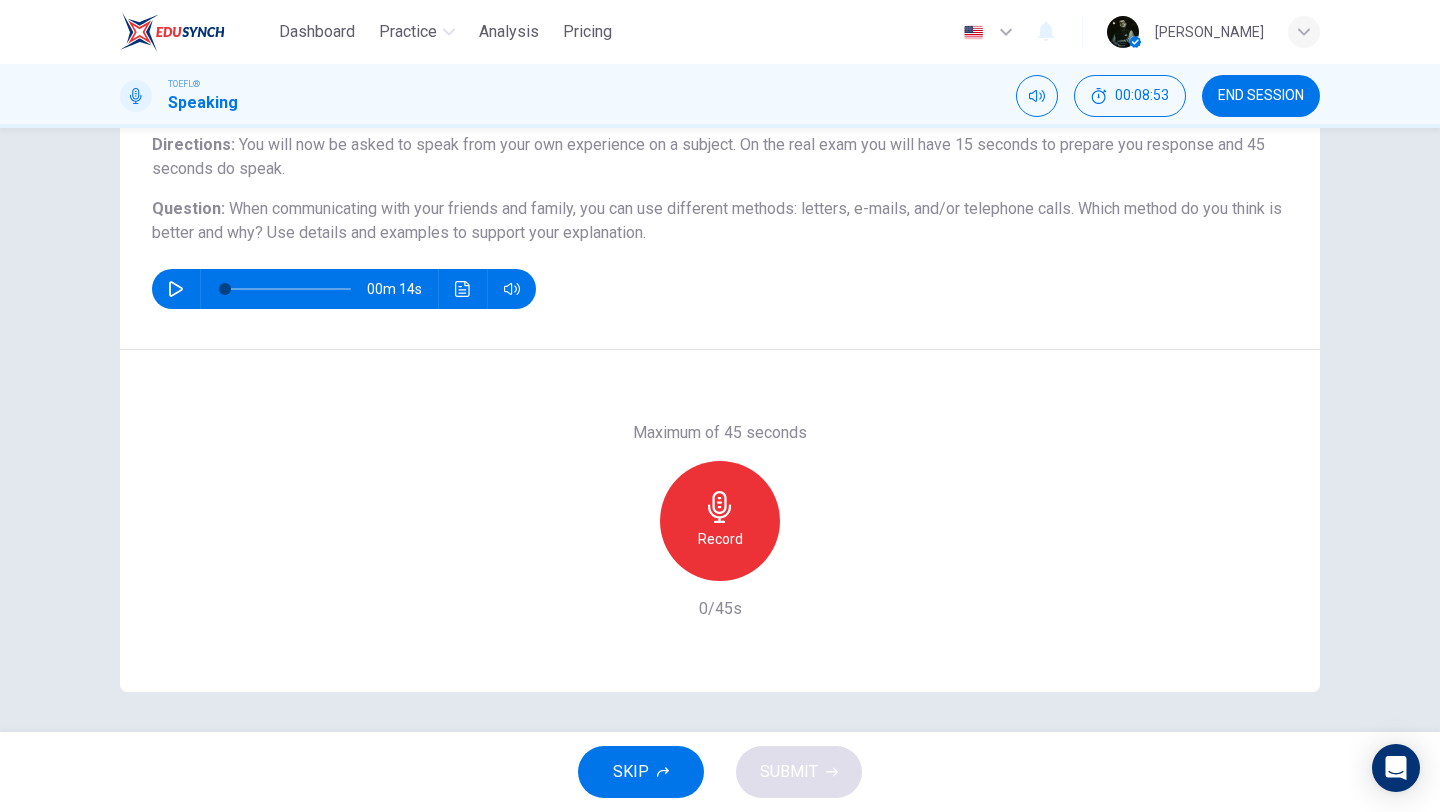 click on "Record" at bounding box center (720, 521) 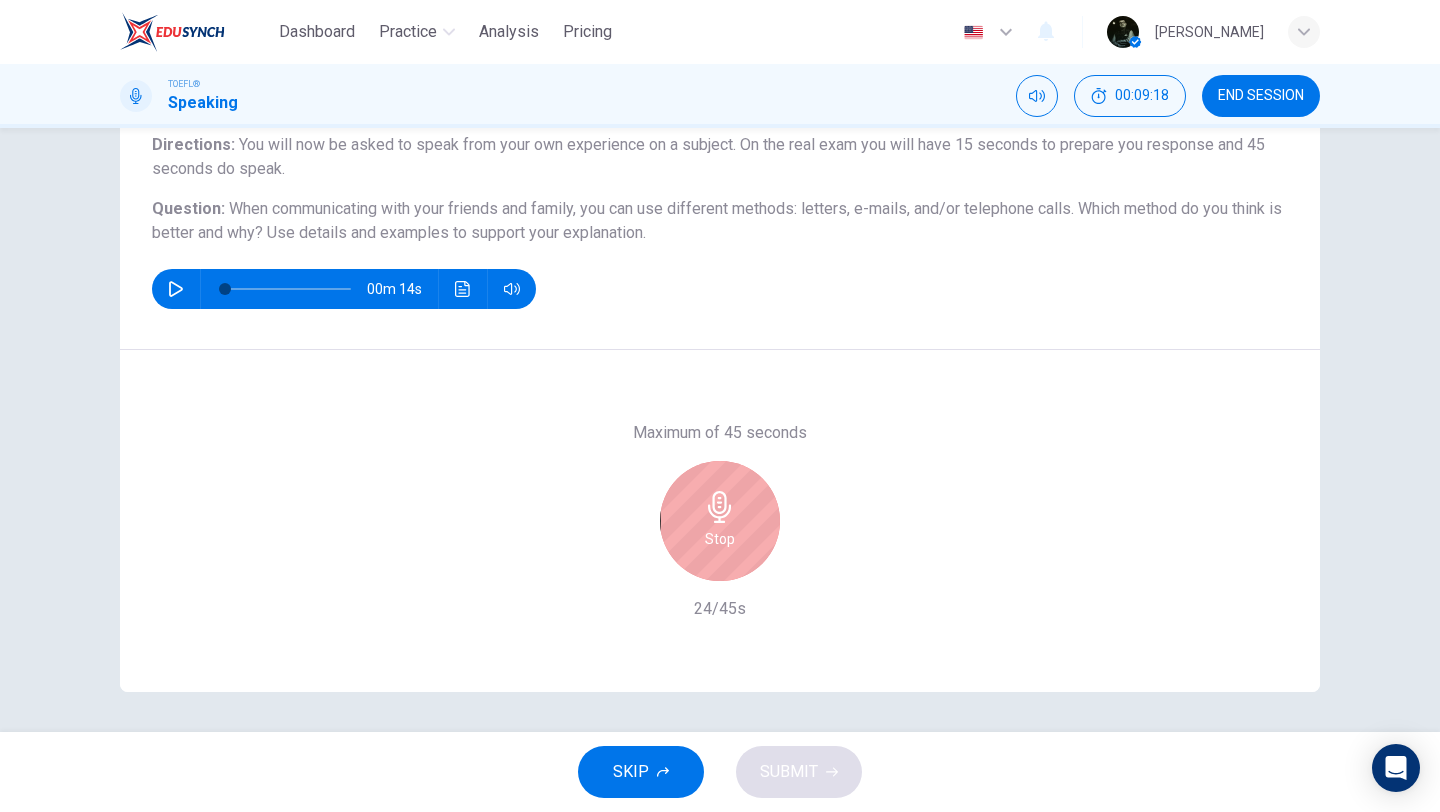 click on "Stop" at bounding box center [720, 521] 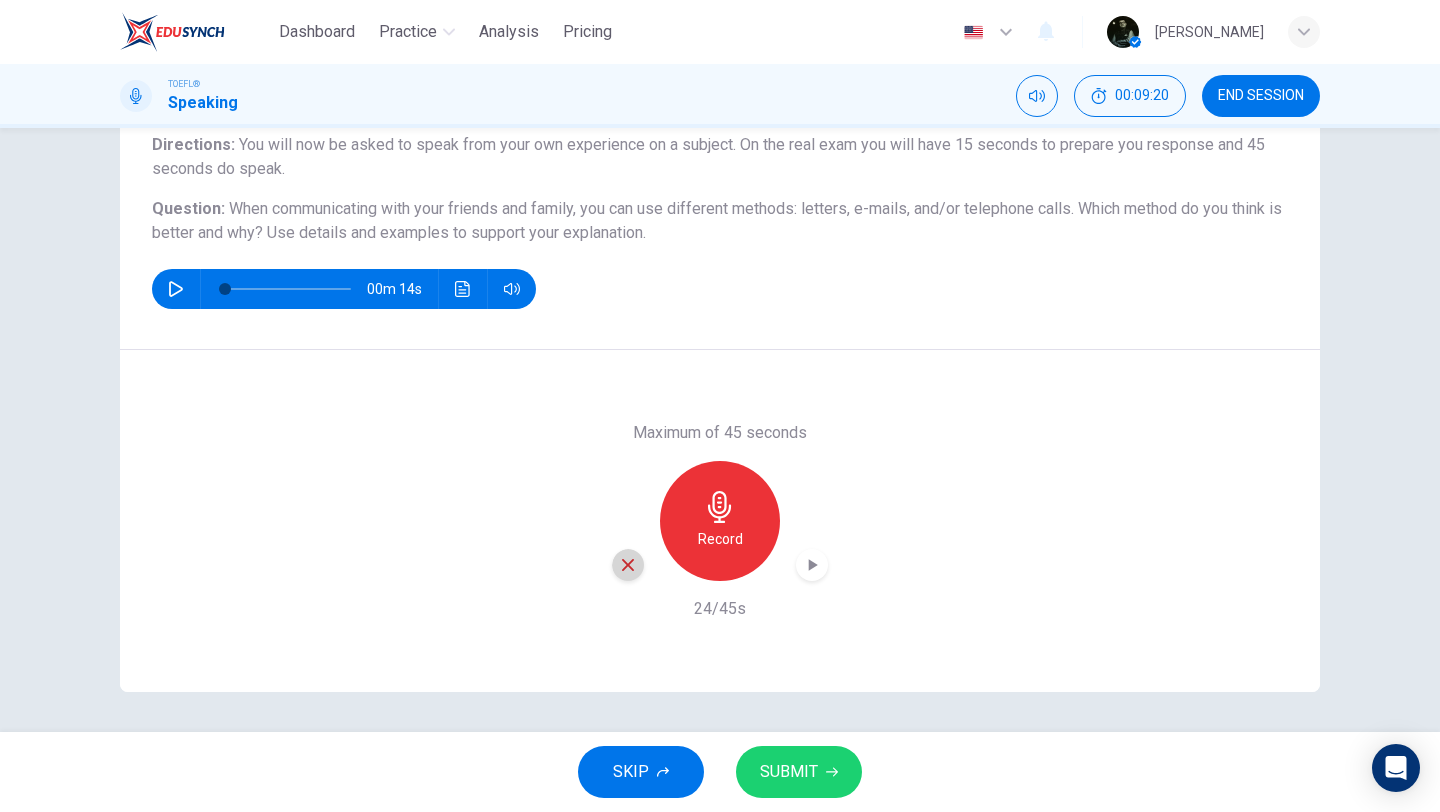 click 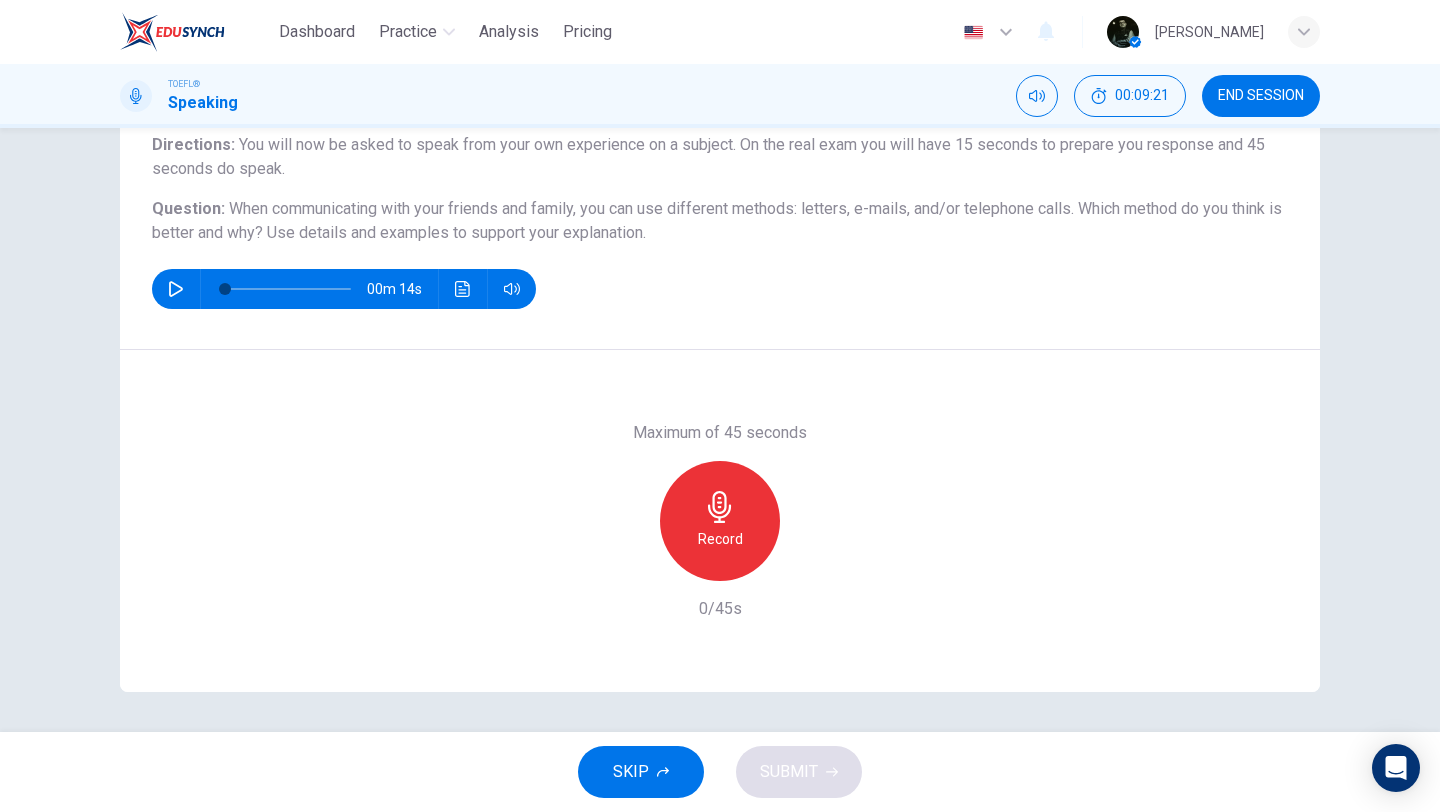 click on "Record" at bounding box center [720, 521] 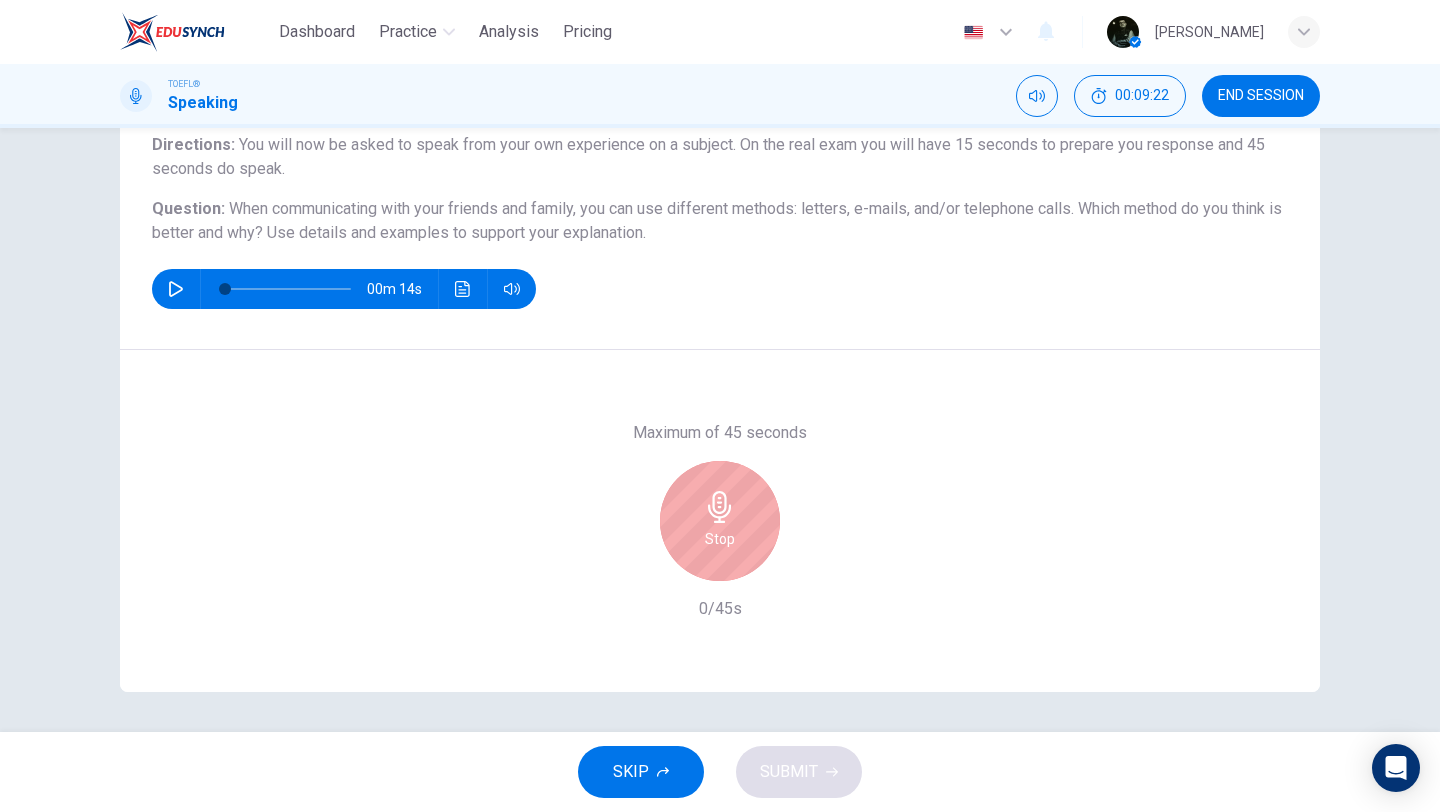 click on "Stop" at bounding box center [720, 521] 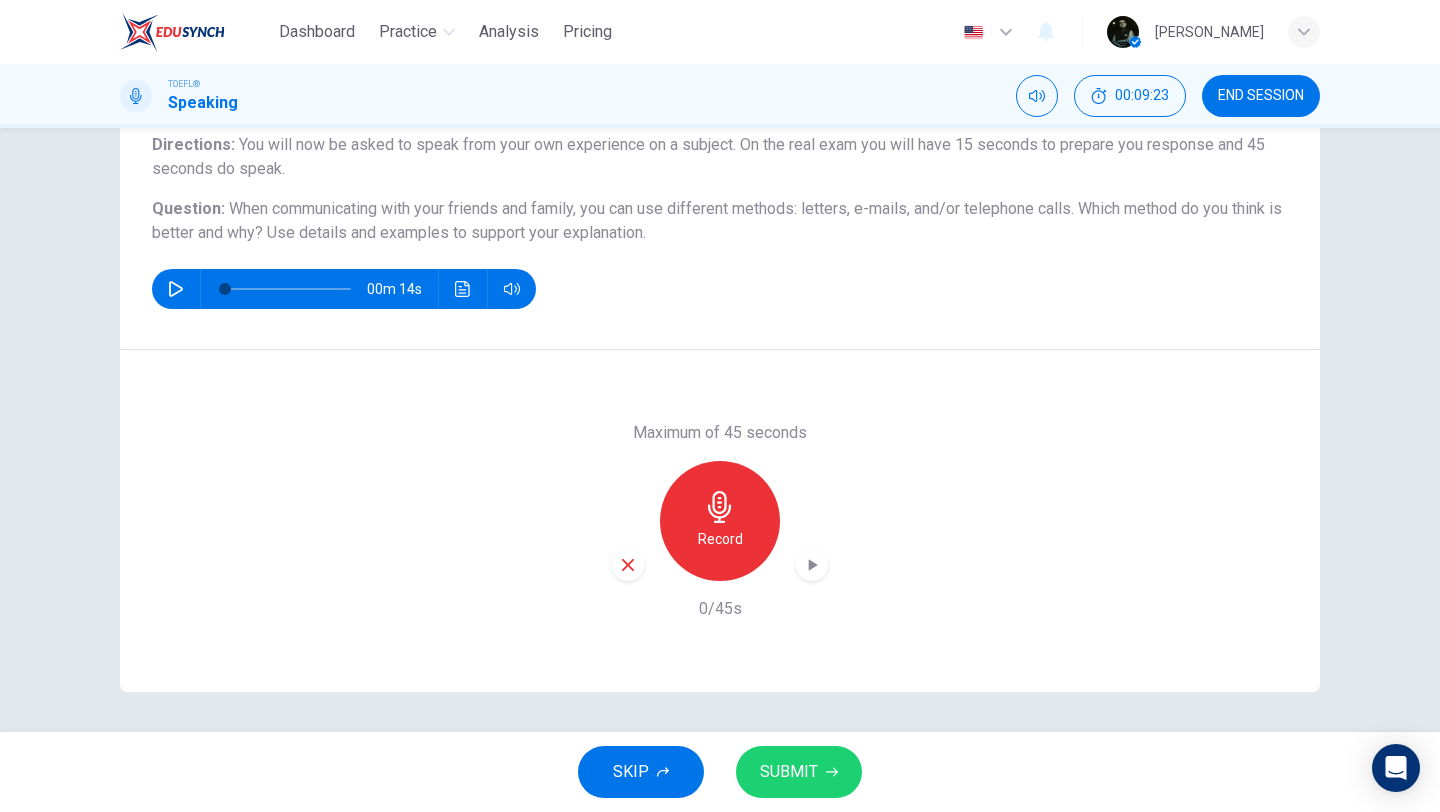 click 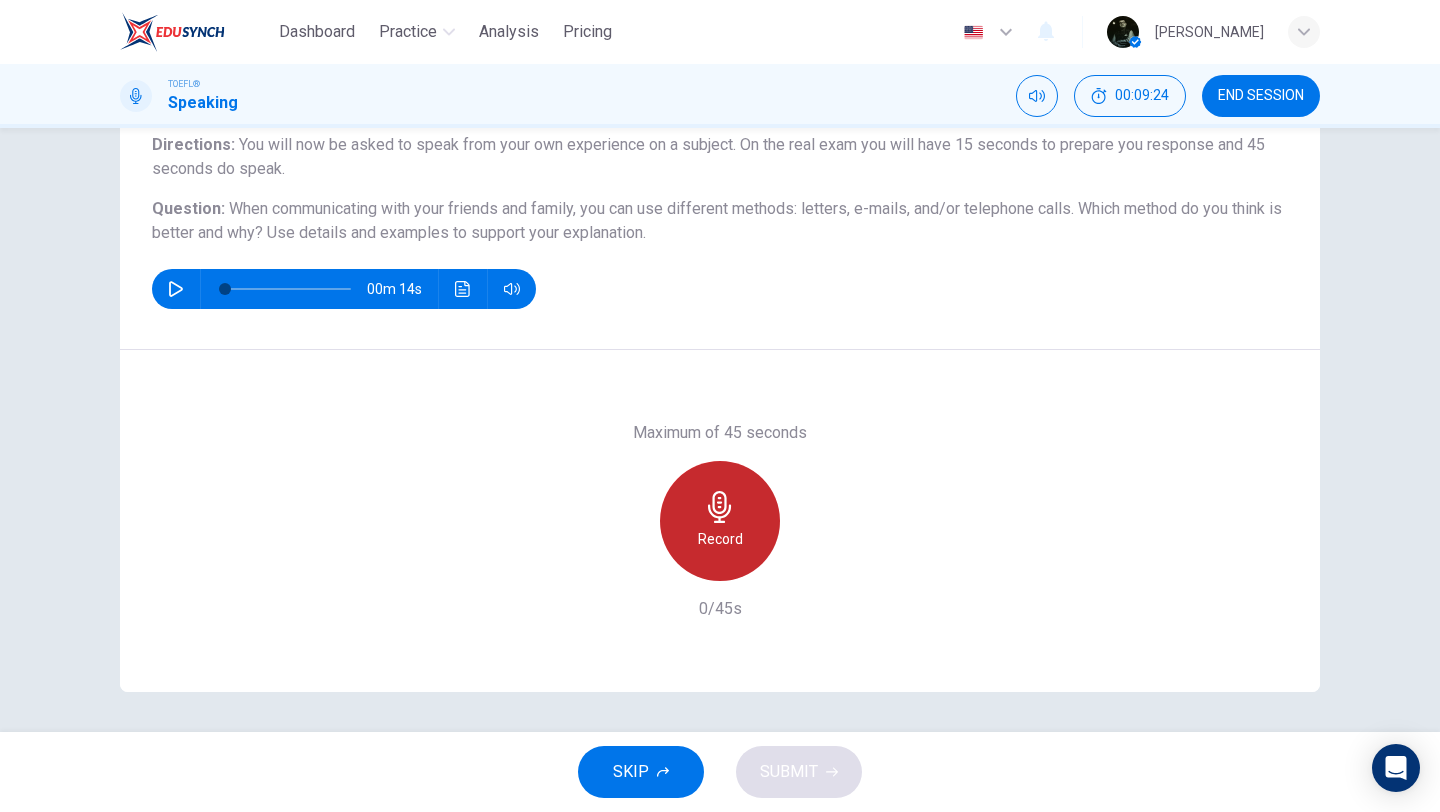 click on "Record" at bounding box center [720, 539] 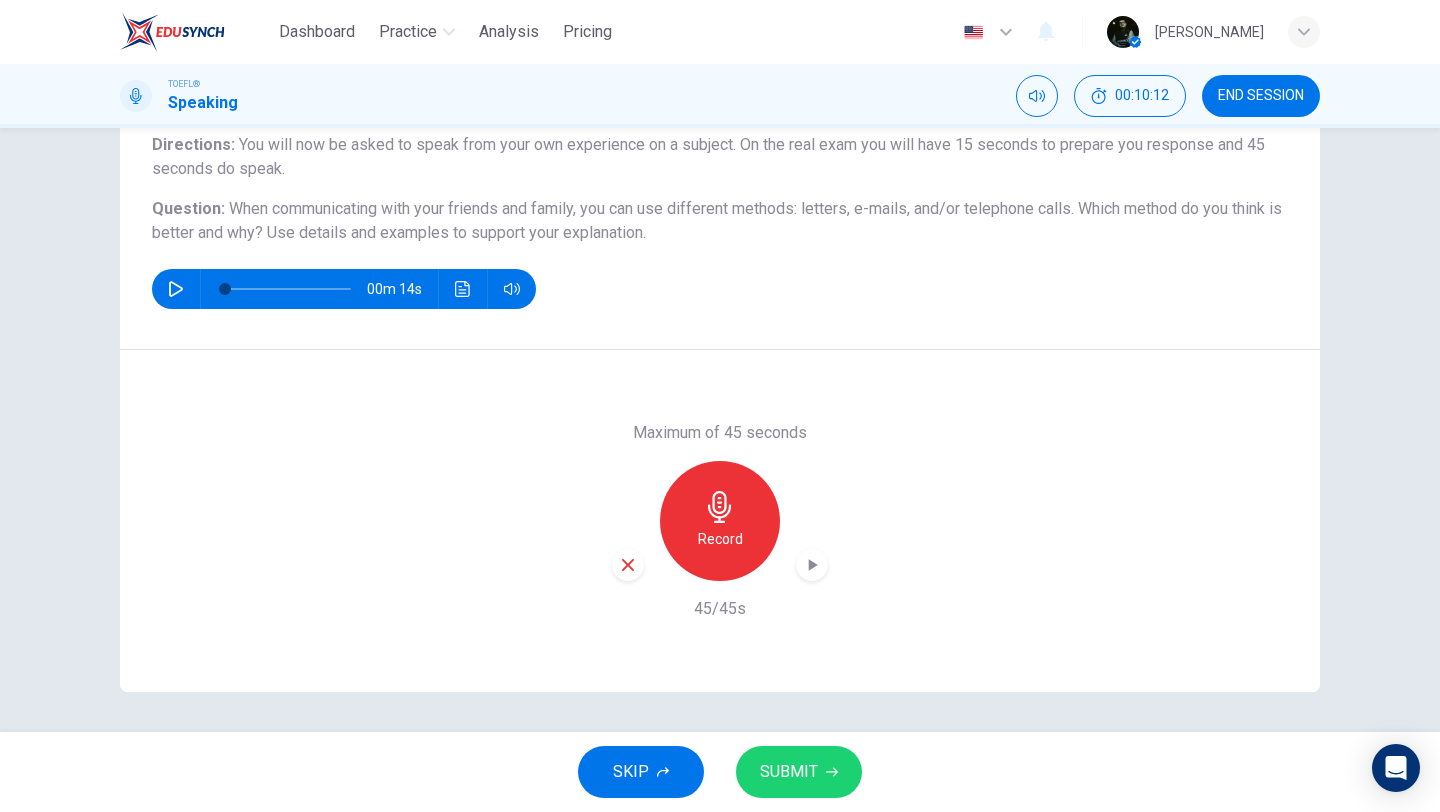 click on "SUBMIT" at bounding box center (789, 772) 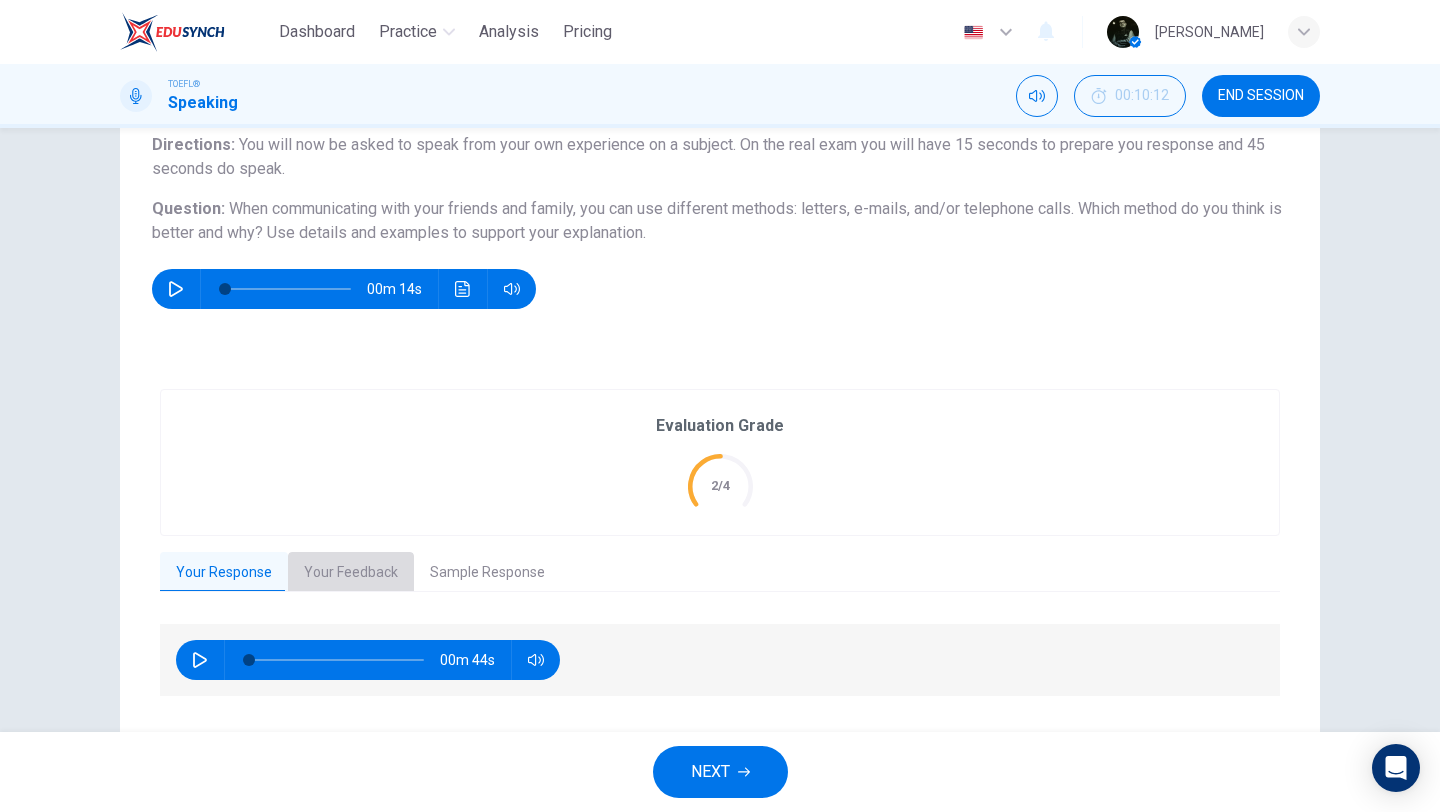 click on "Your Feedback" at bounding box center [351, 573] 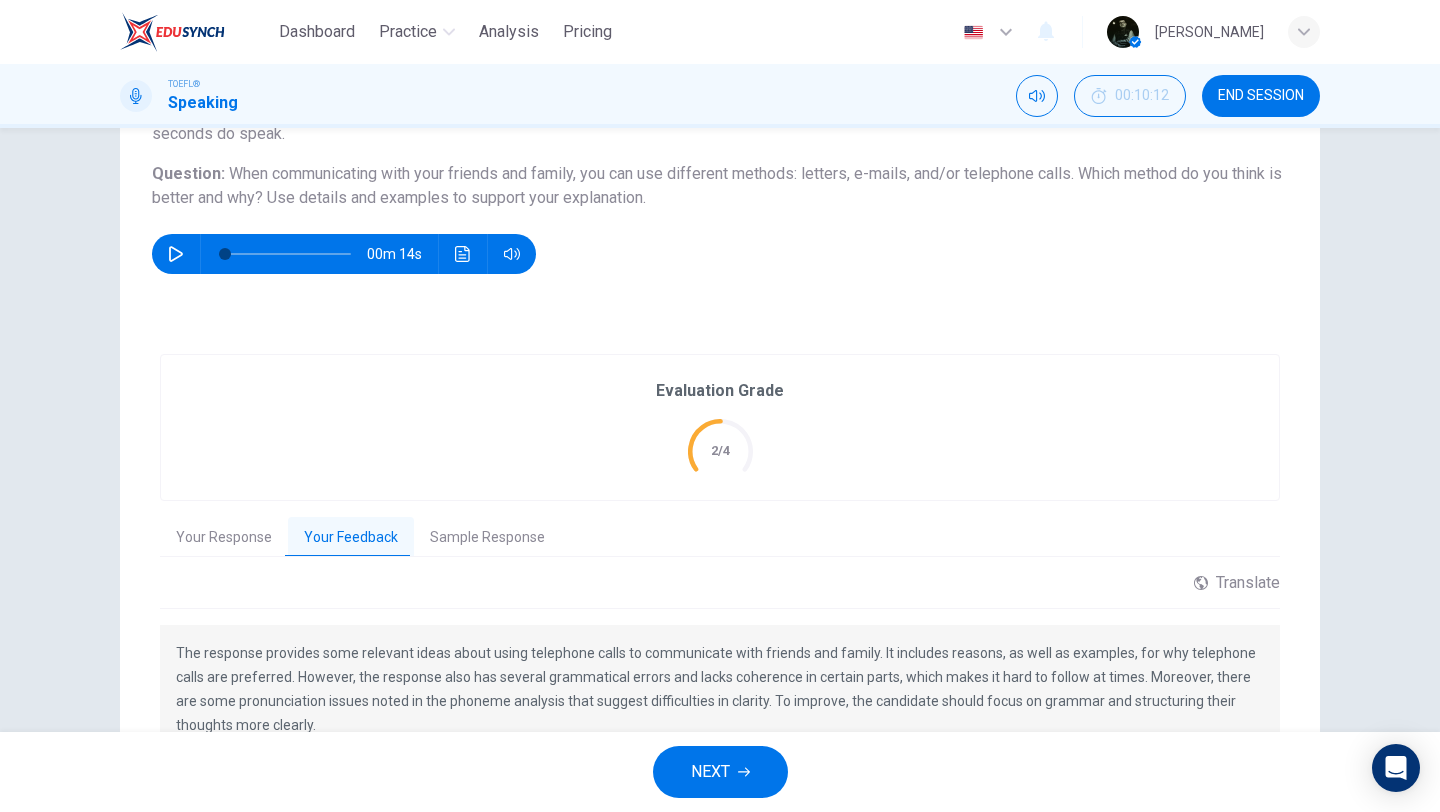 scroll, scrollTop: 207, scrollLeft: 0, axis: vertical 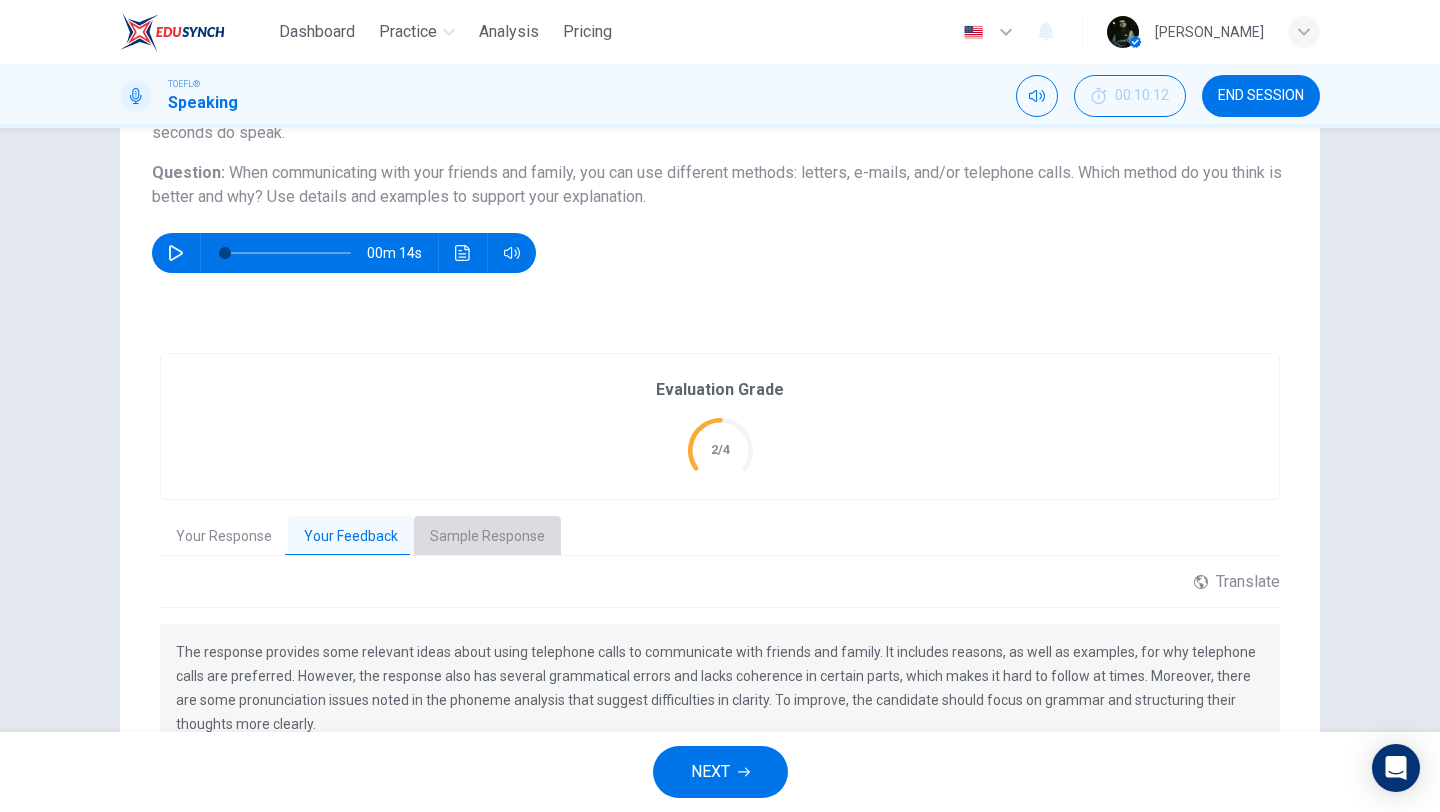 click on "Sample Response" at bounding box center [487, 537] 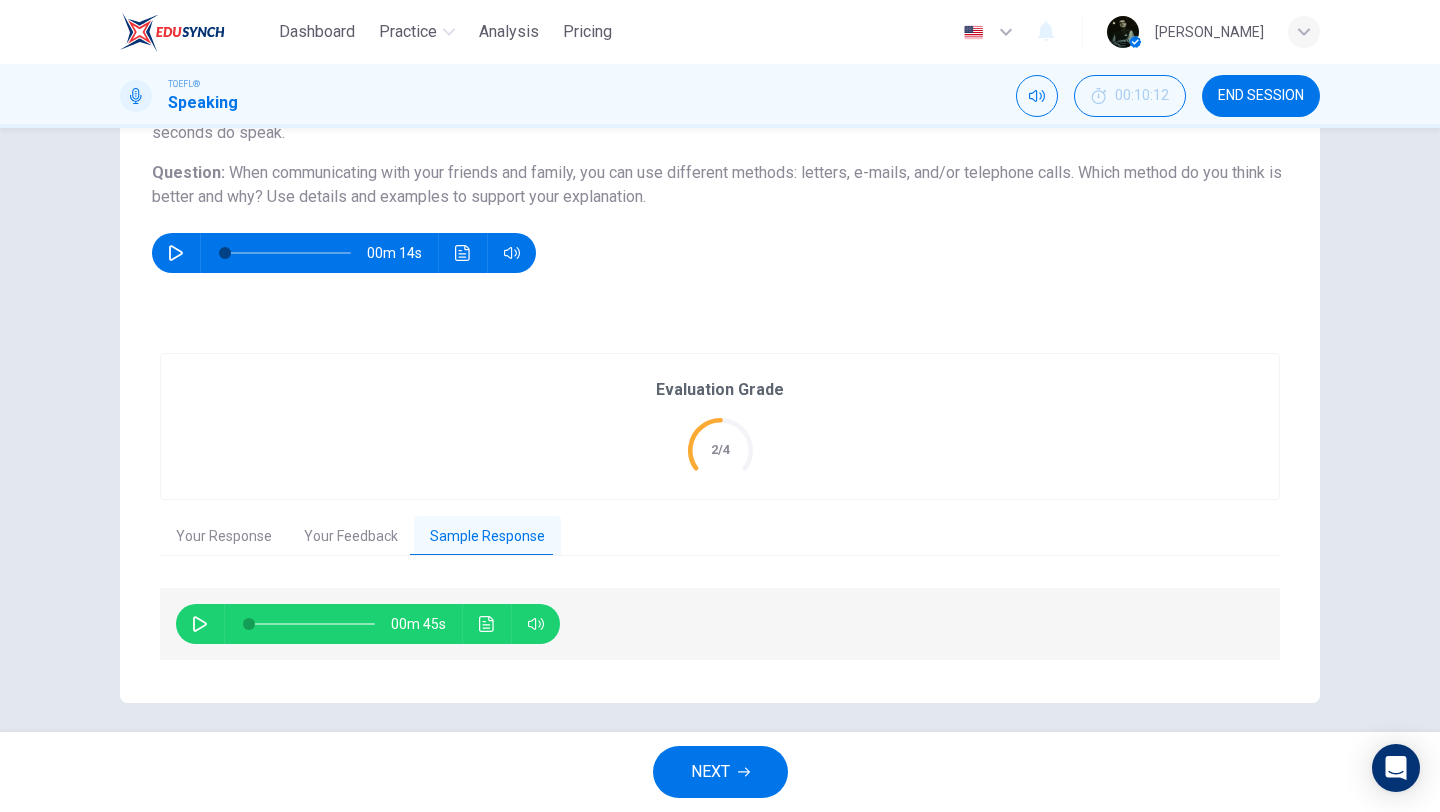 click 